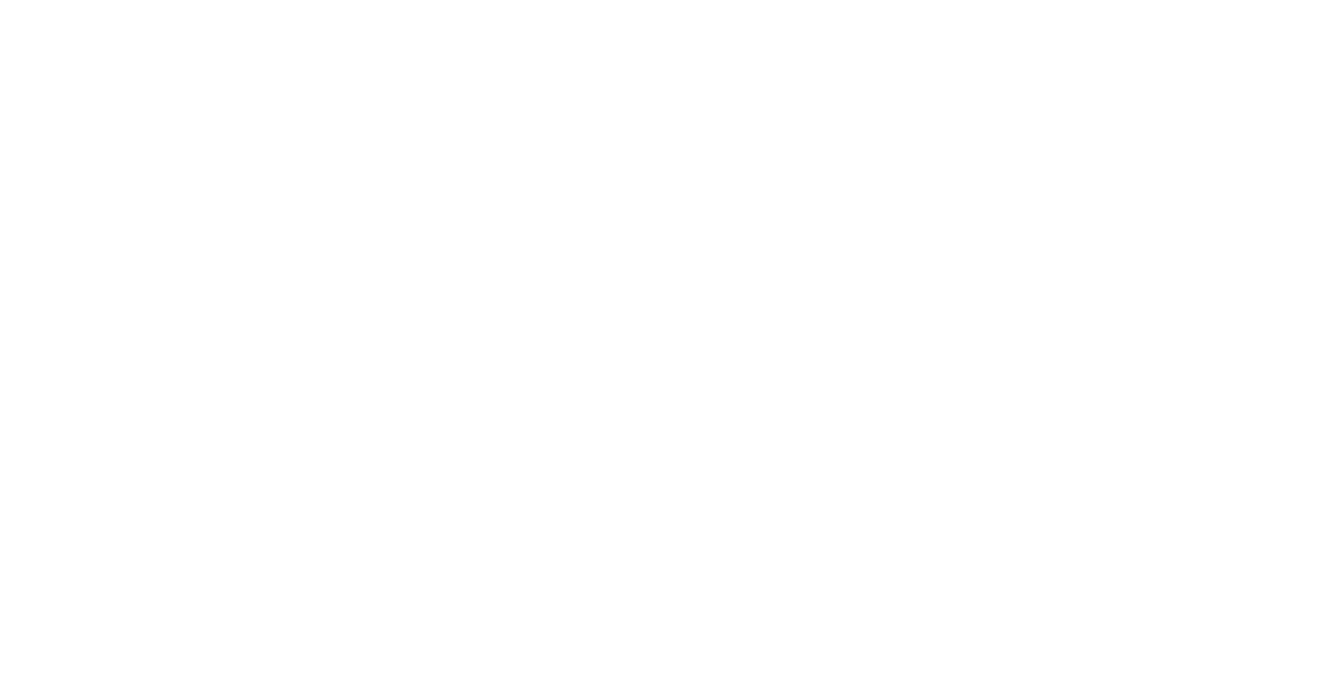 scroll, scrollTop: 0, scrollLeft: 0, axis: both 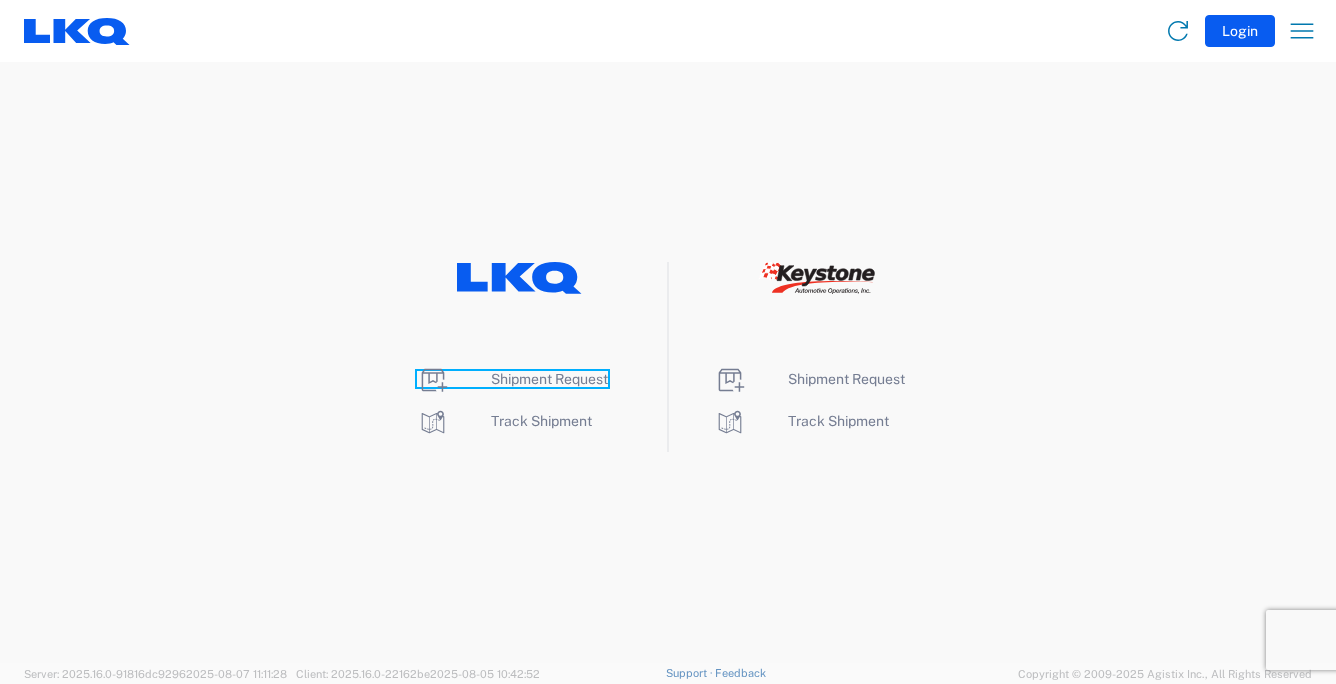 click on "Shipment Request" 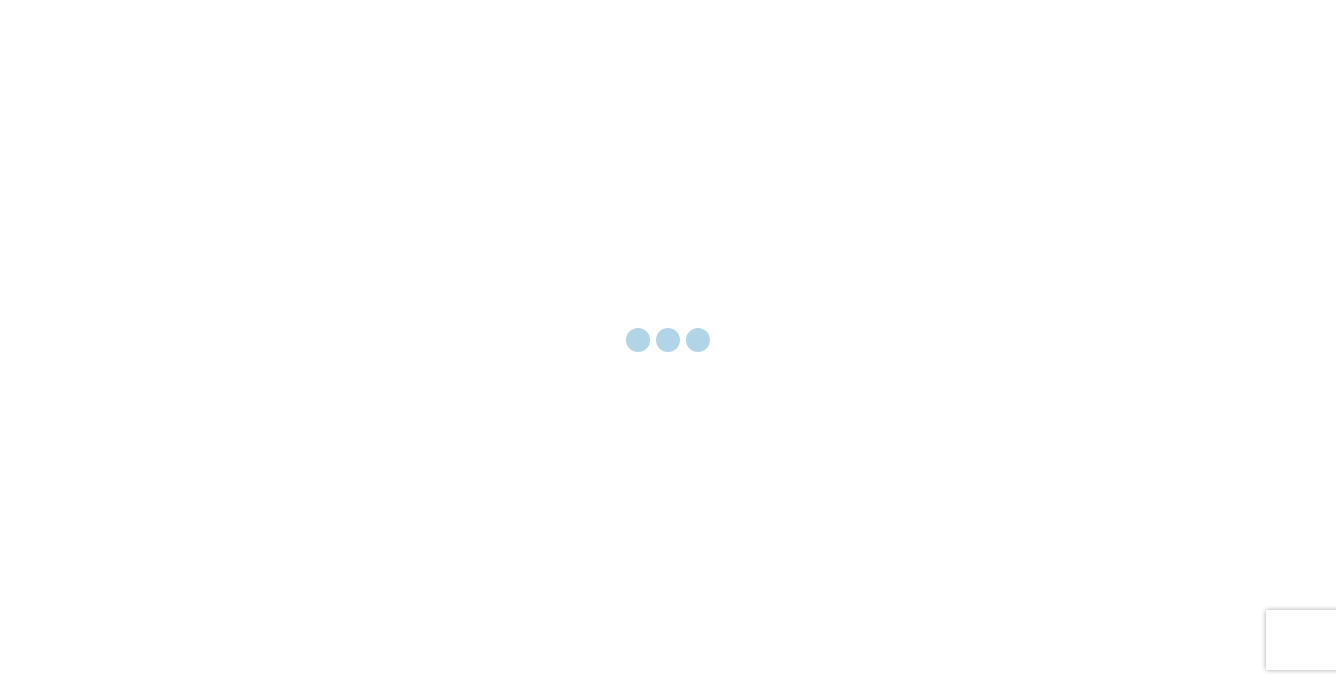 scroll, scrollTop: 0, scrollLeft: 0, axis: both 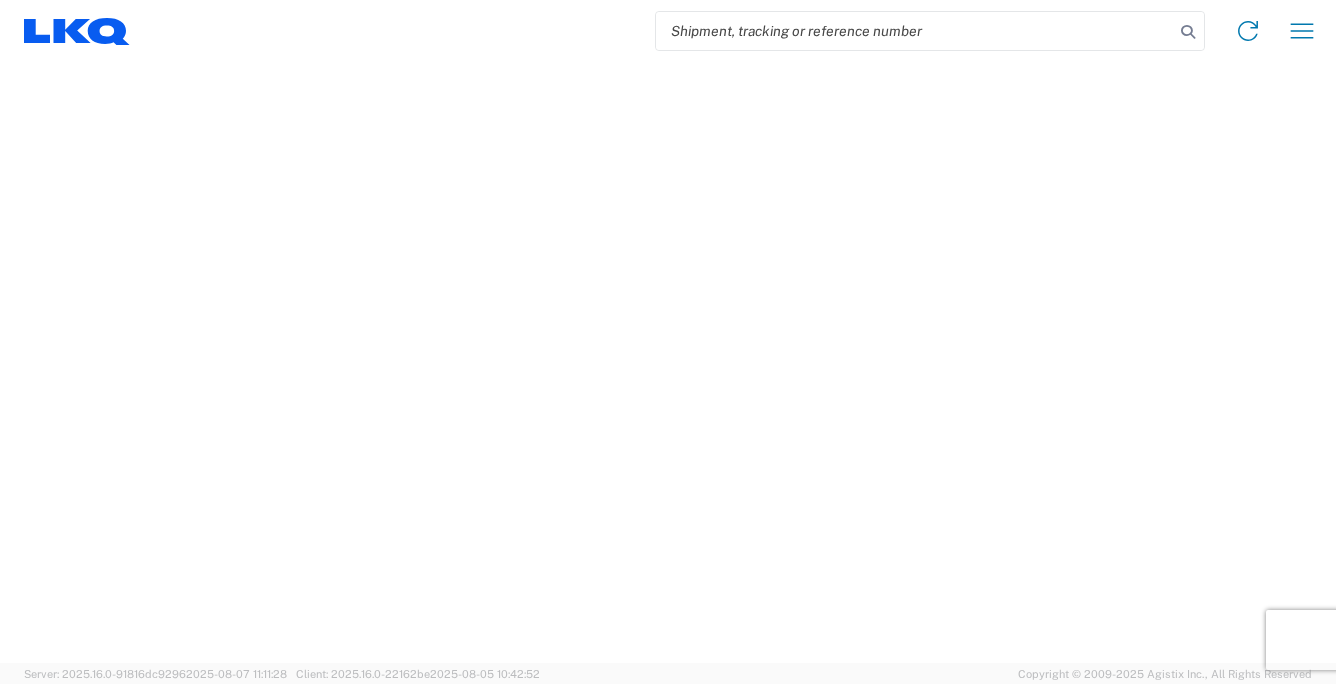 select on "FULL" 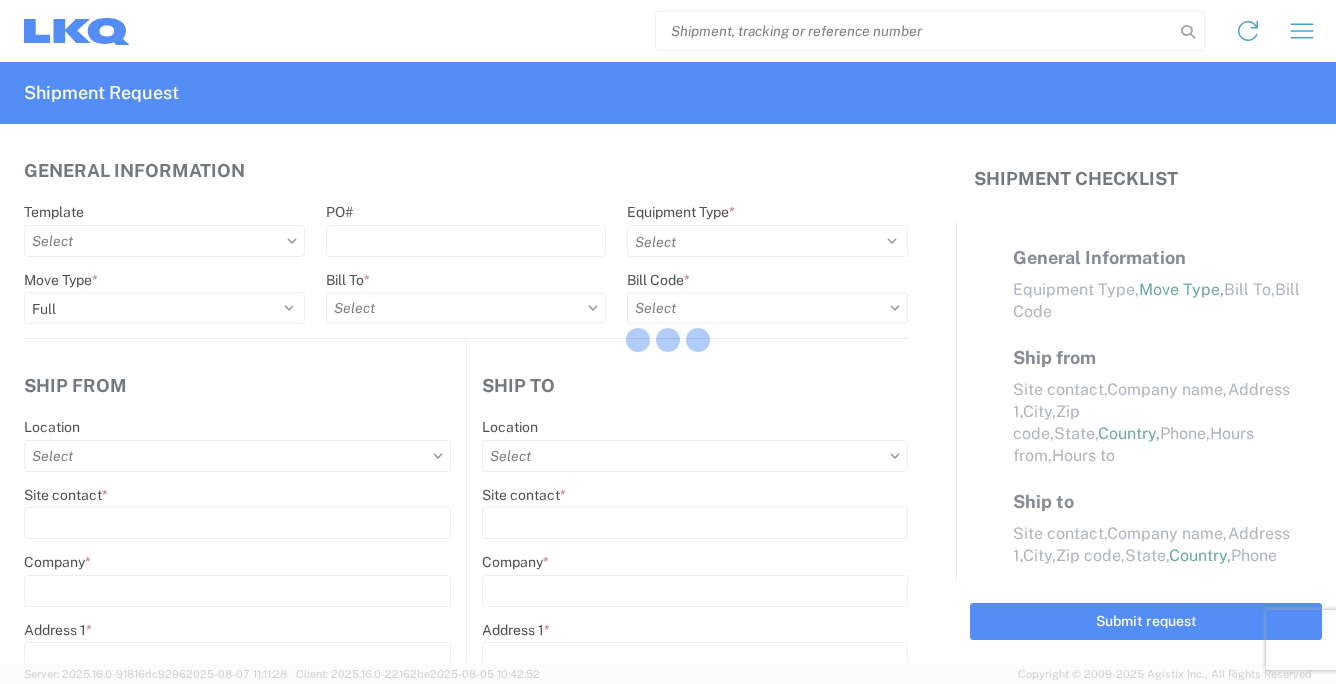 select on "LBS" 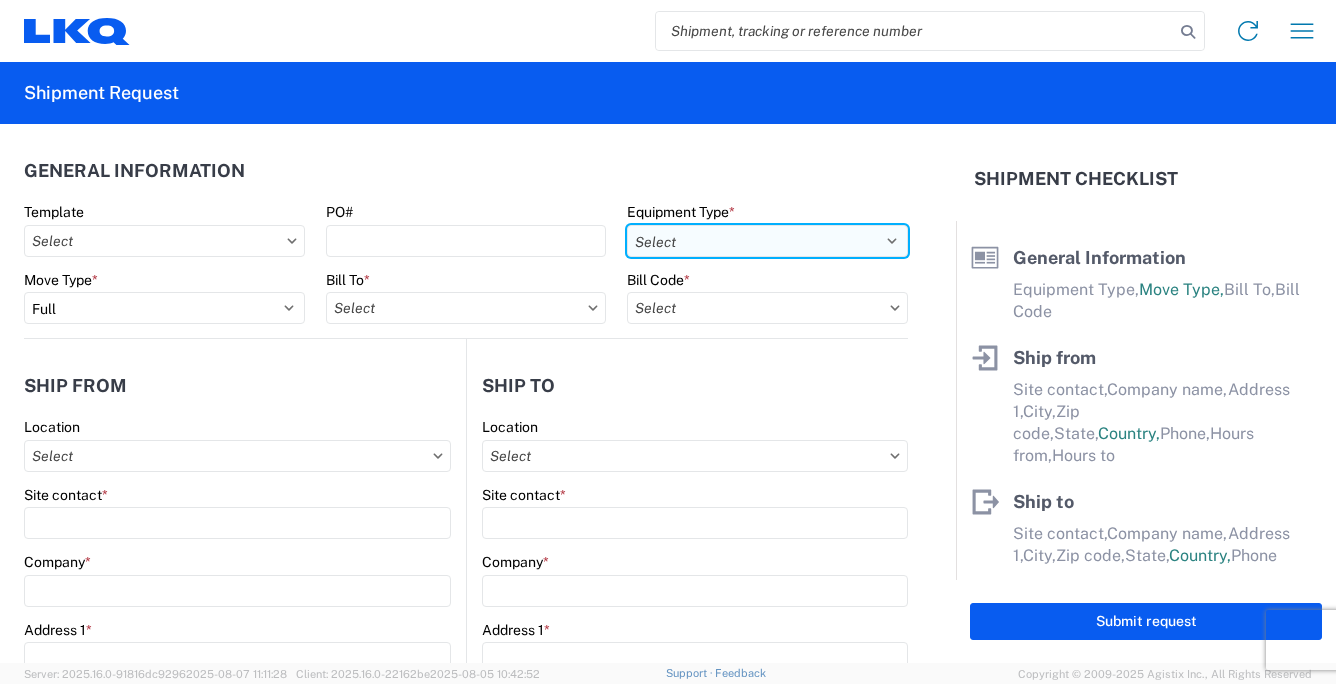 click on "Select 53’ Dry Van Flatbed Dropdeck (van) Lowboy (flatbed) Rail" at bounding box center [767, 241] 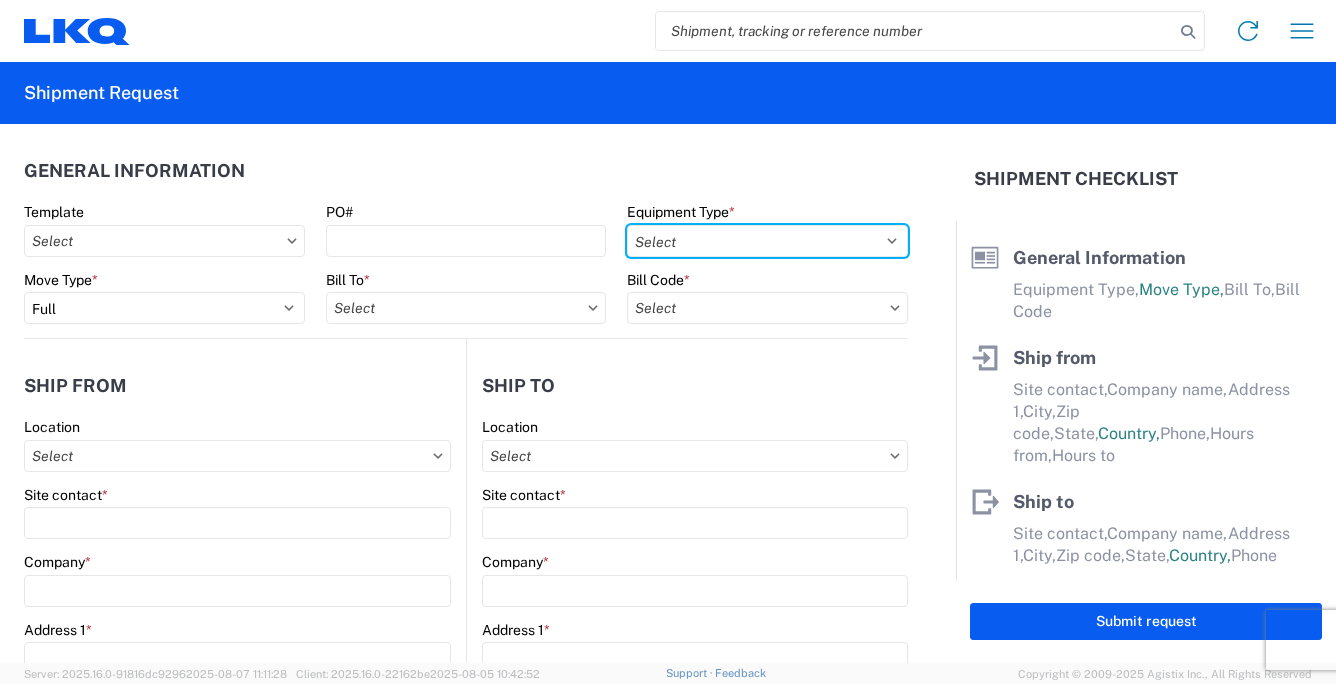 select on "STDV" 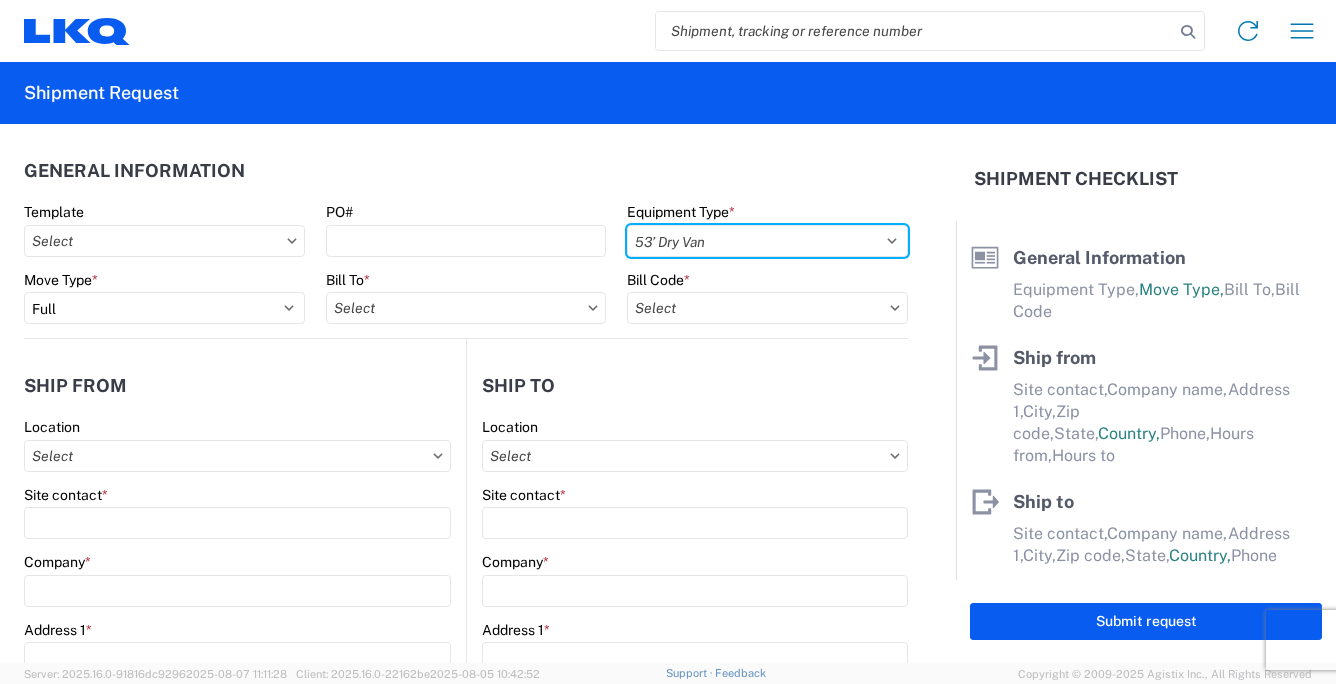 click on "Select 53’ Dry Van Flatbed Dropdeck (van) Lowboy (flatbed) Rail" at bounding box center (767, 241) 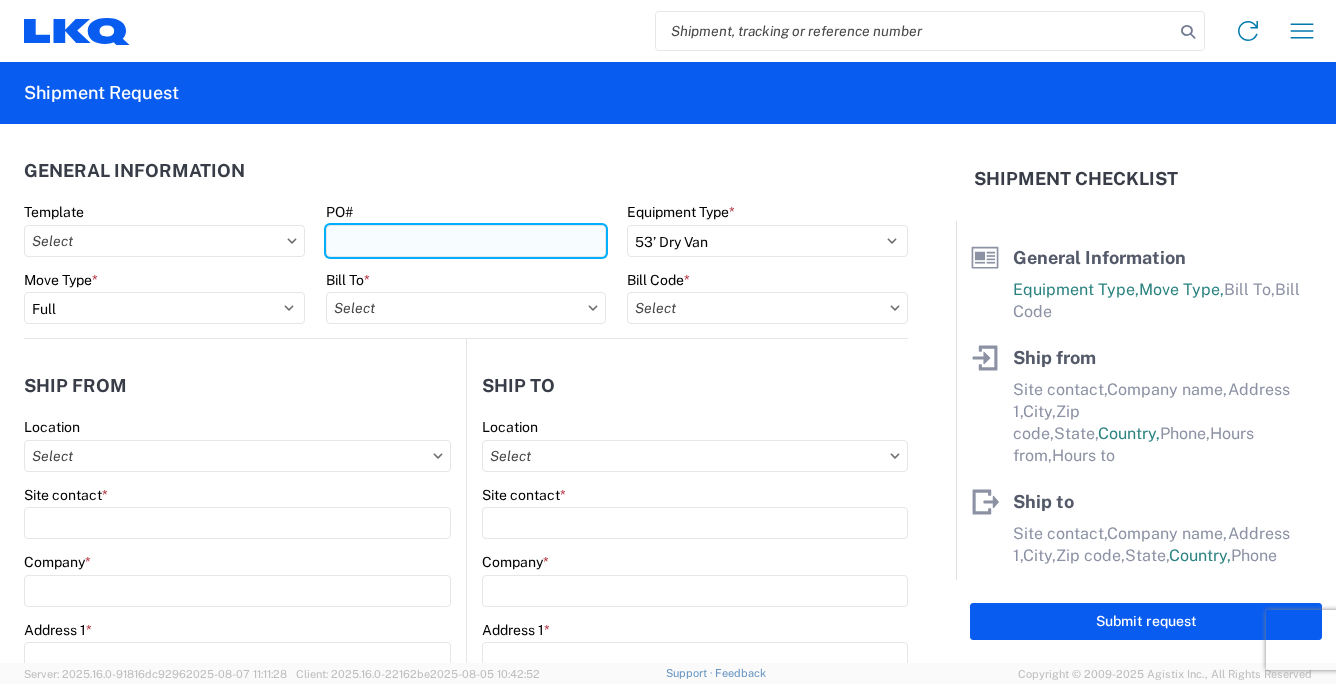 click on "PO#" at bounding box center (466, 241) 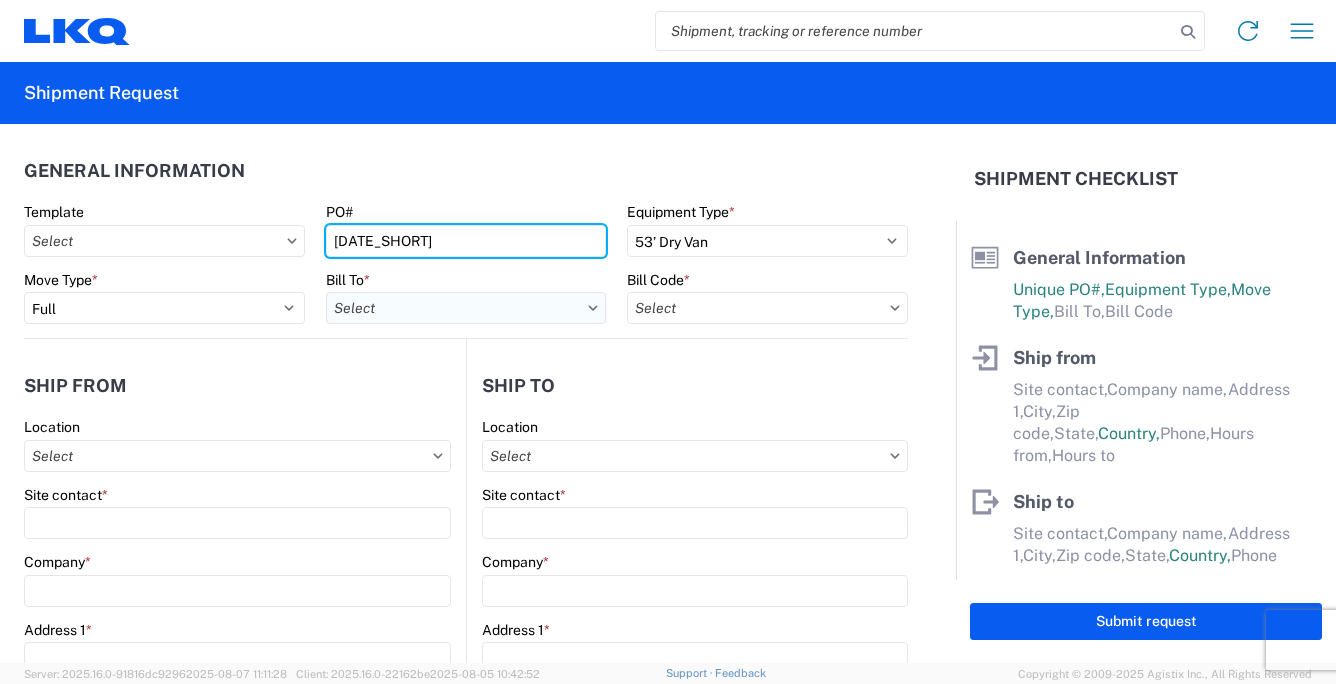 type on "[DATE_SHORT]" 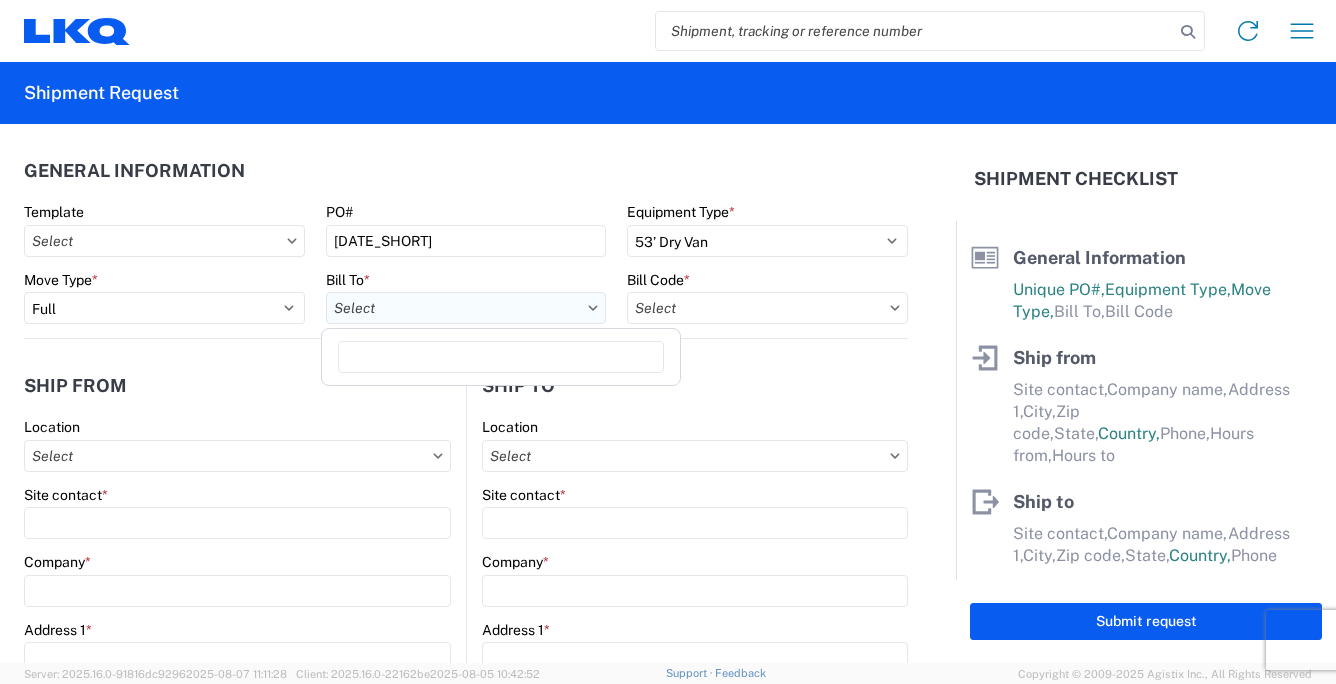 click on "Bill To  *" at bounding box center [466, 308] 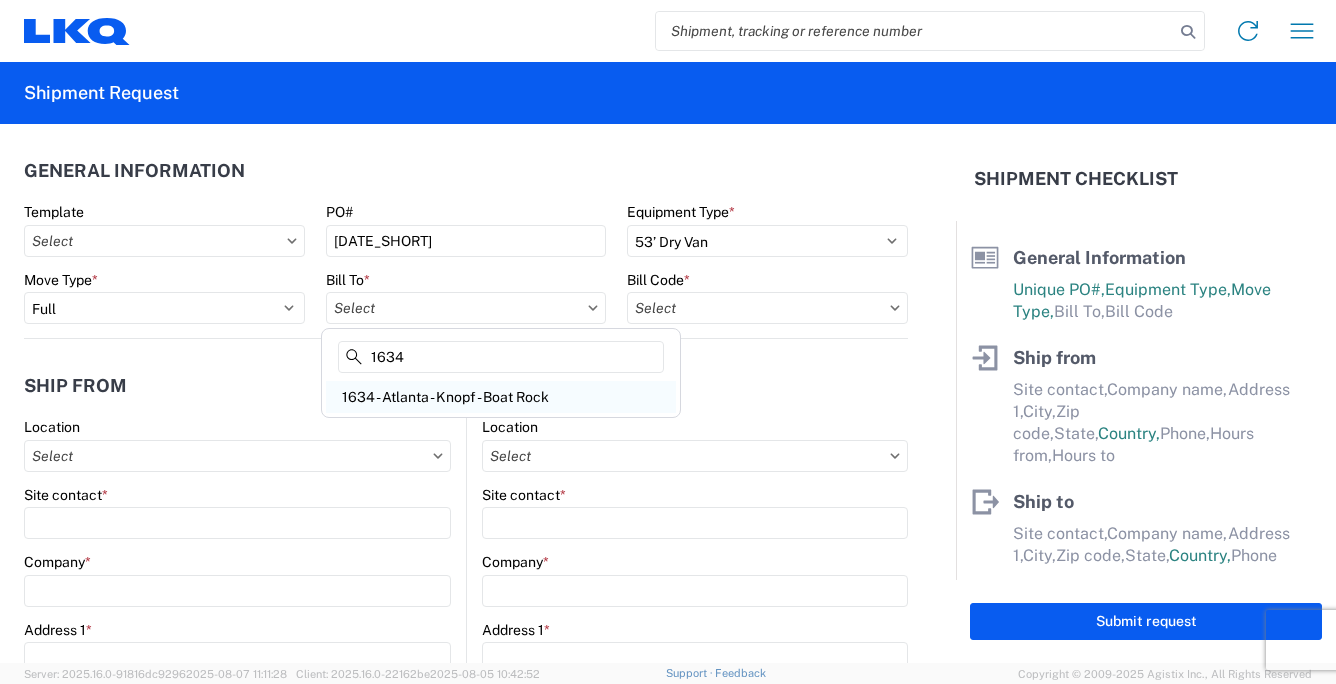type on "1634" 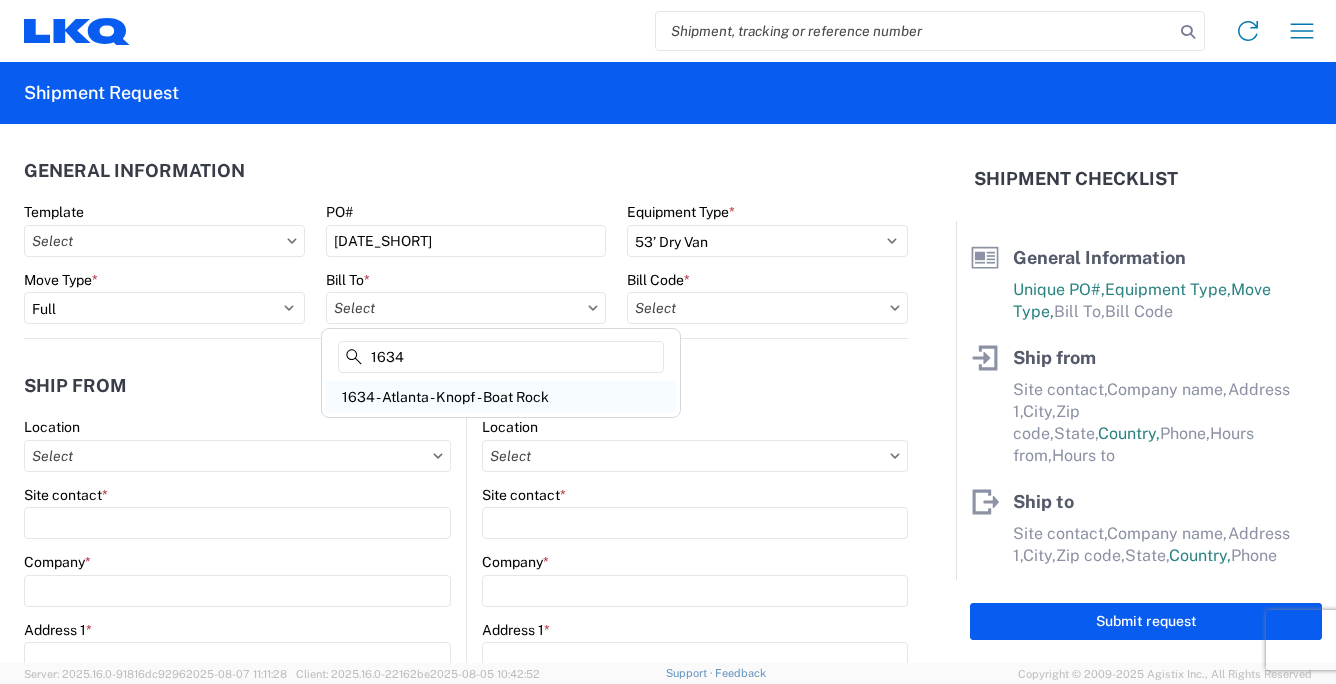 click on "1634 - Atlanta - Knopf - Boat Rock" 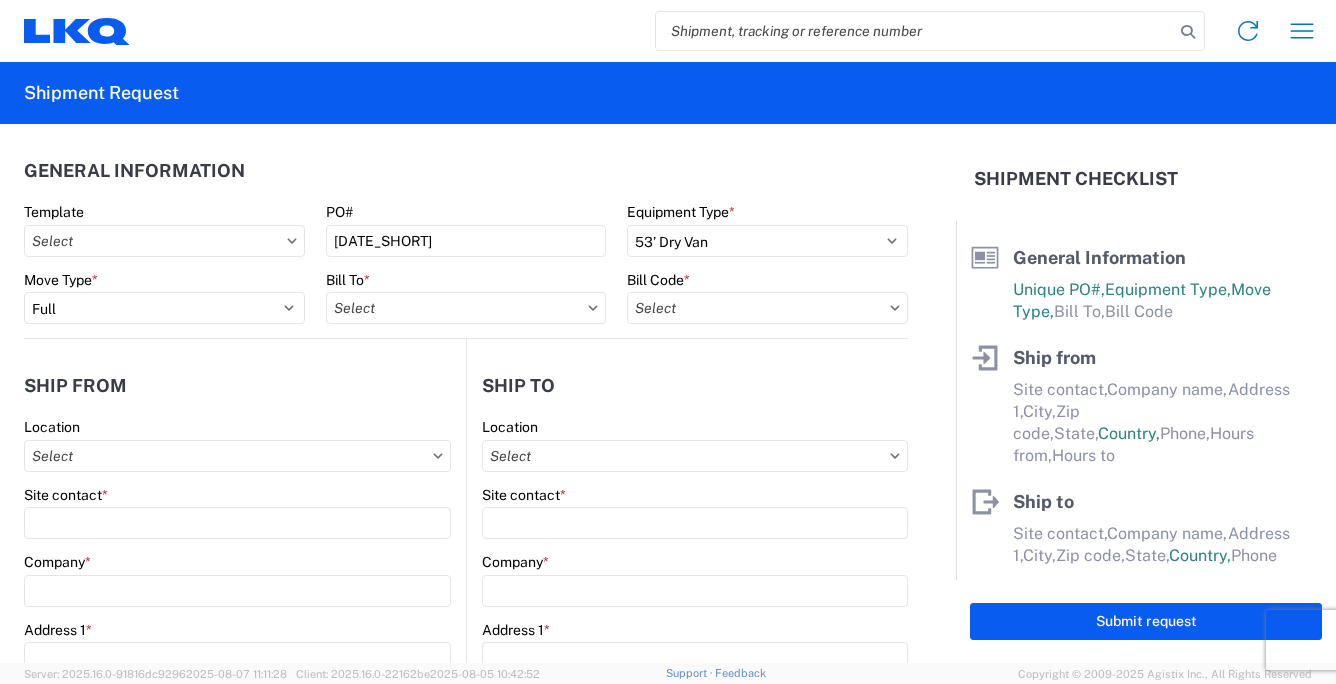 type on "1634 - Atlanta - Knopf - Boat Rock" 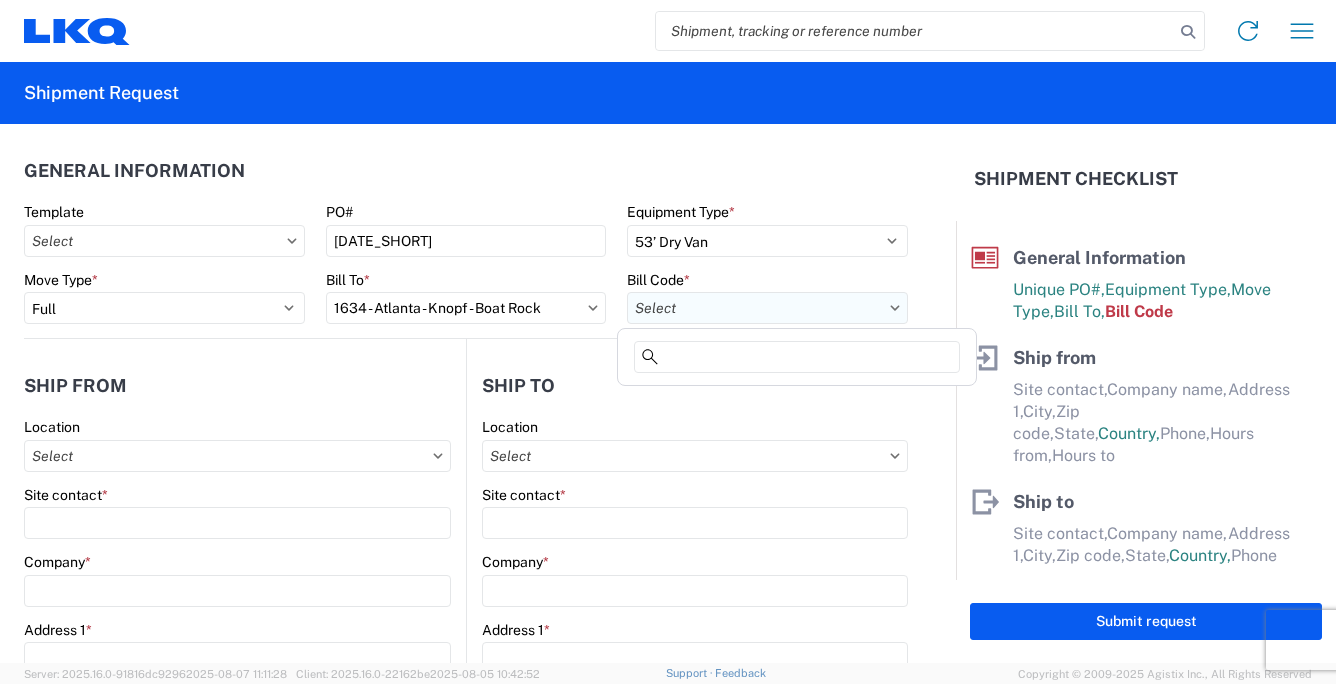 click on "Bill Code  *" at bounding box center (767, 308) 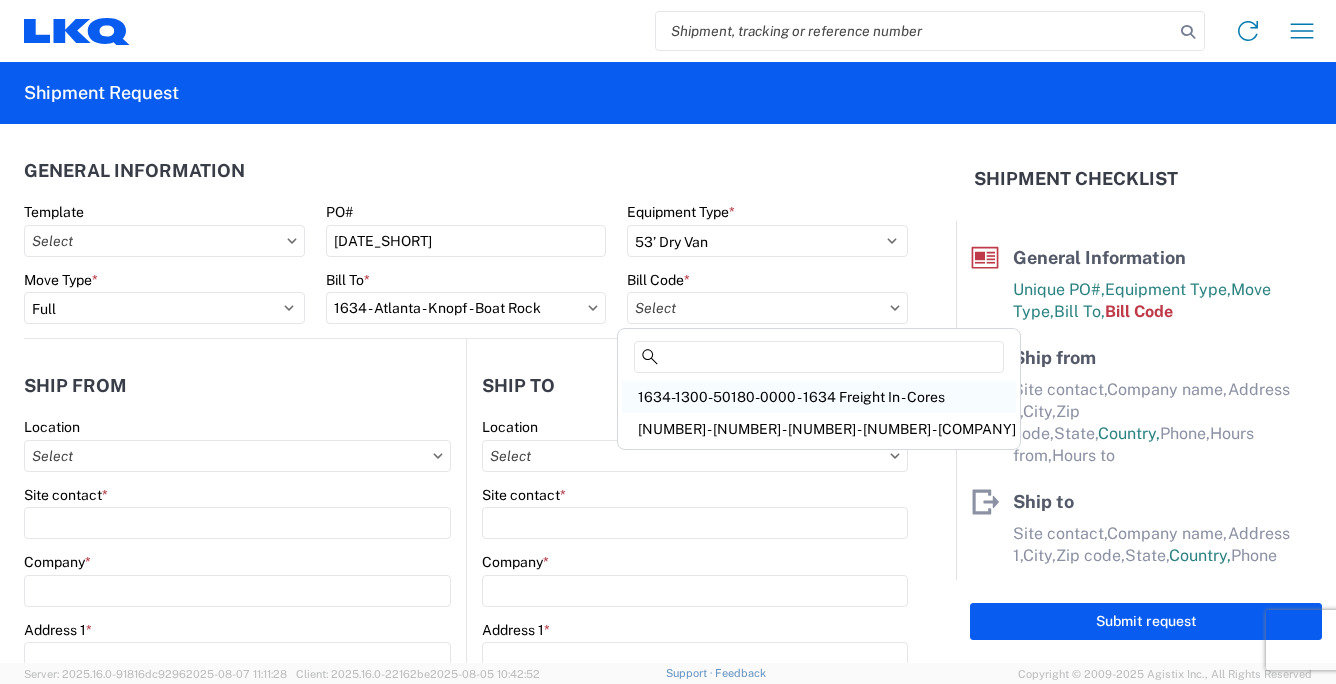 click on "1634-1300-50180-0000 - 1634 Freight In - Cores" 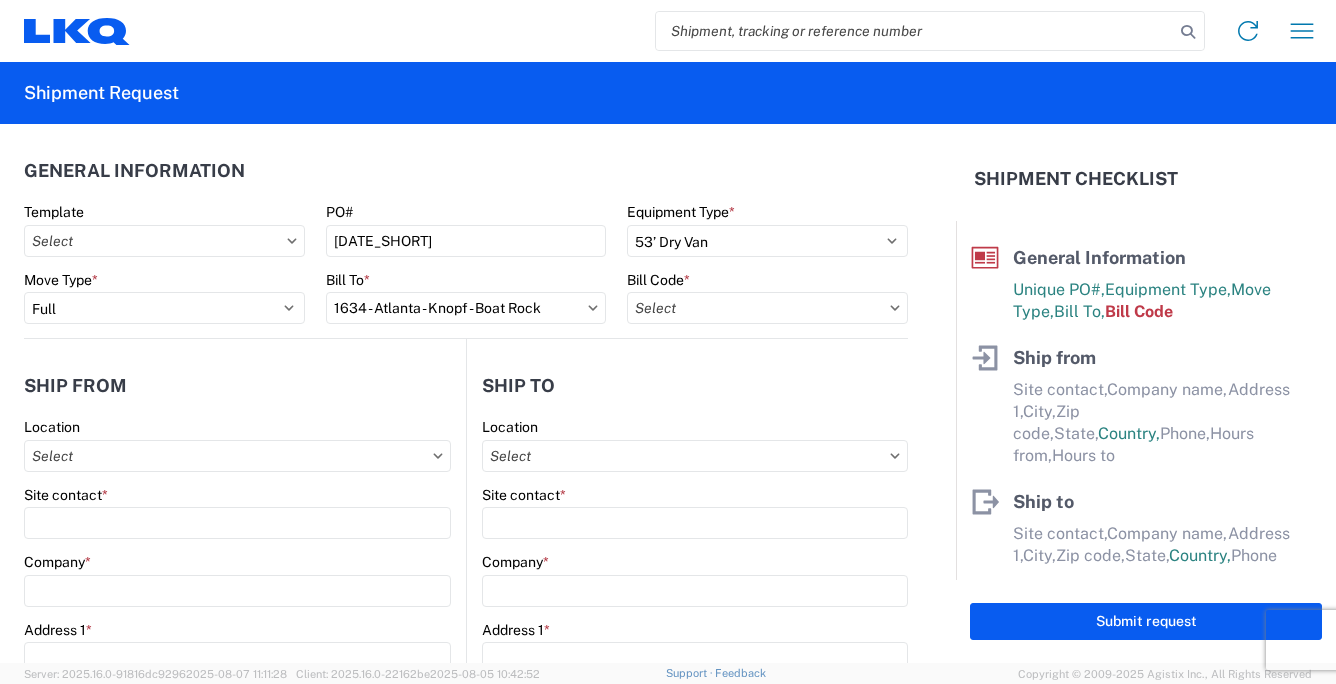 type on "1634-1300-50180-0000 - 1634 Freight In - Cores" 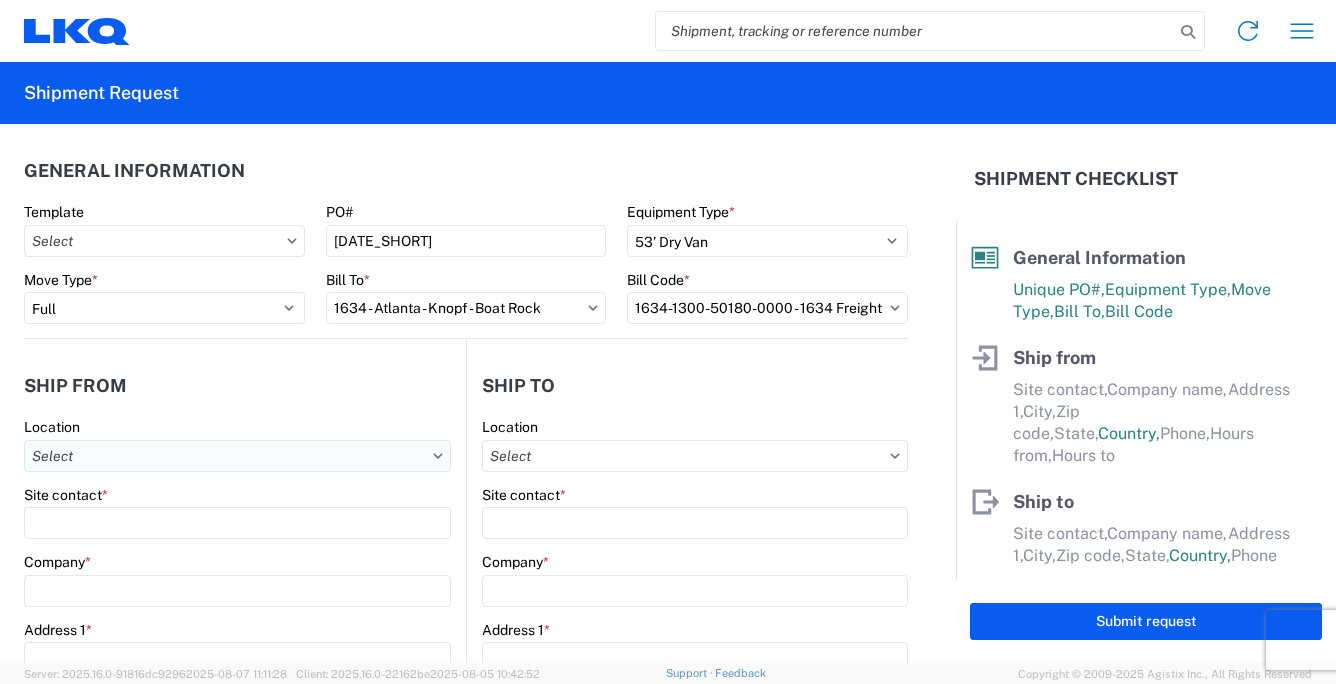 click on "Location" at bounding box center (237, 456) 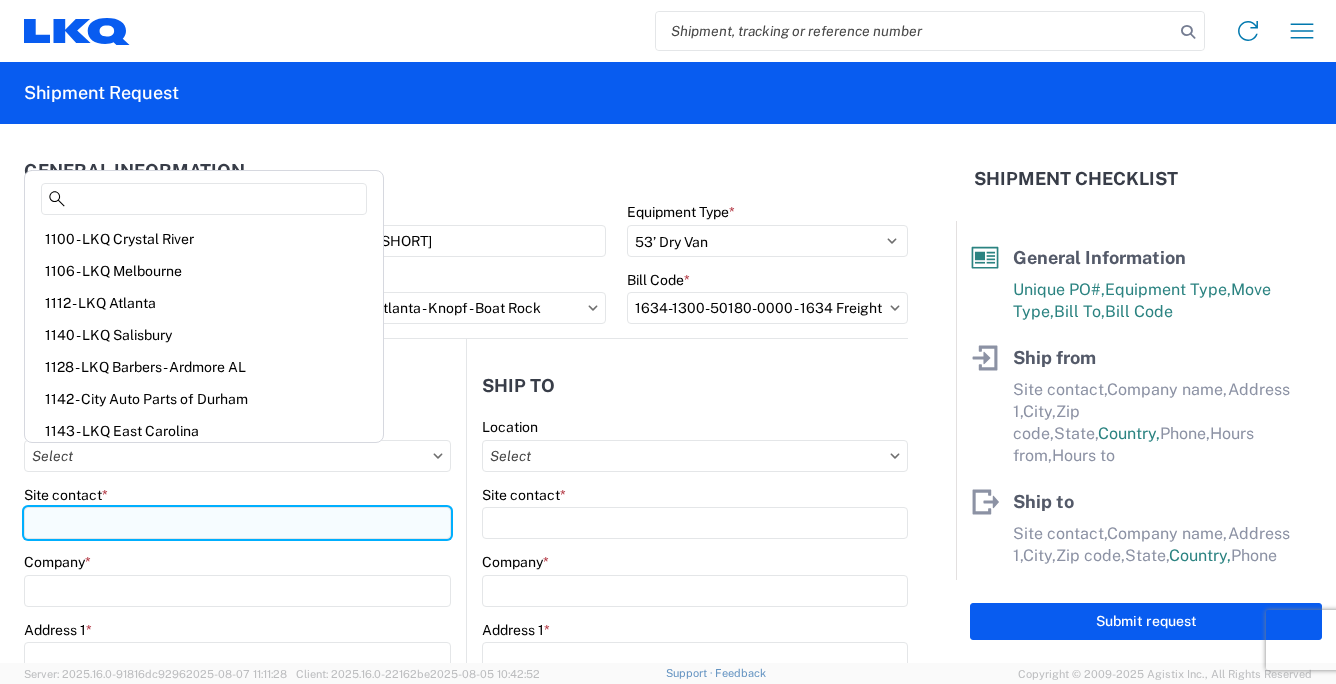 click on "Site contact  *" at bounding box center (237, 523) 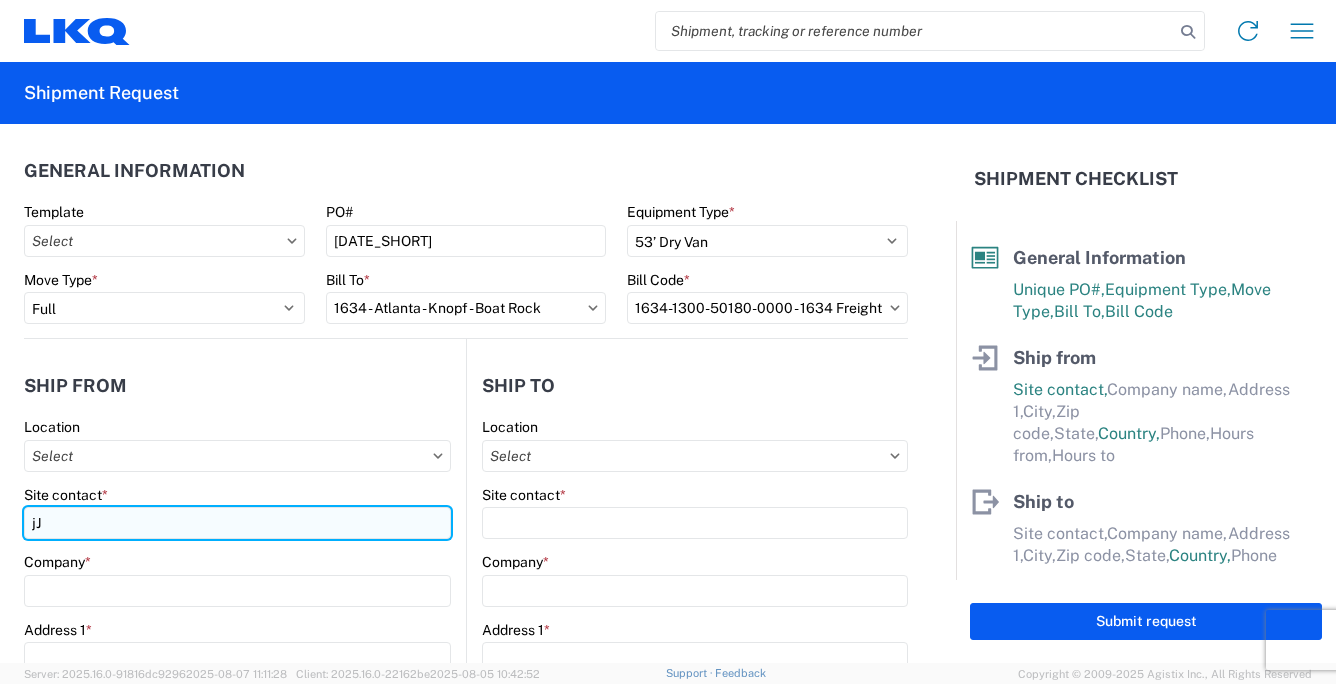 type on "j" 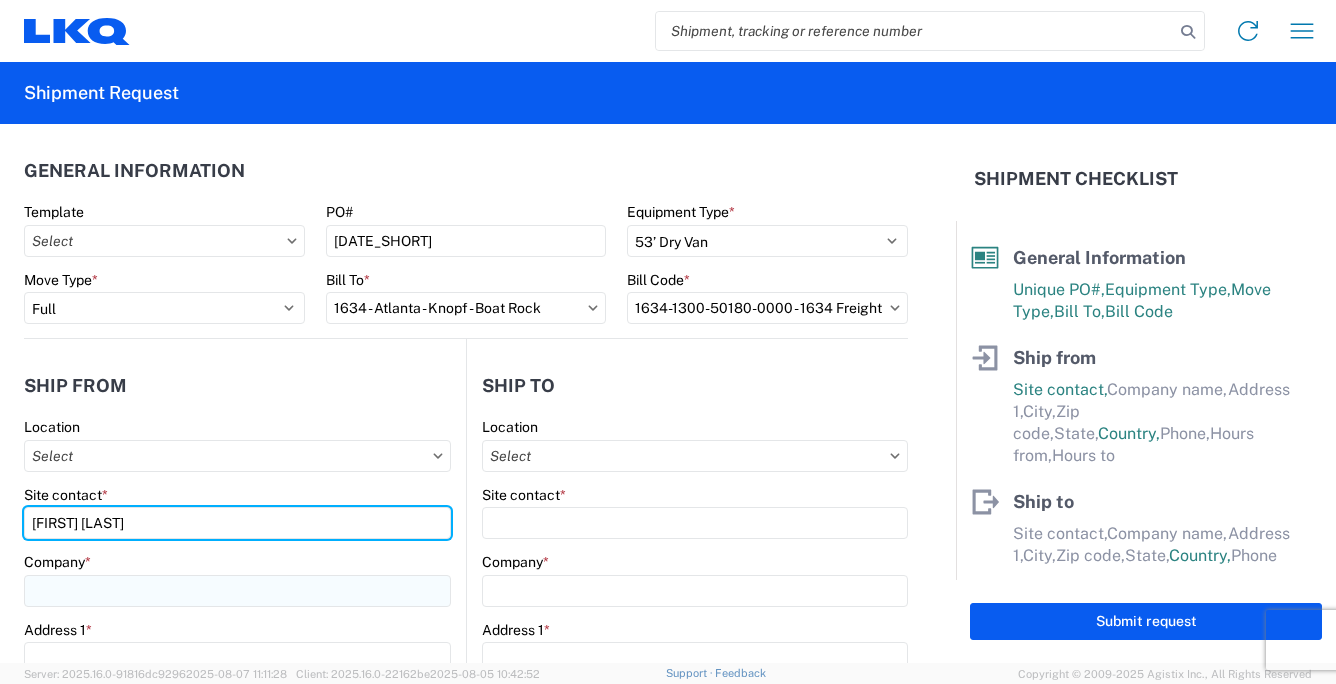 type on "[FIRST] [LAST]" 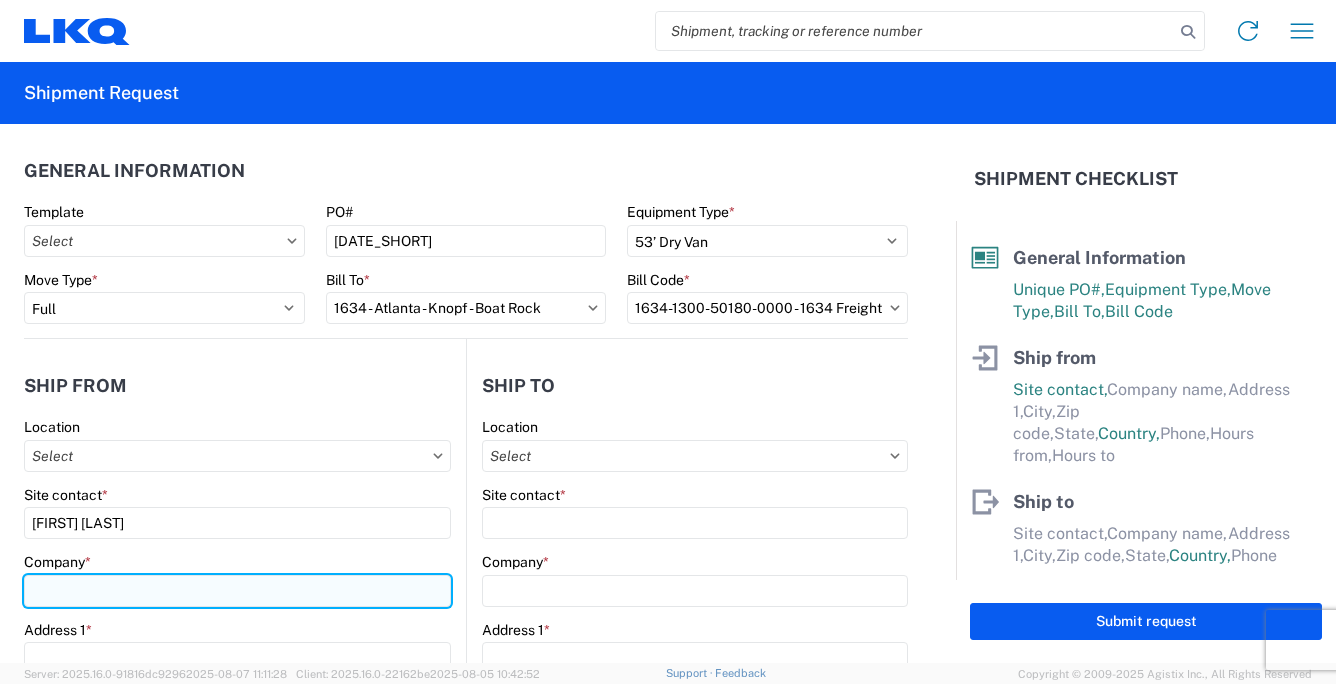 click on "Company  *" at bounding box center [237, 591] 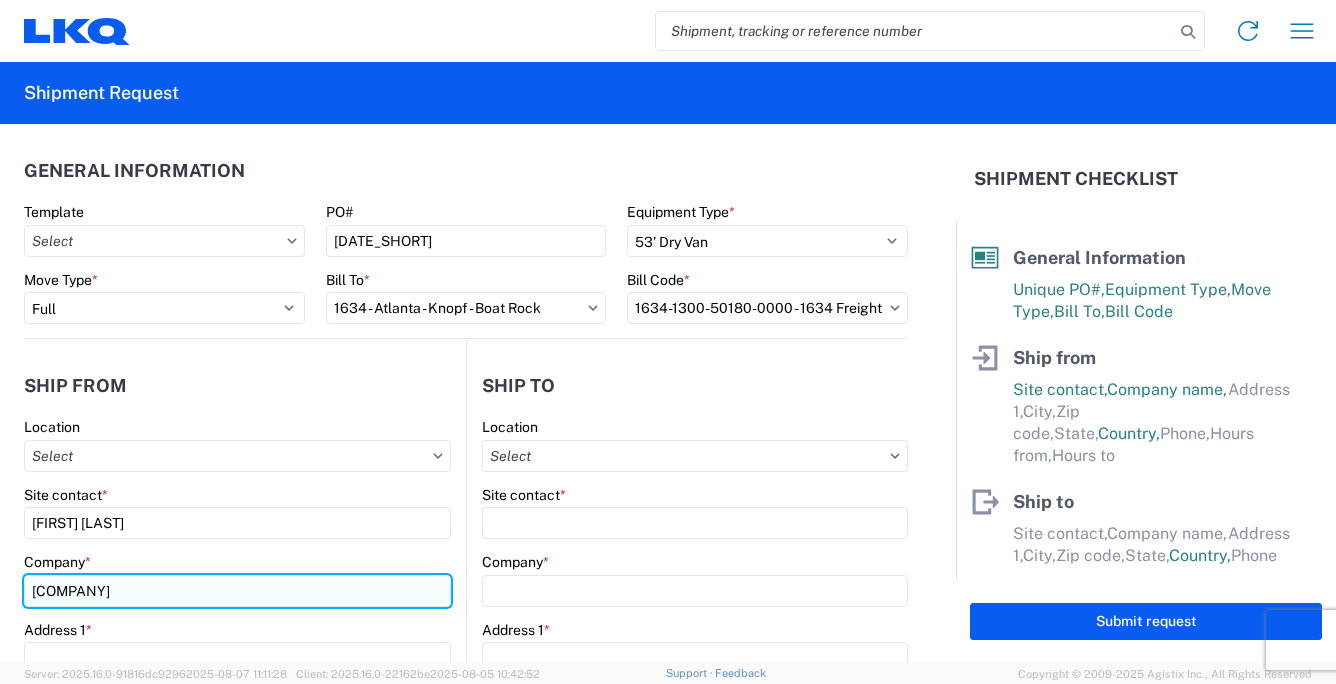 type on "JAFCORE  LLC" 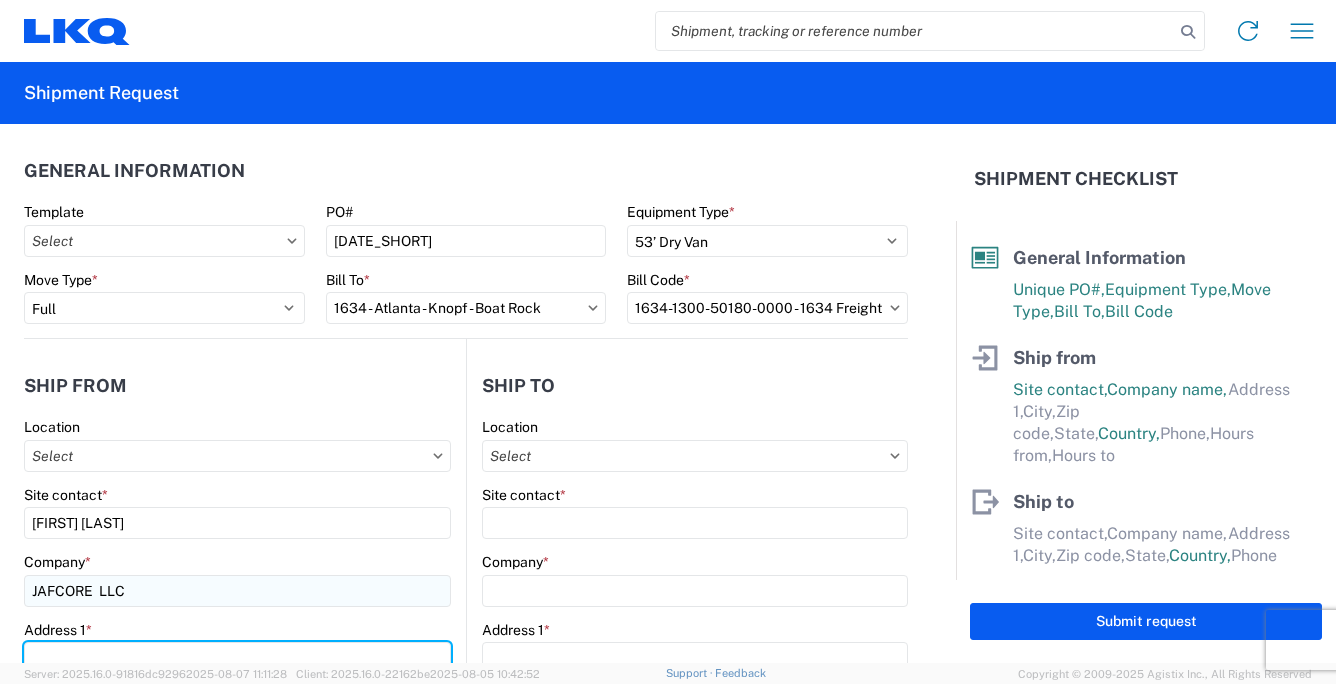 type on "[NUMBER] [STREET] 2-B" 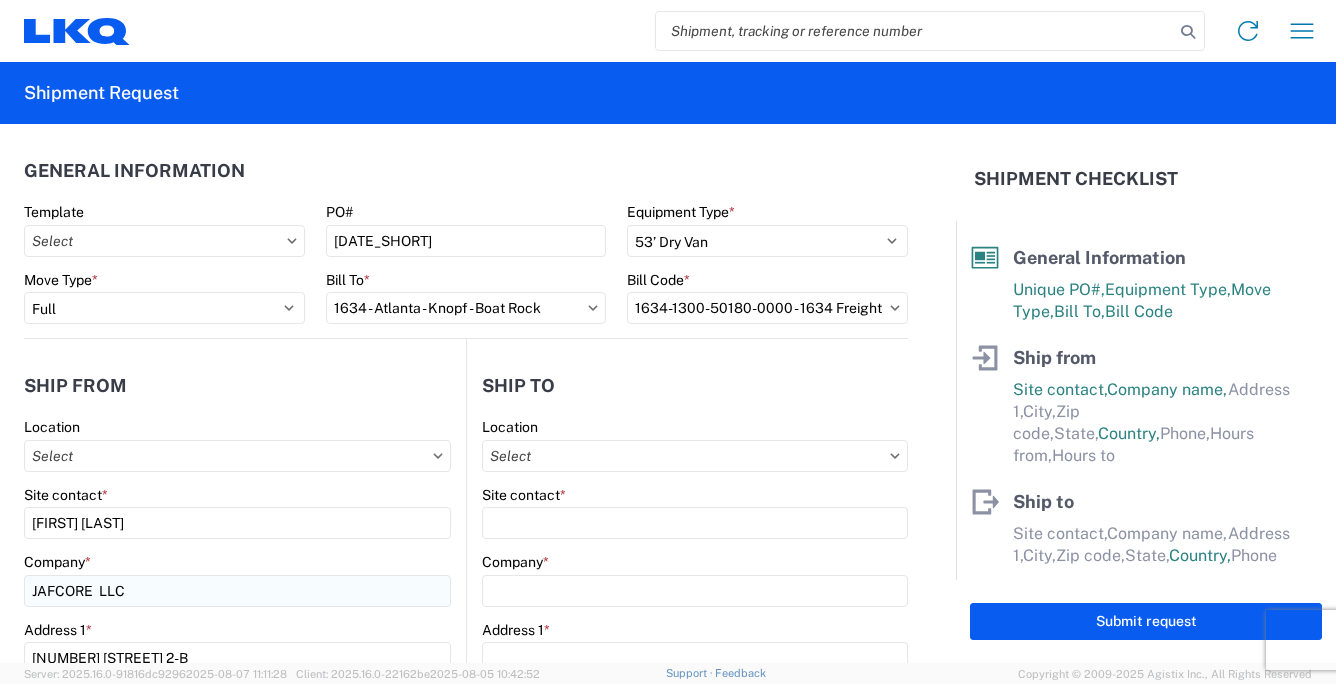 type on "FORT PIERCE" 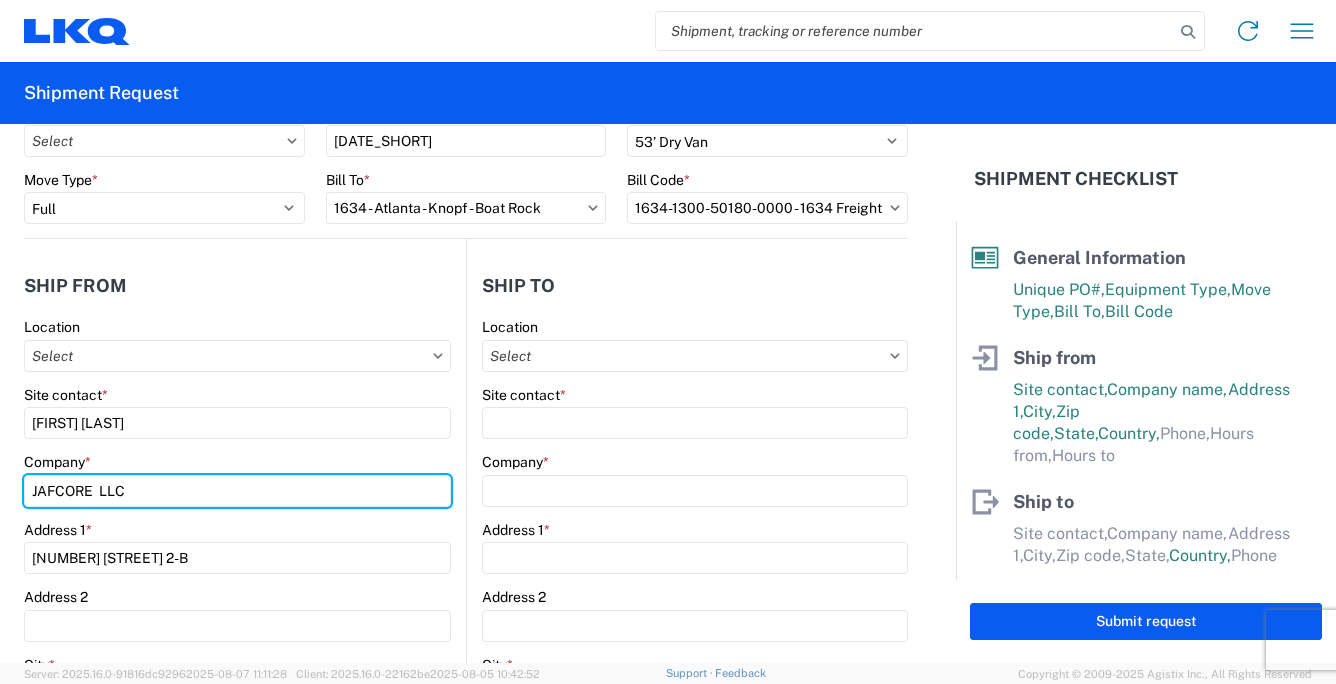 scroll, scrollTop: 300, scrollLeft: 0, axis: vertical 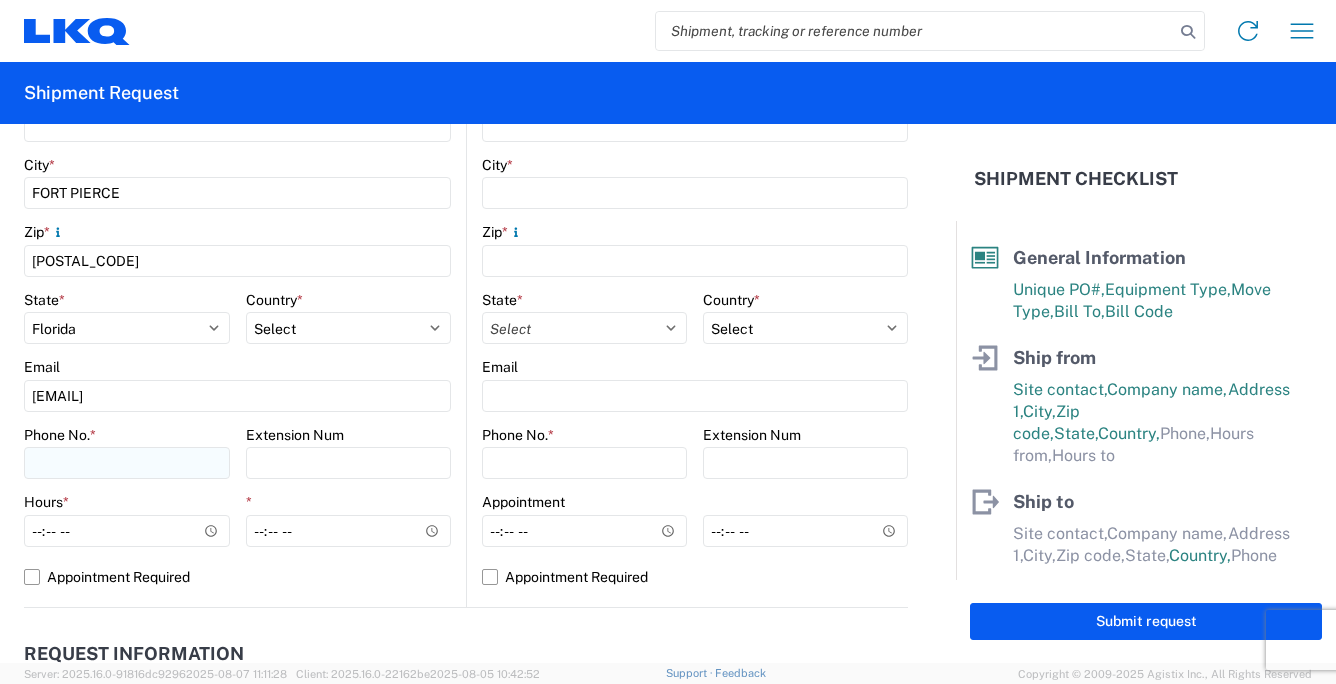 type on "JAFCORE LLC" 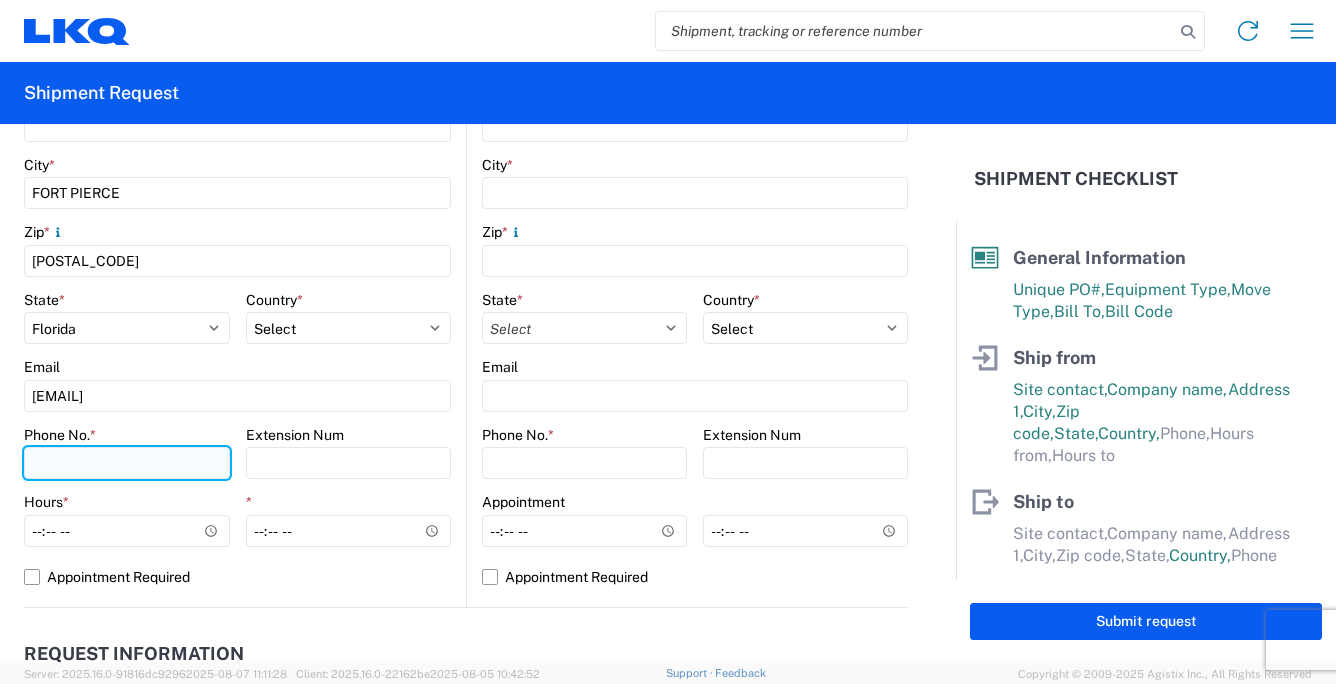 click on "Phone No.  *" at bounding box center (127, 463) 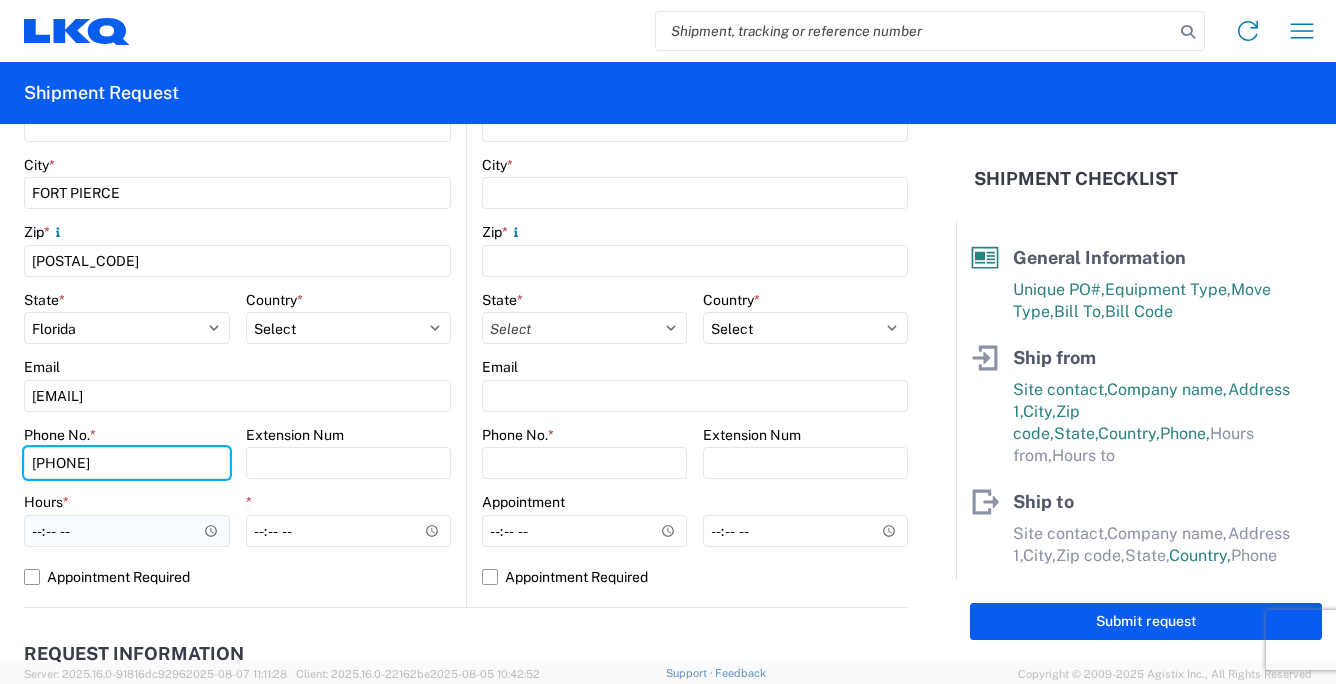 type on "[PHONE]" 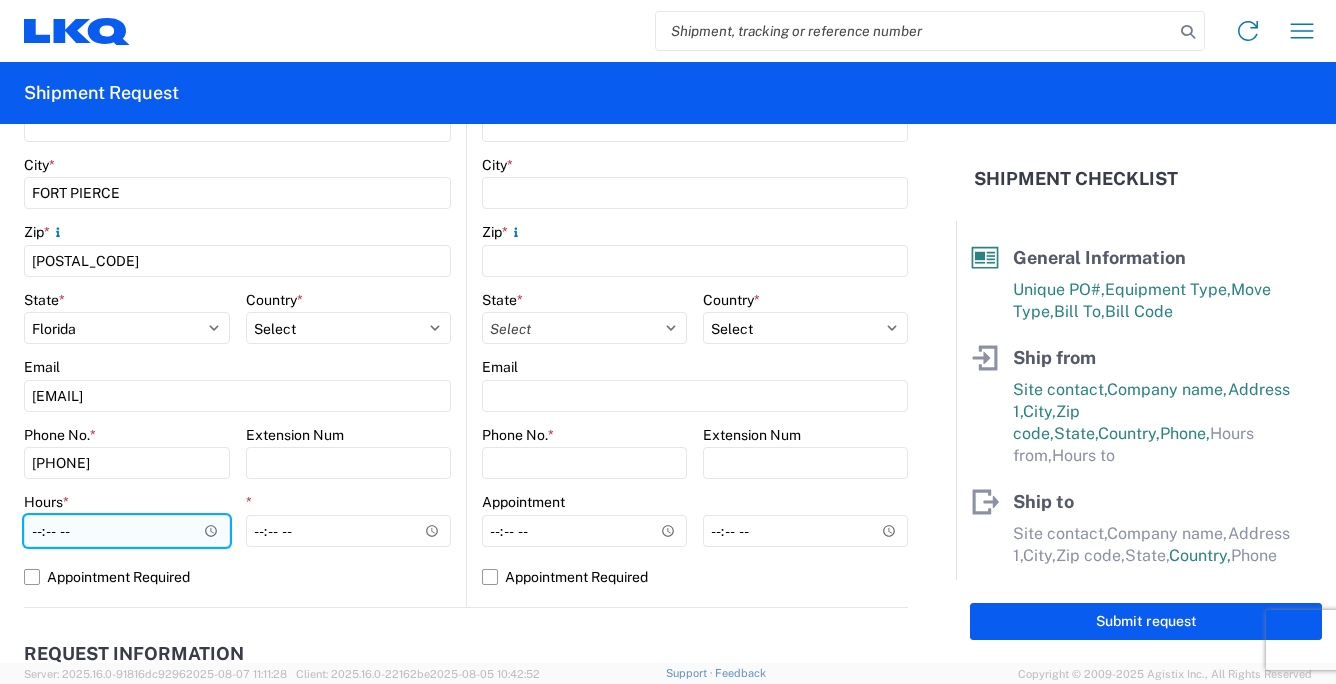 click on "Hours  *" at bounding box center [127, 531] 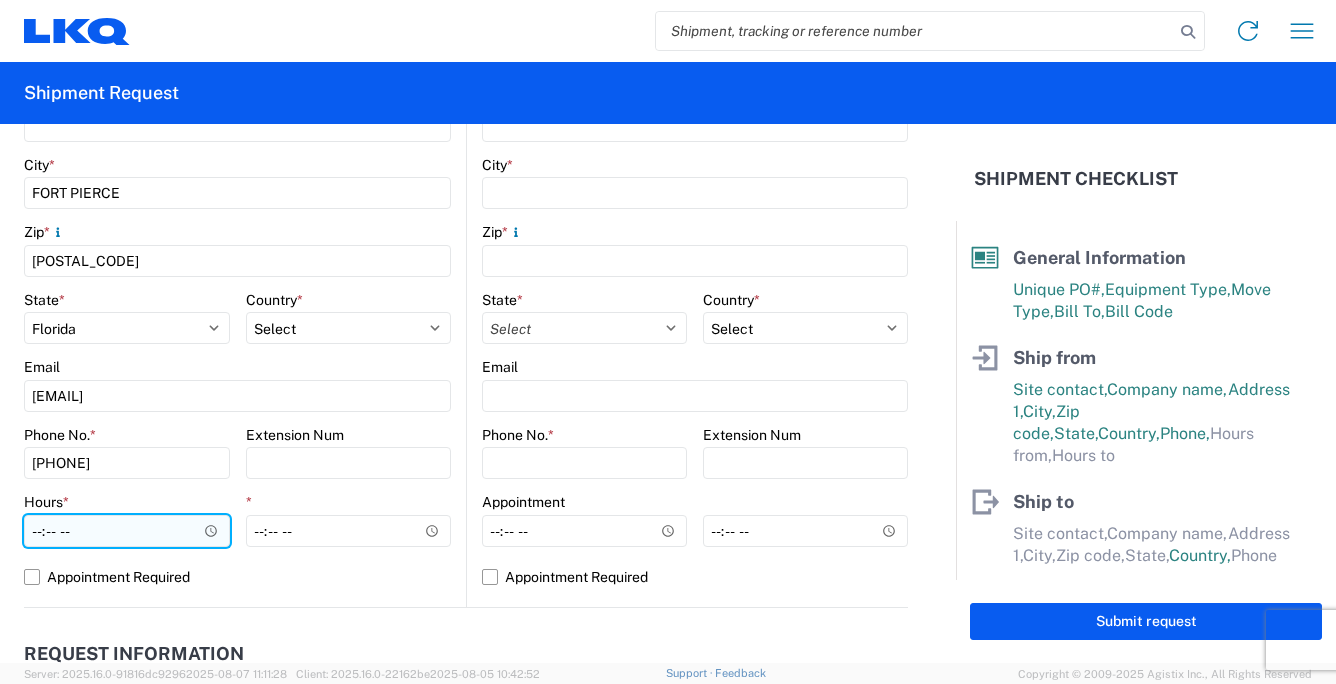 type on "08:00" 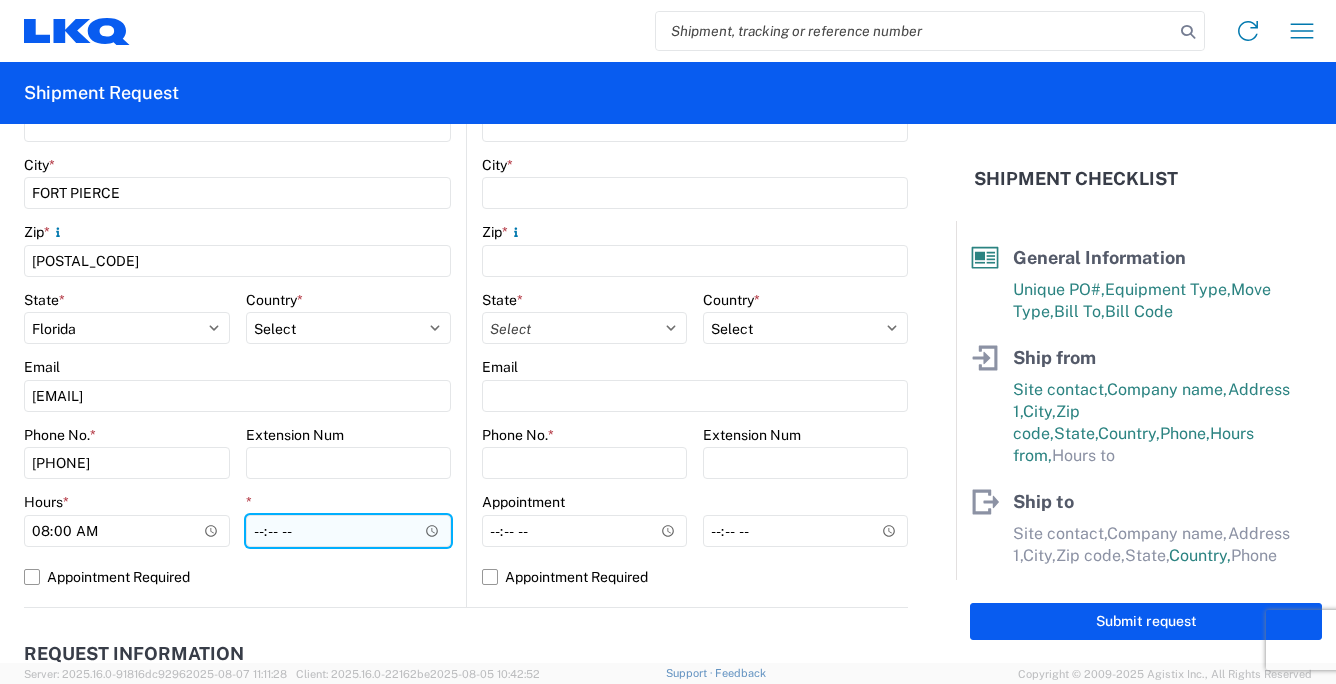 click on "*" at bounding box center [349, 531] 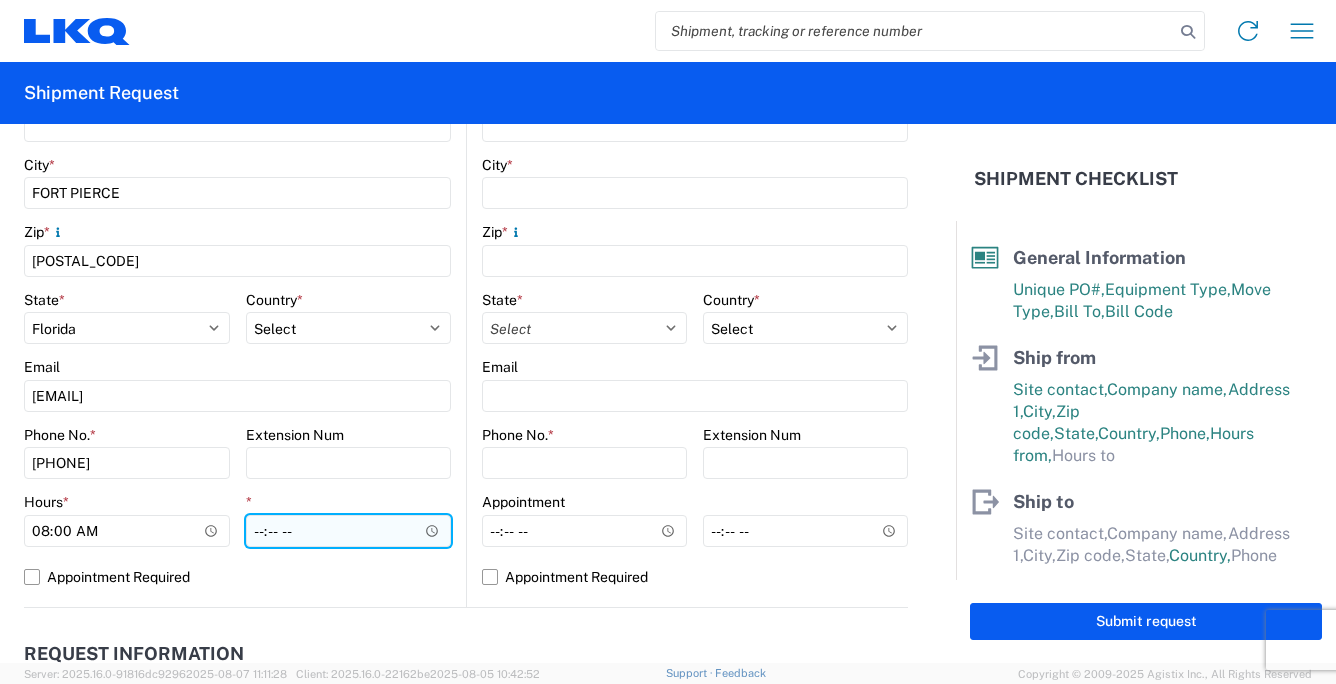 type on "16:00" 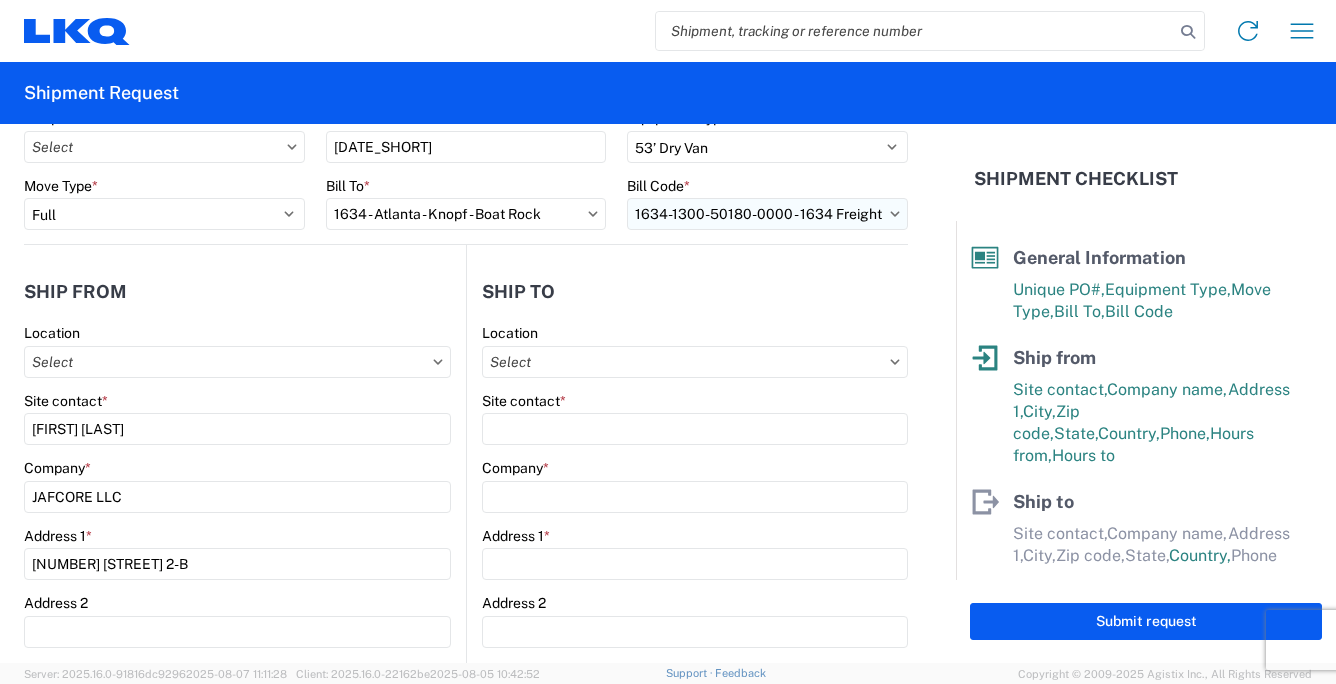 scroll, scrollTop: 0, scrollLeft: 0, axis: both 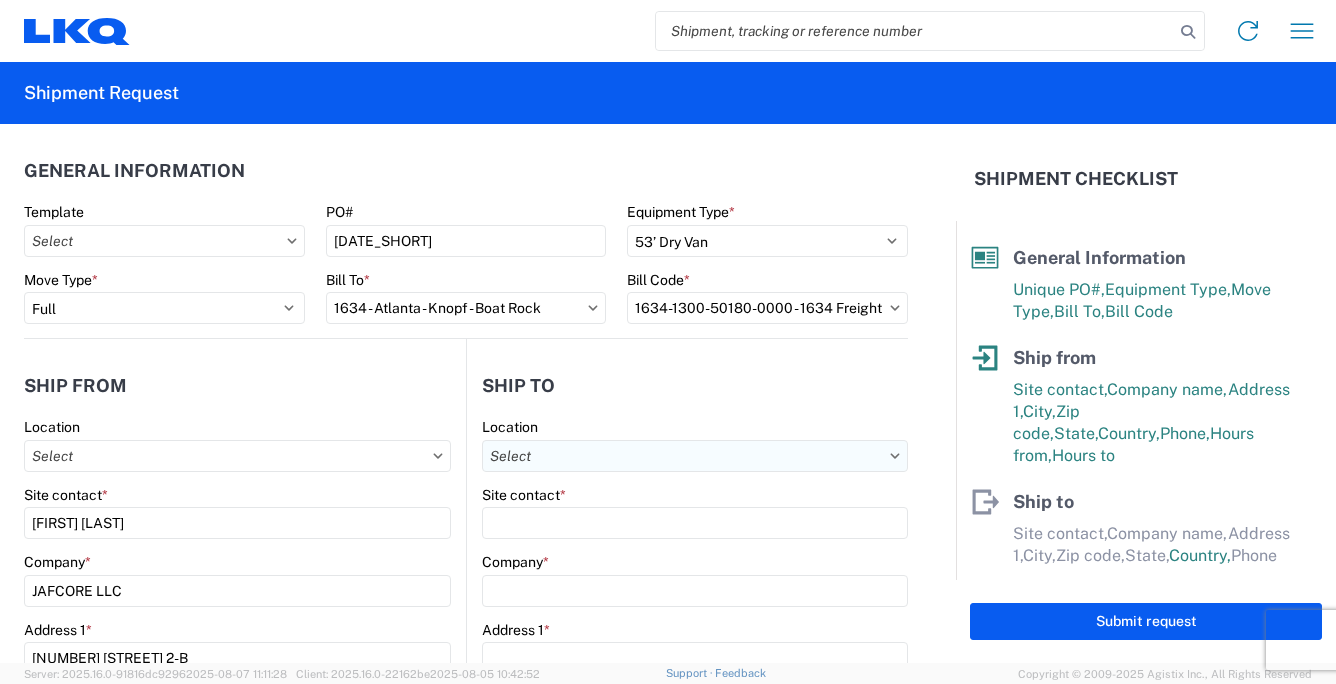 click on "Location" at bounding box center [695, 456] 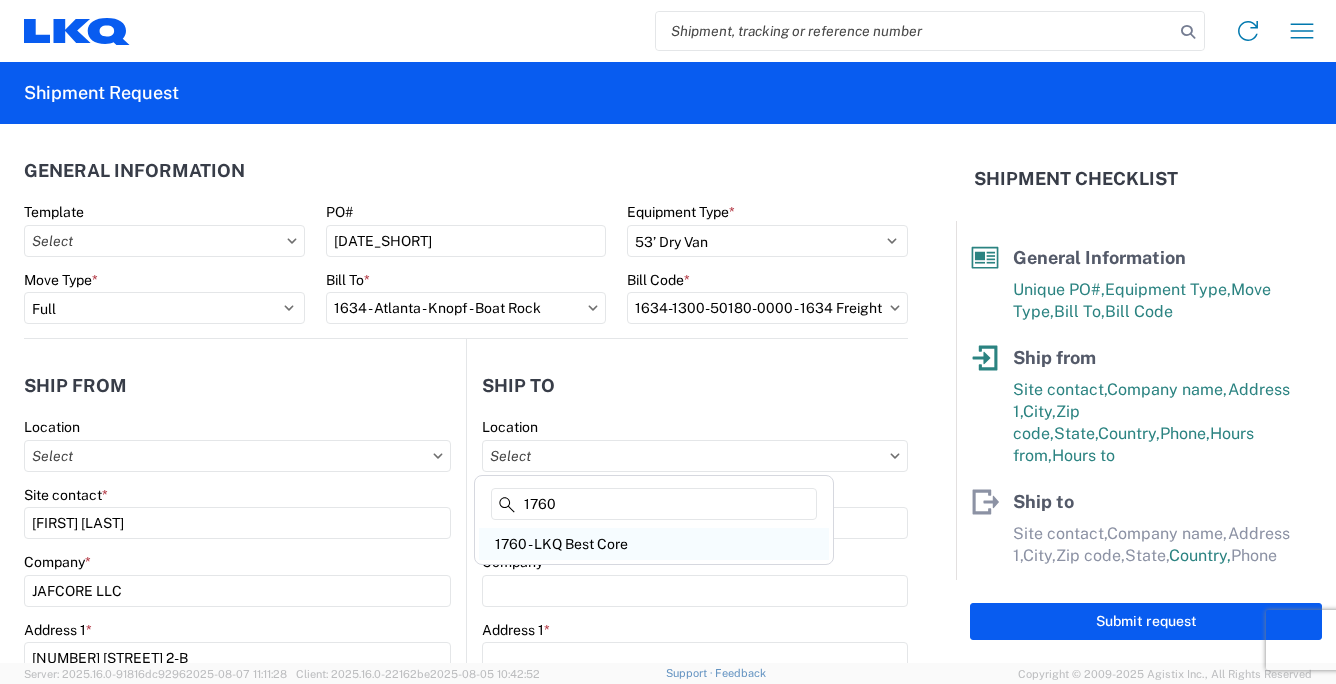 type on "1760" 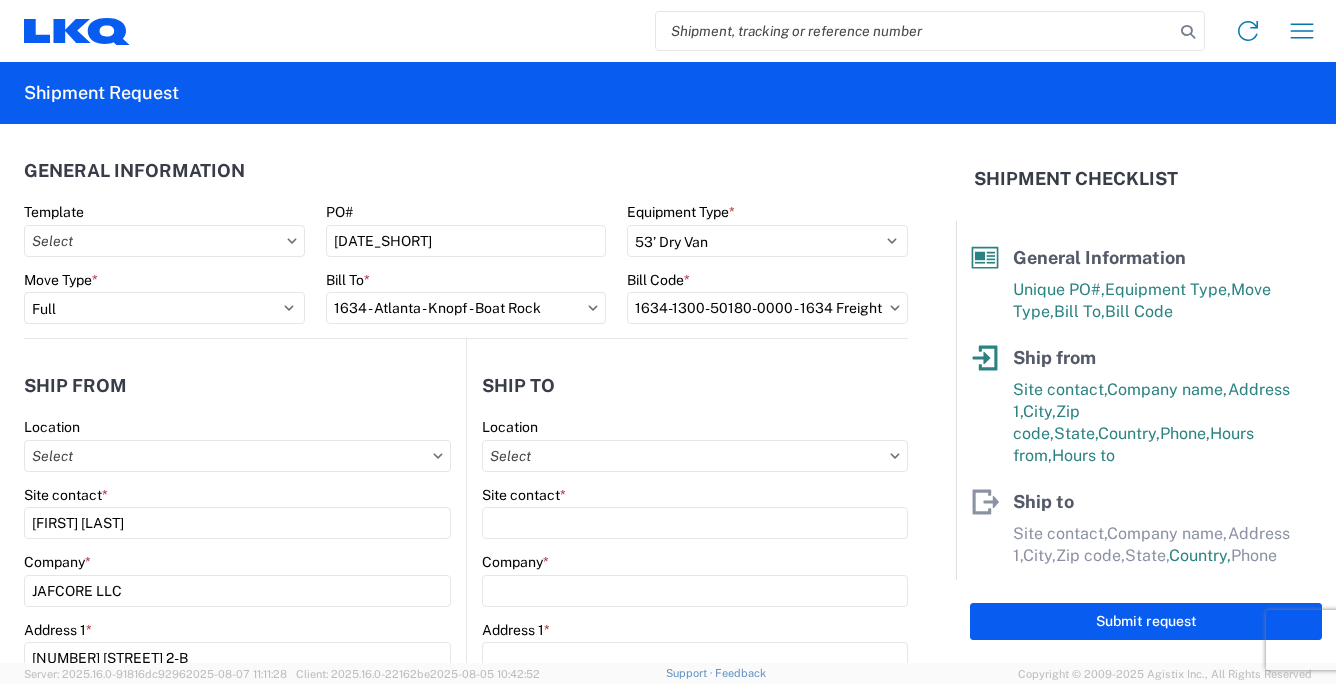 type on "1760 - LKQ Best Core" 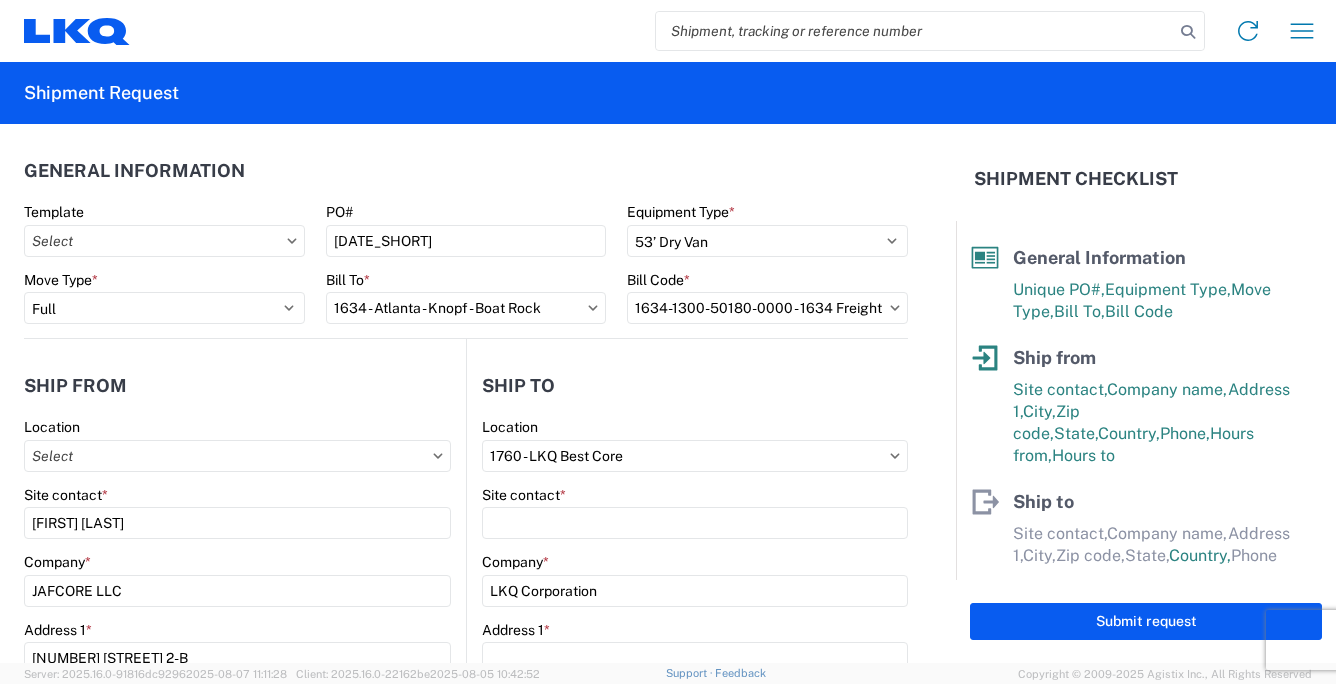 type on "1710 W Mount Houston Rd" 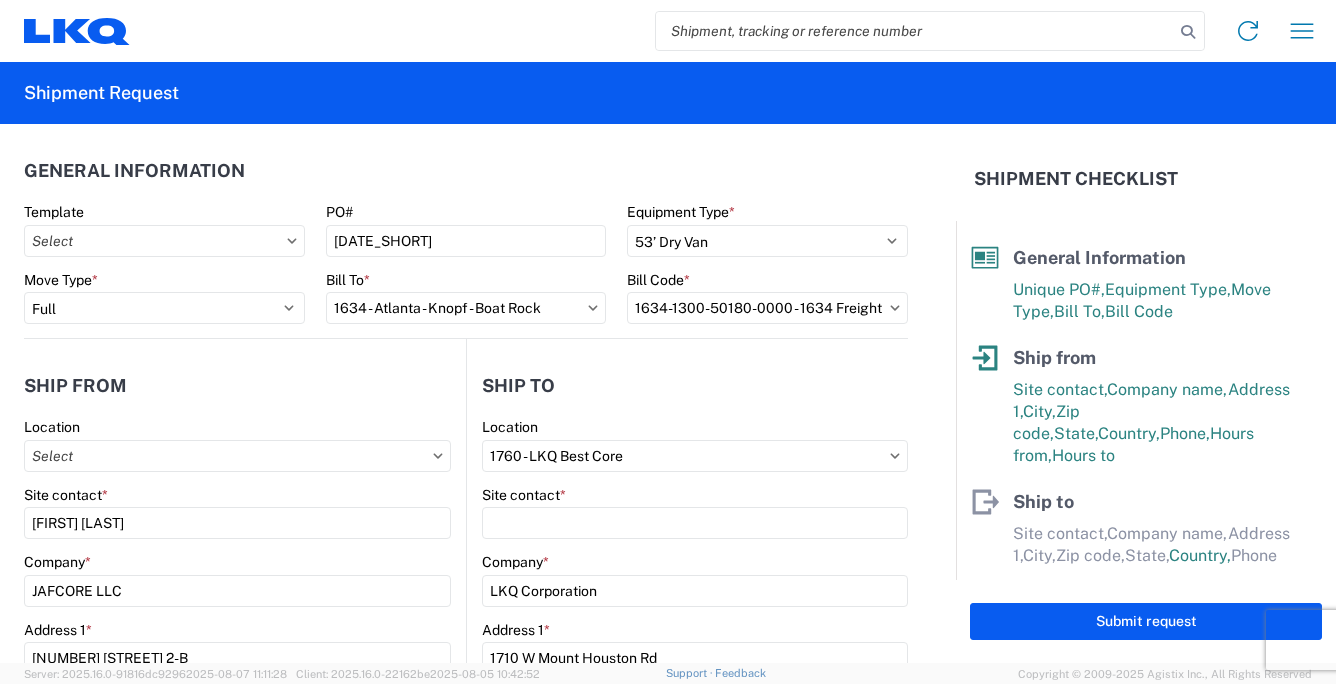 select on "US" 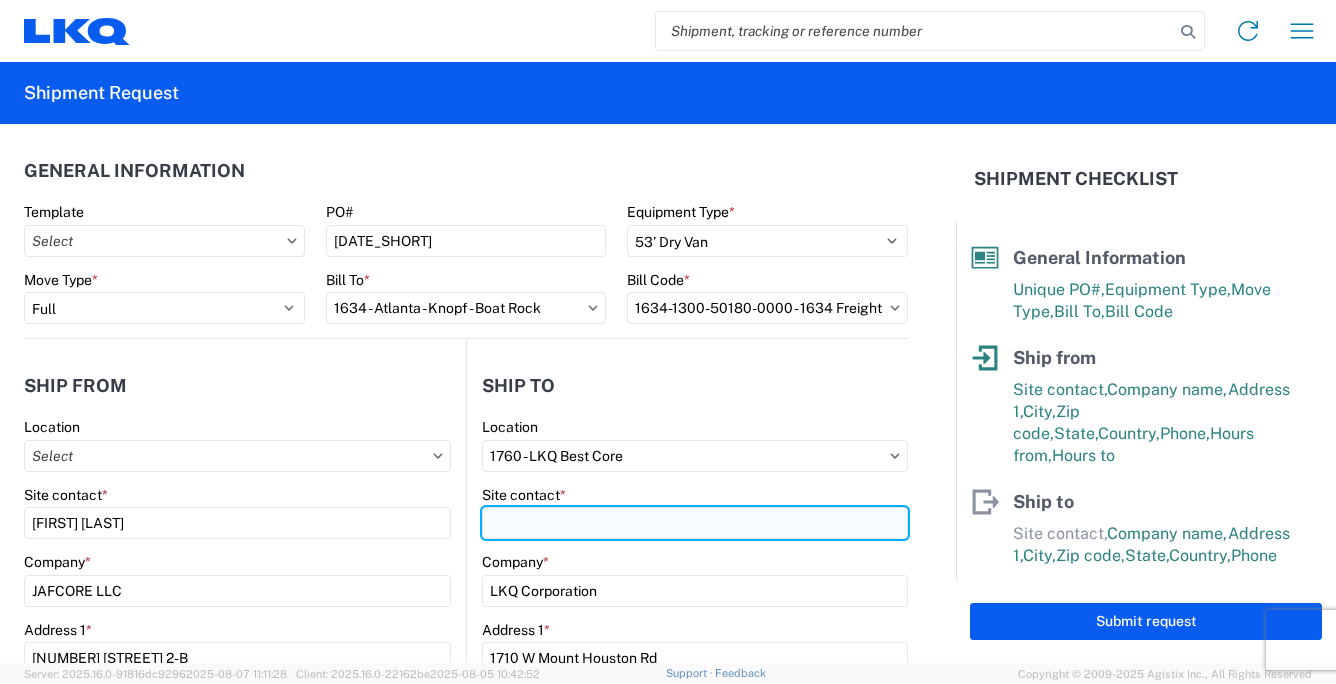 click on "Site contact  *" at bounding box center (695, 523) 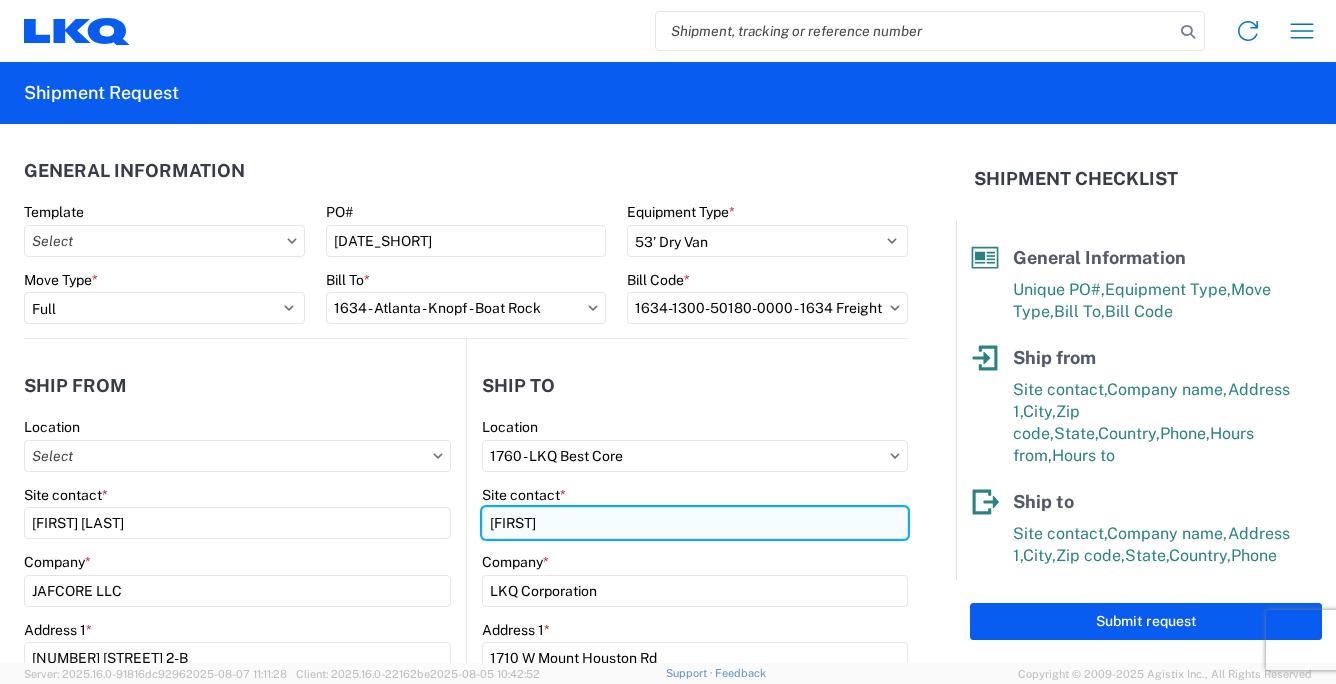 type on "L" 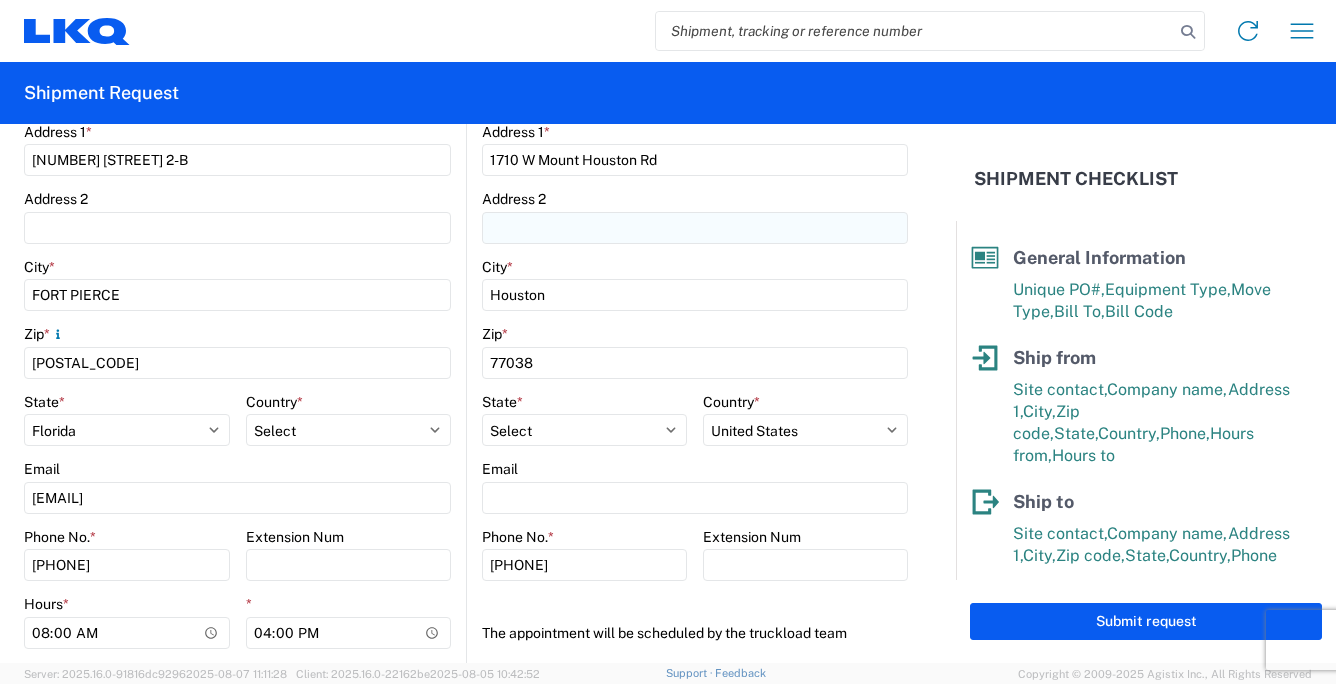 scroll, scrollTop: 500, scrollLeft: 0, axis: vertical 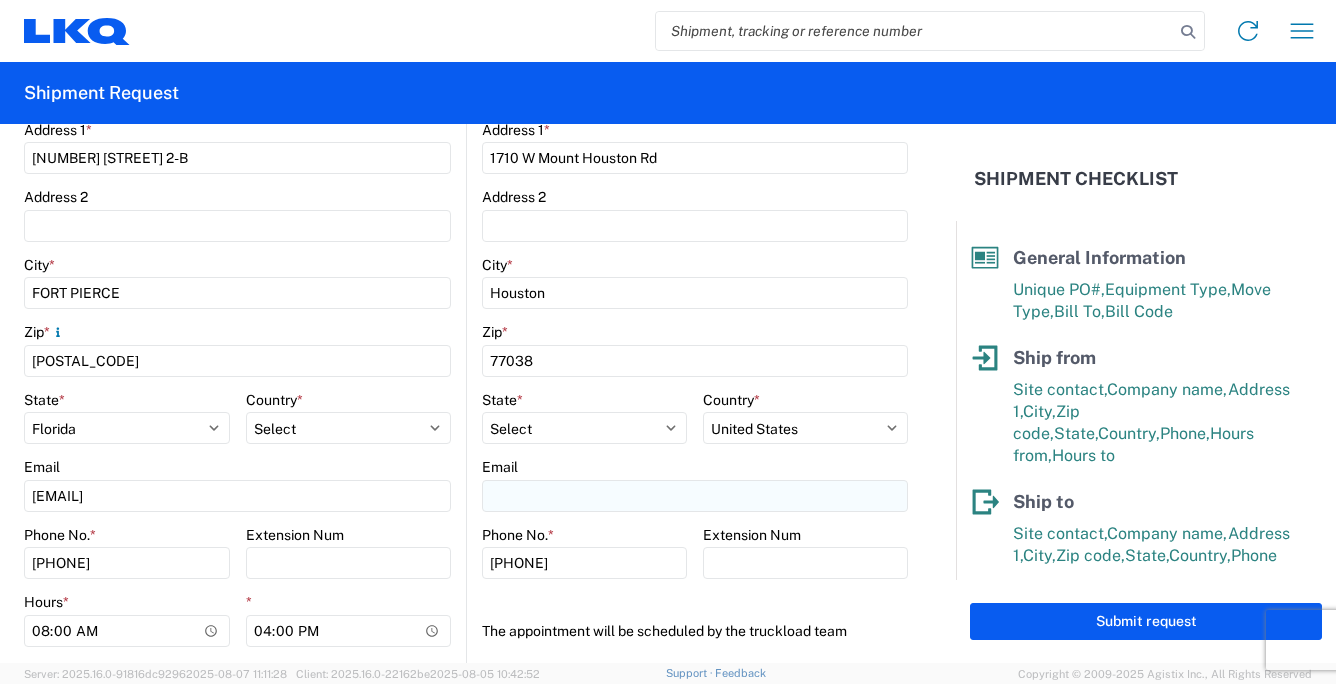 type on "[FIRST] [LAST]" 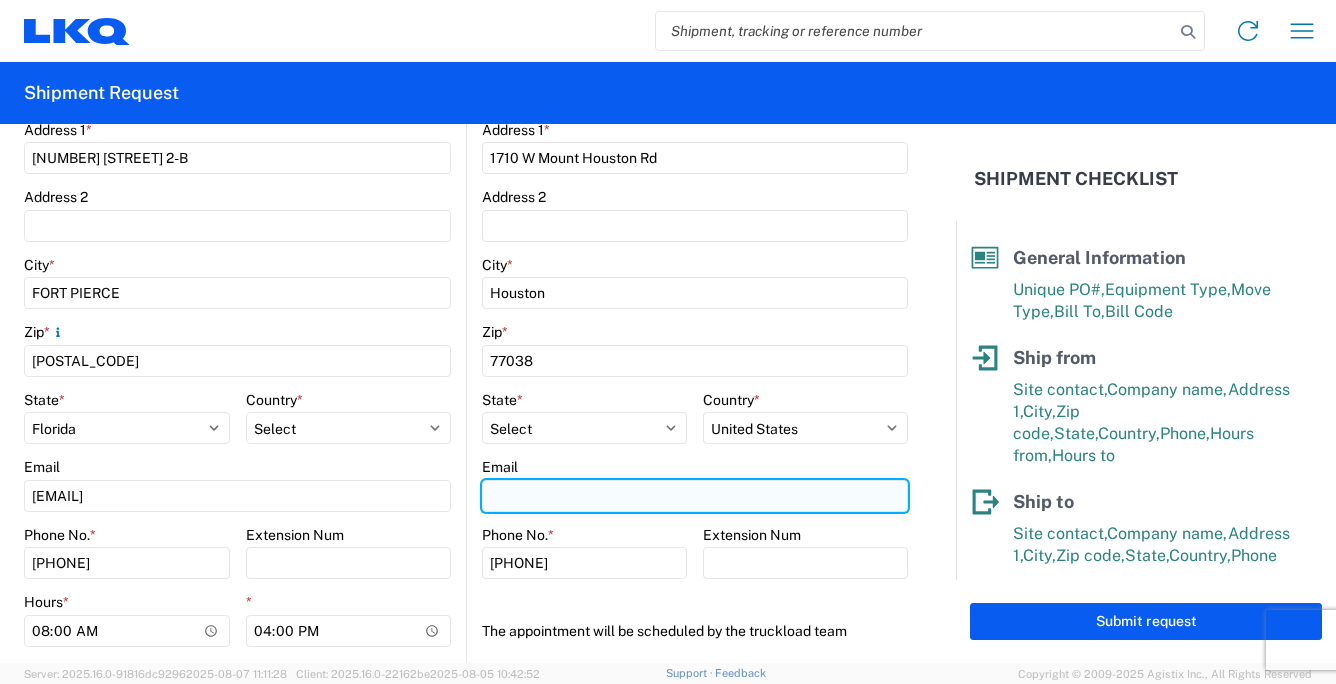 click on "Email" at bounding box center (695, 496) 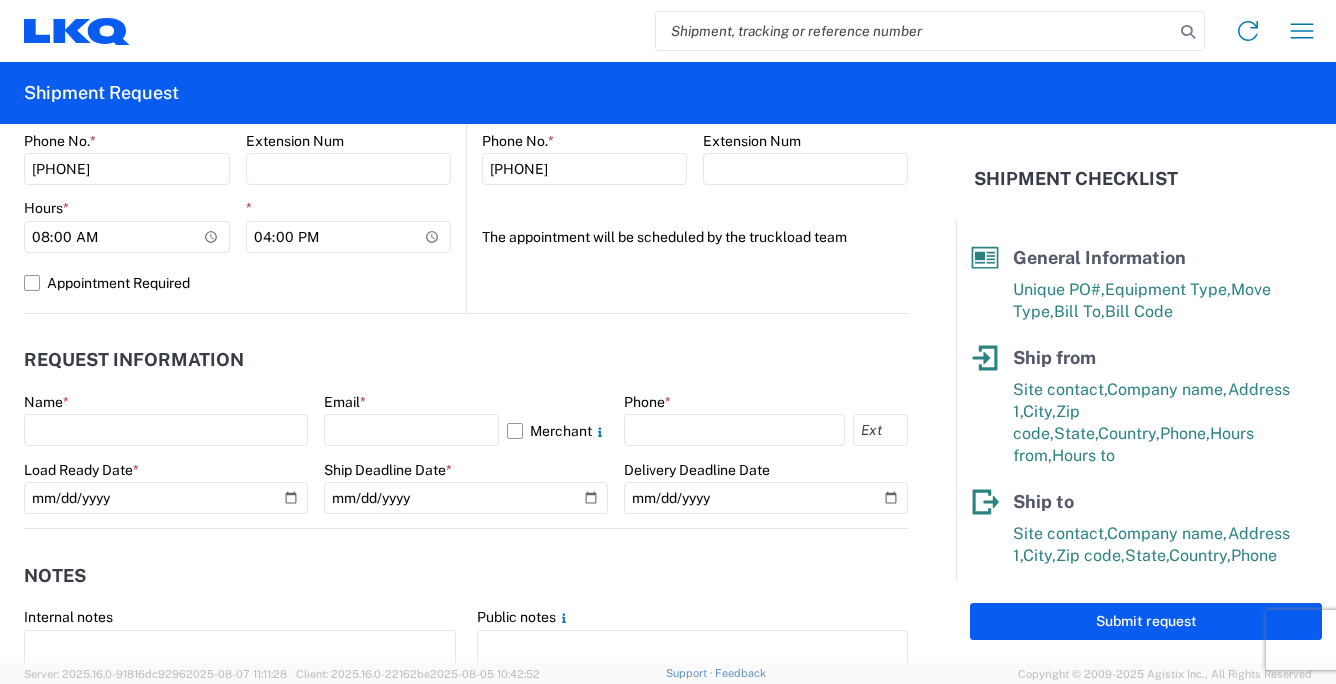 scroll, scrollTop: 900, scrollLeft: 0, axis: vertical 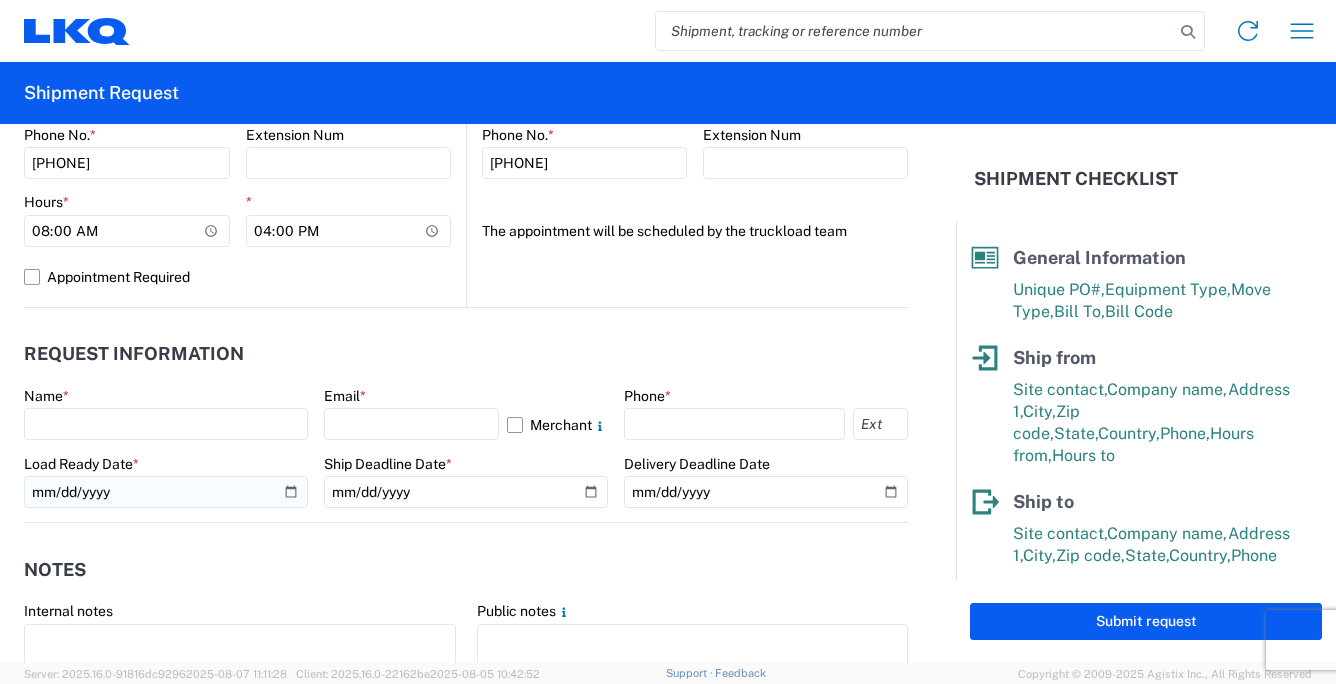 type on "[EMAIL]" 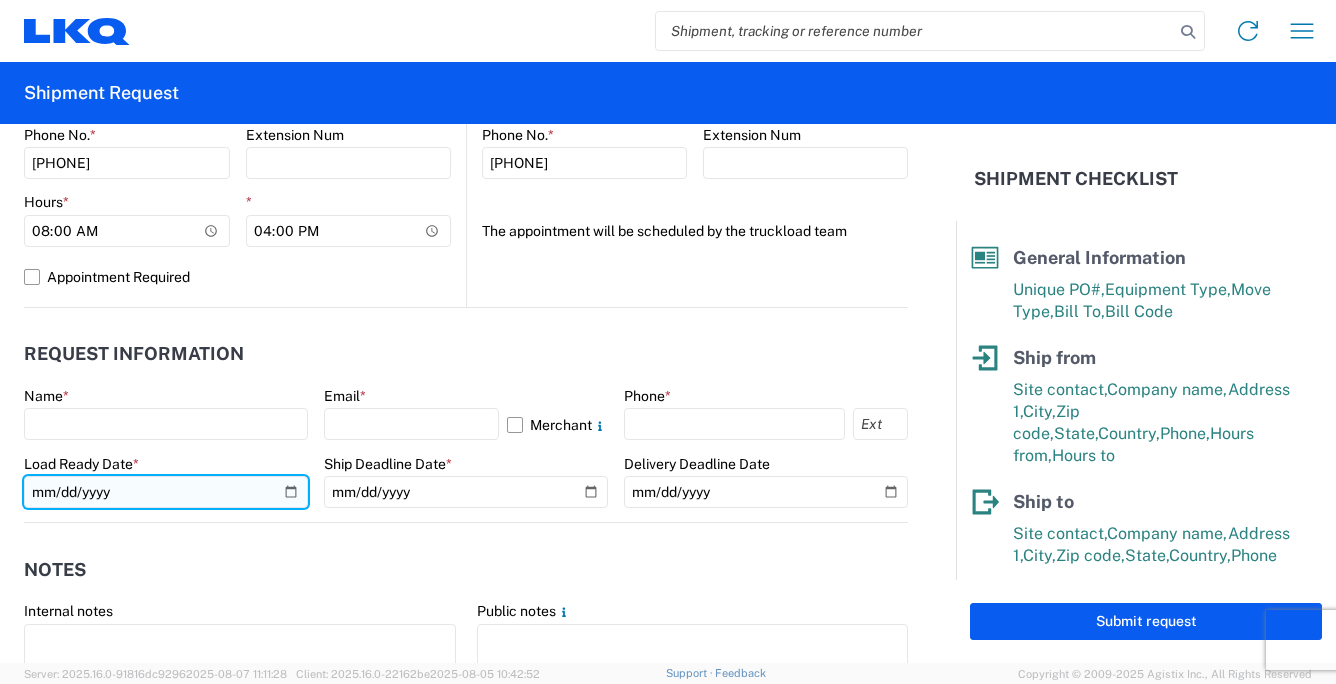click 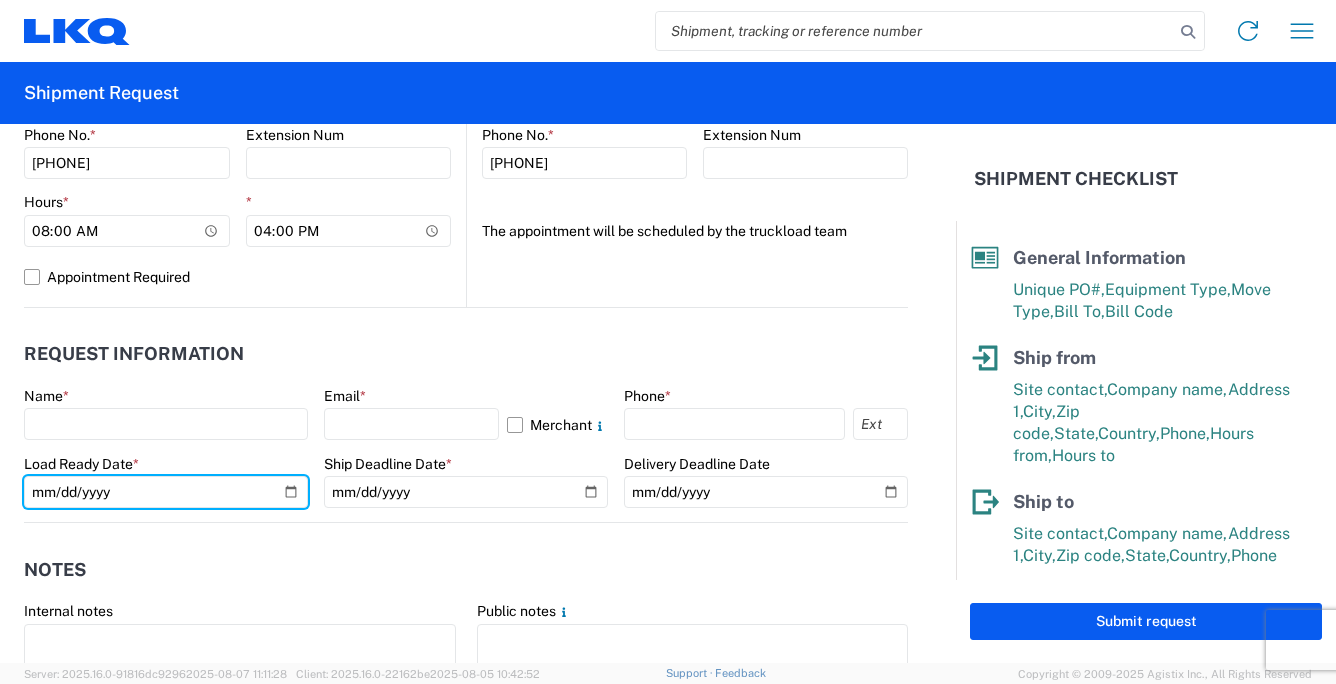 type on "[DATE]" 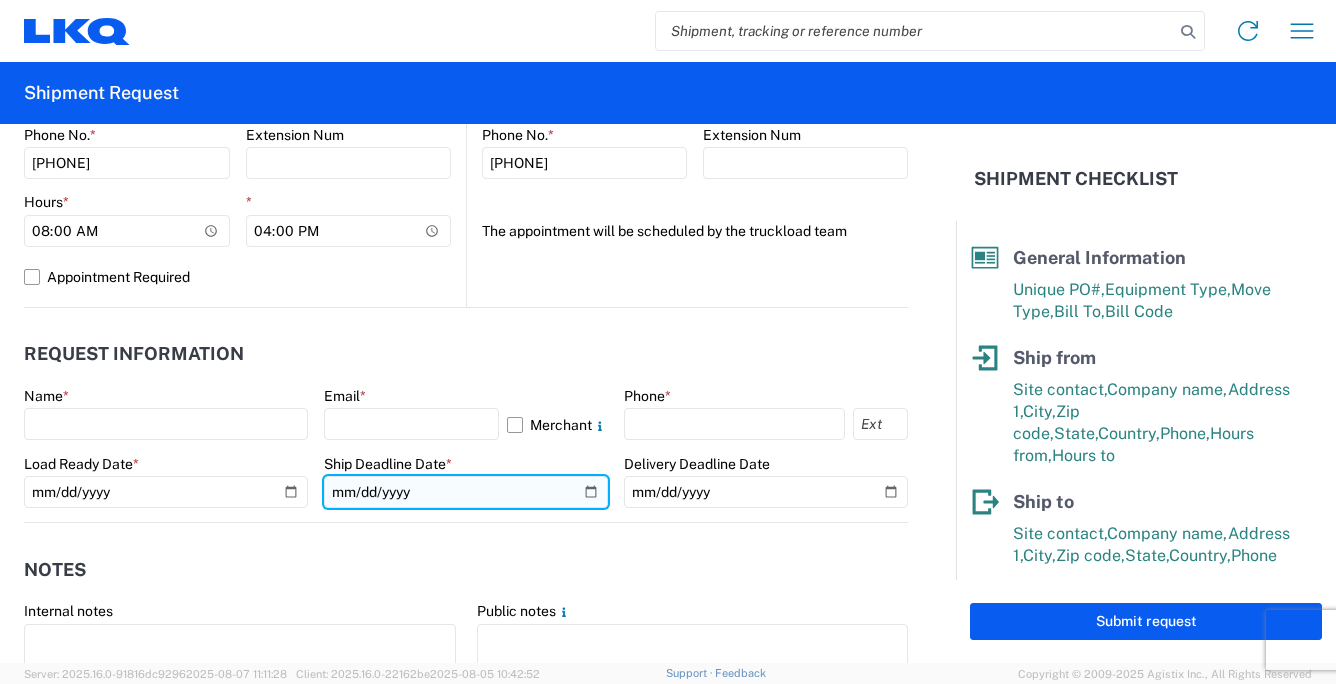 click 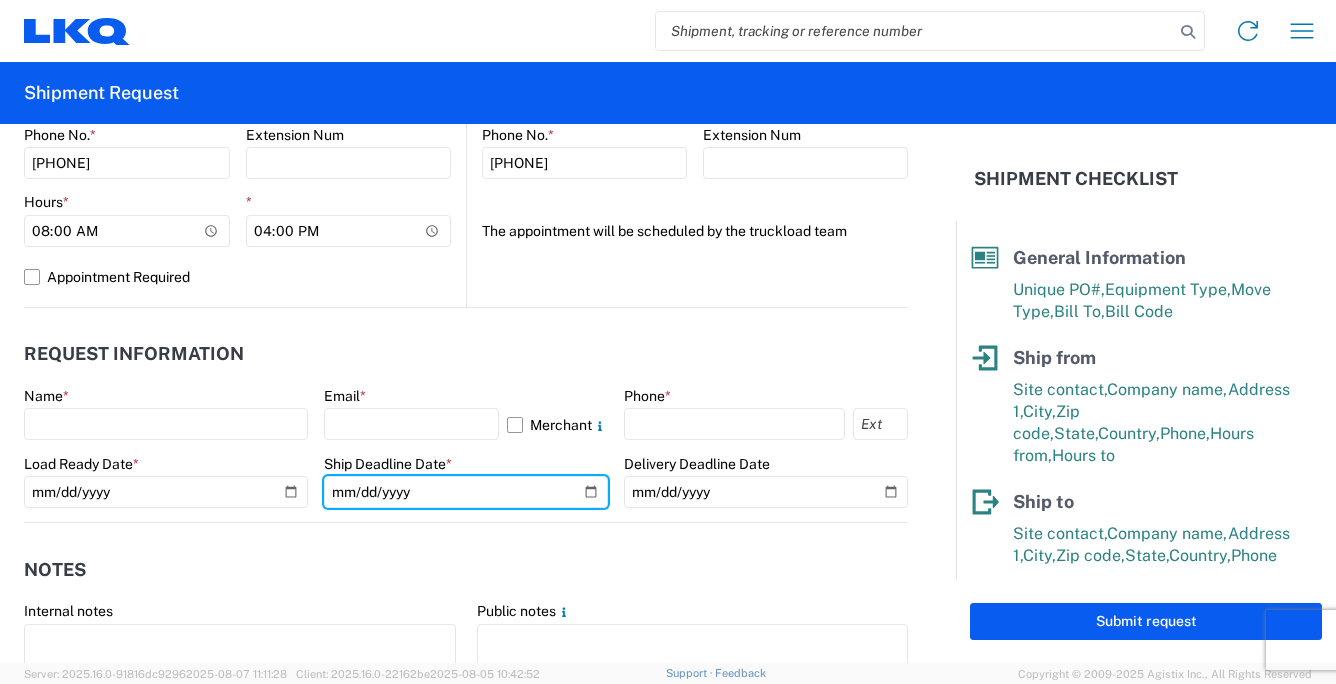 type on "[DATE]" 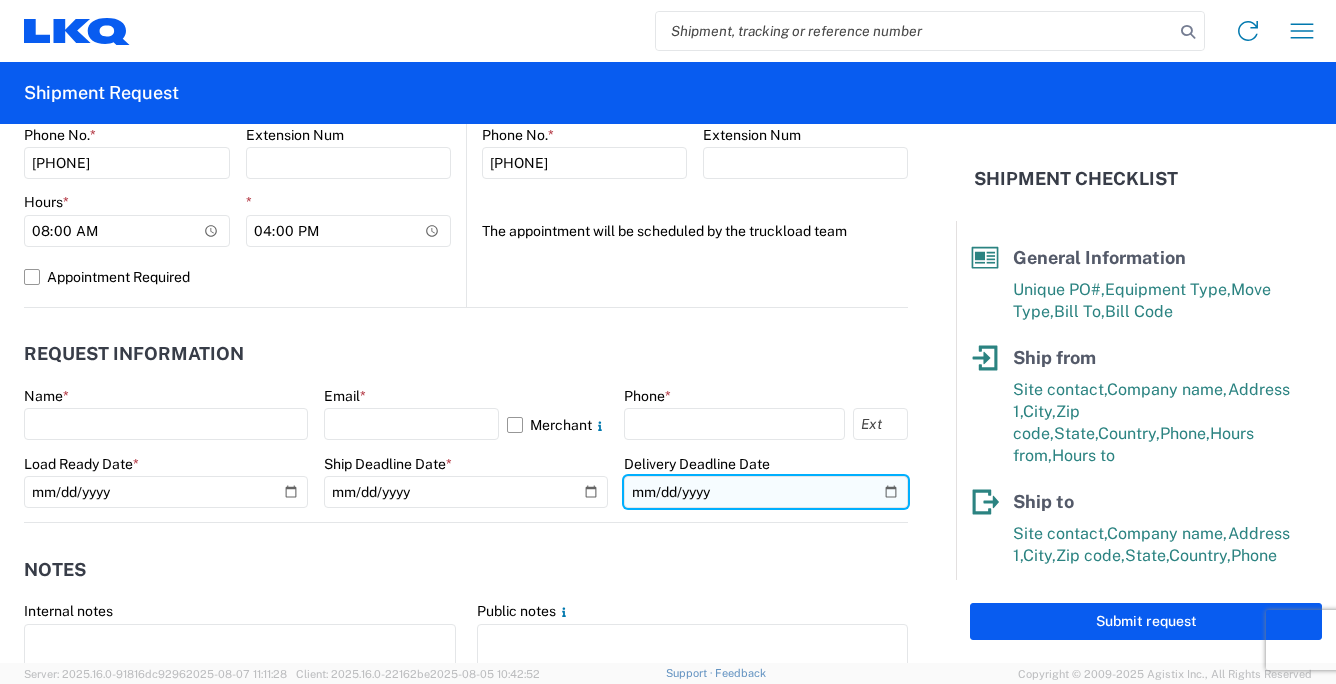 click 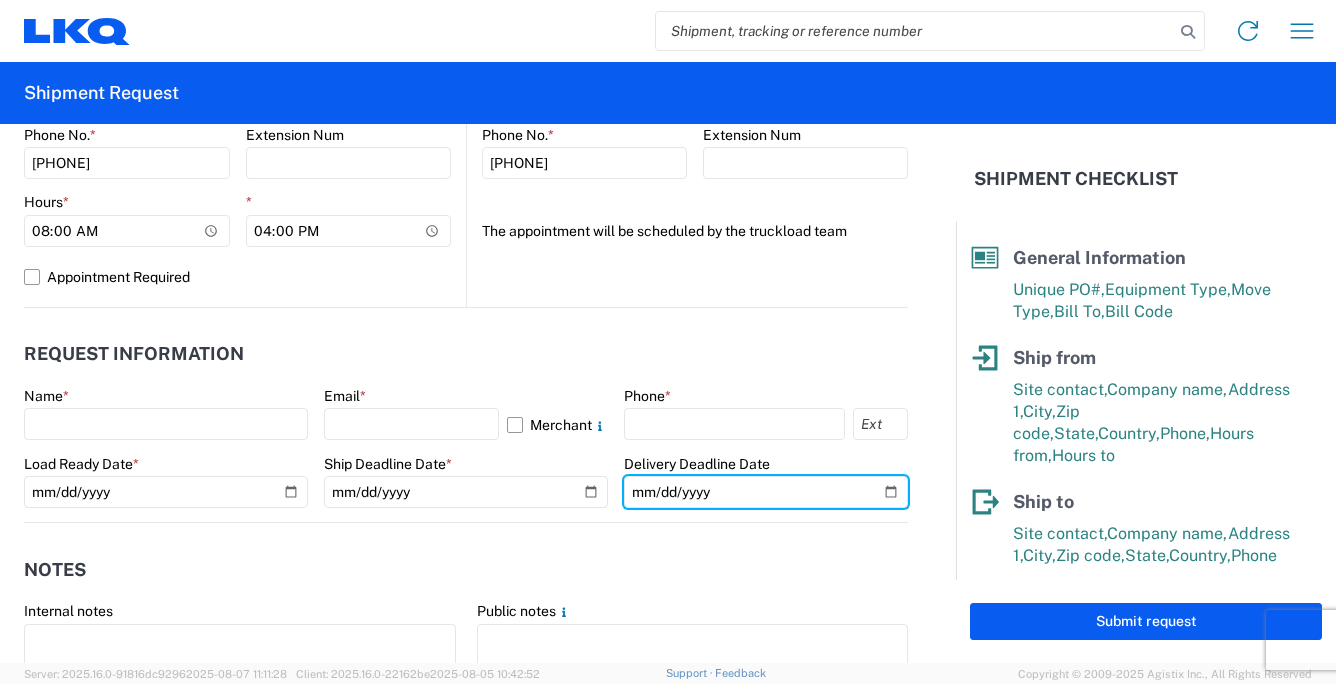 type on "[DATE]" 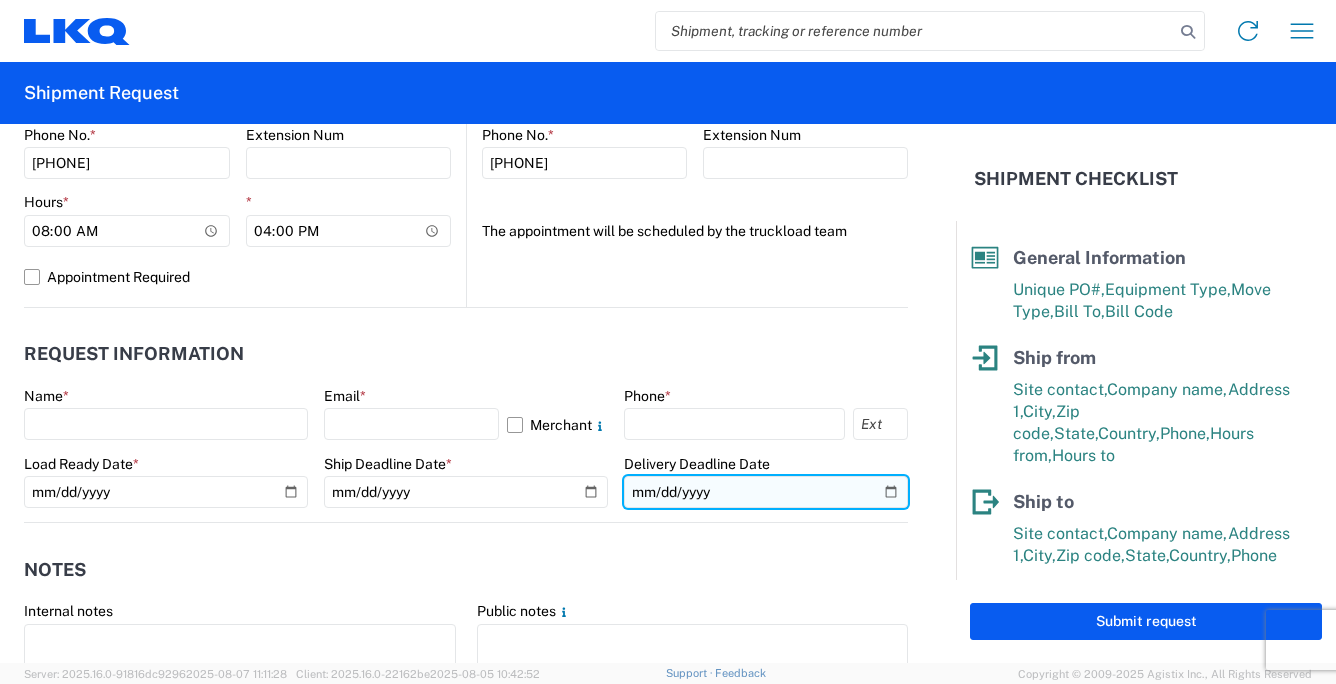 click on "[DATE]" 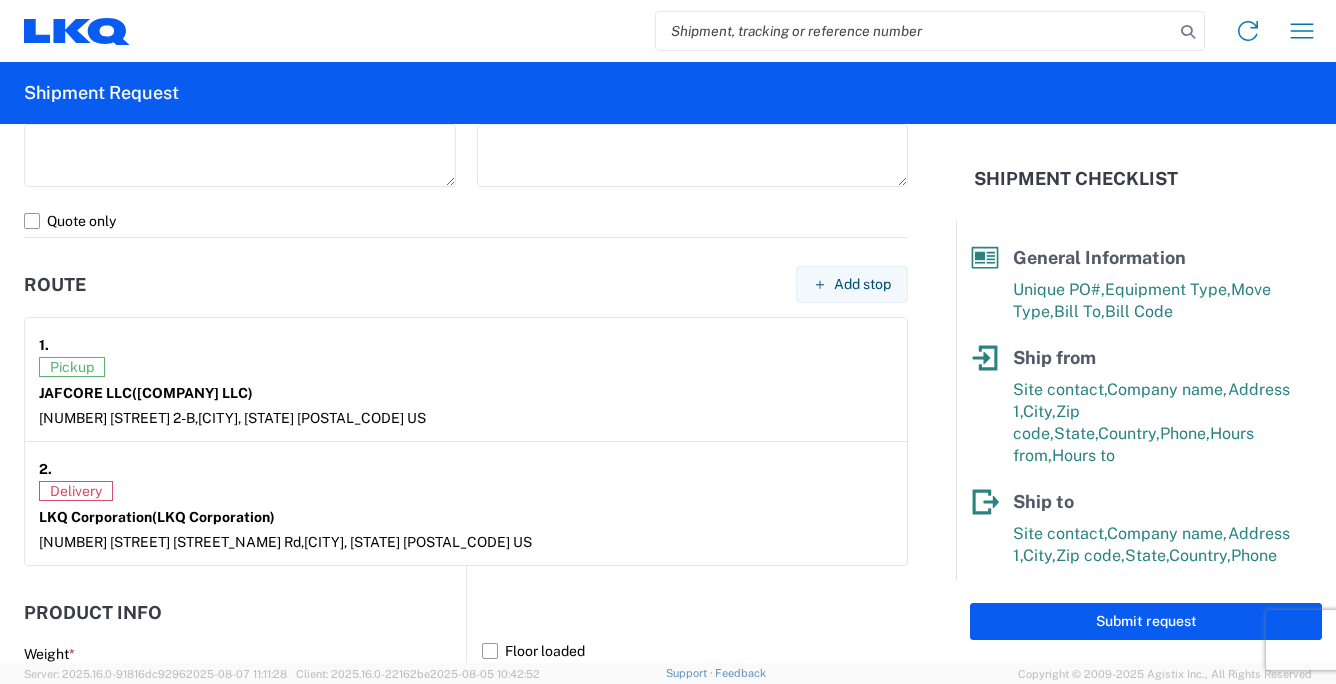 scroll, scrollTop: 1600, scrollLeft: 0, axis: vertical 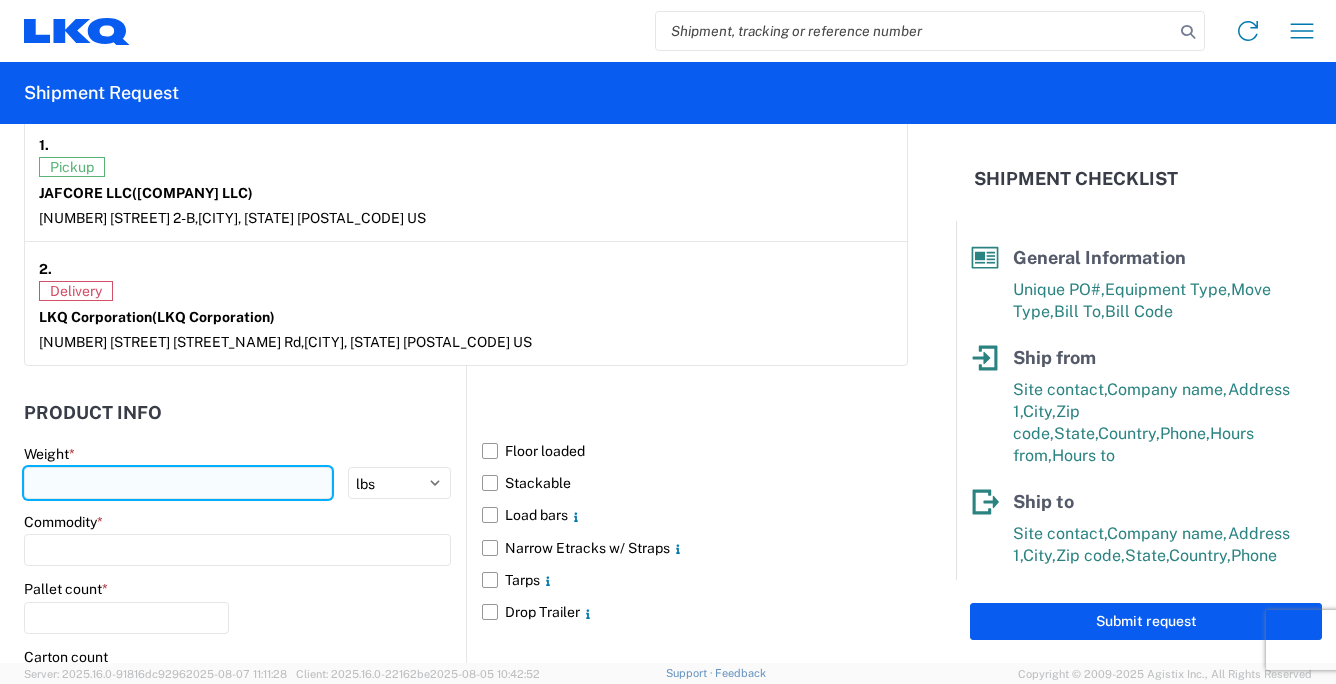 click 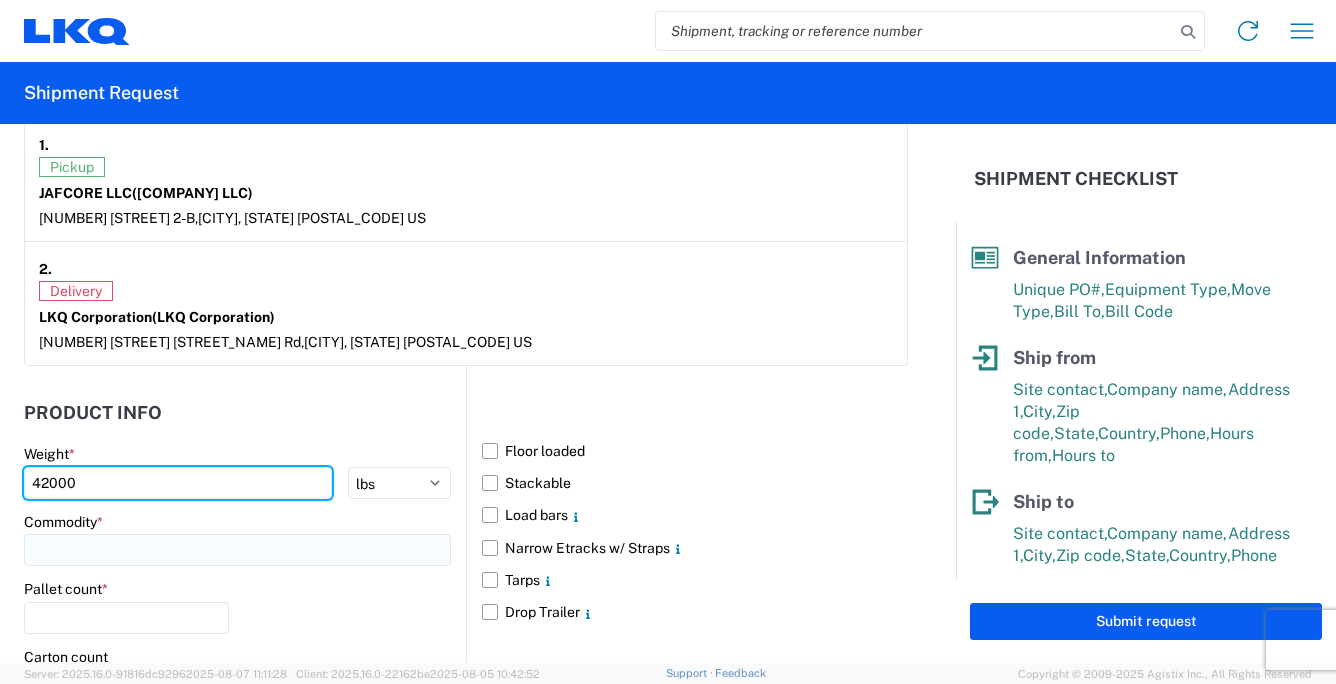 type on "42000" 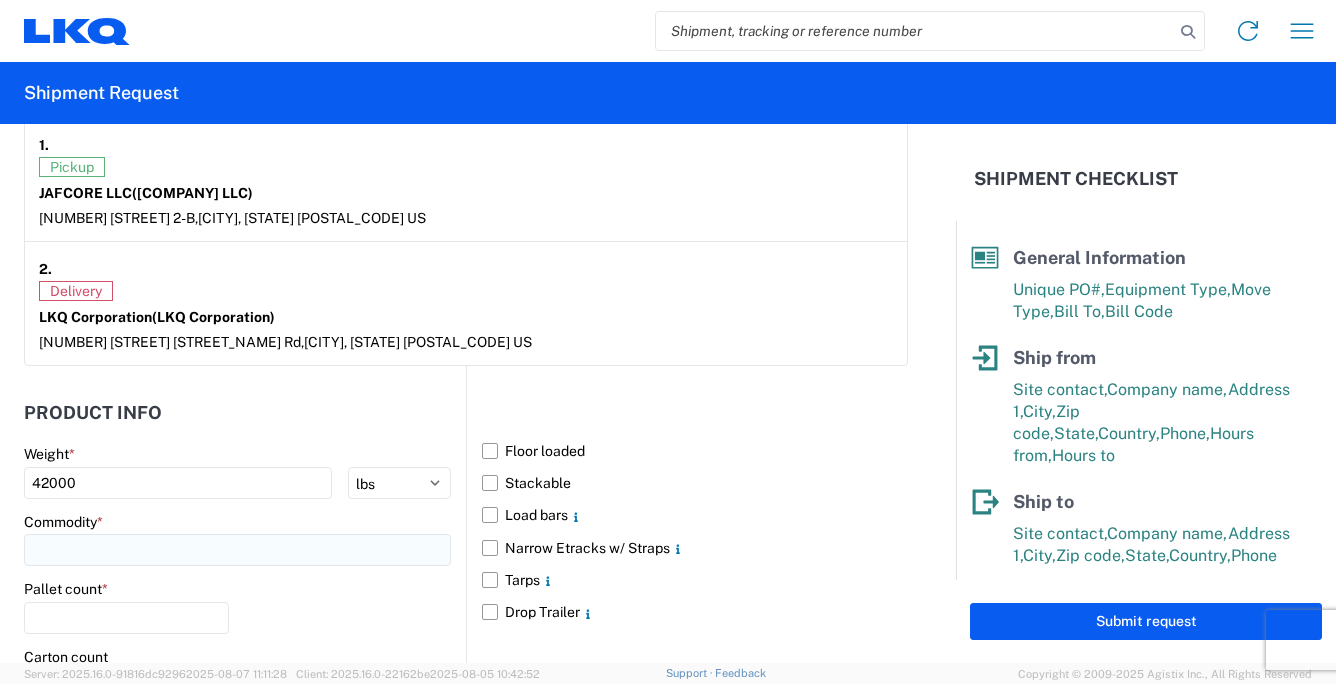 click 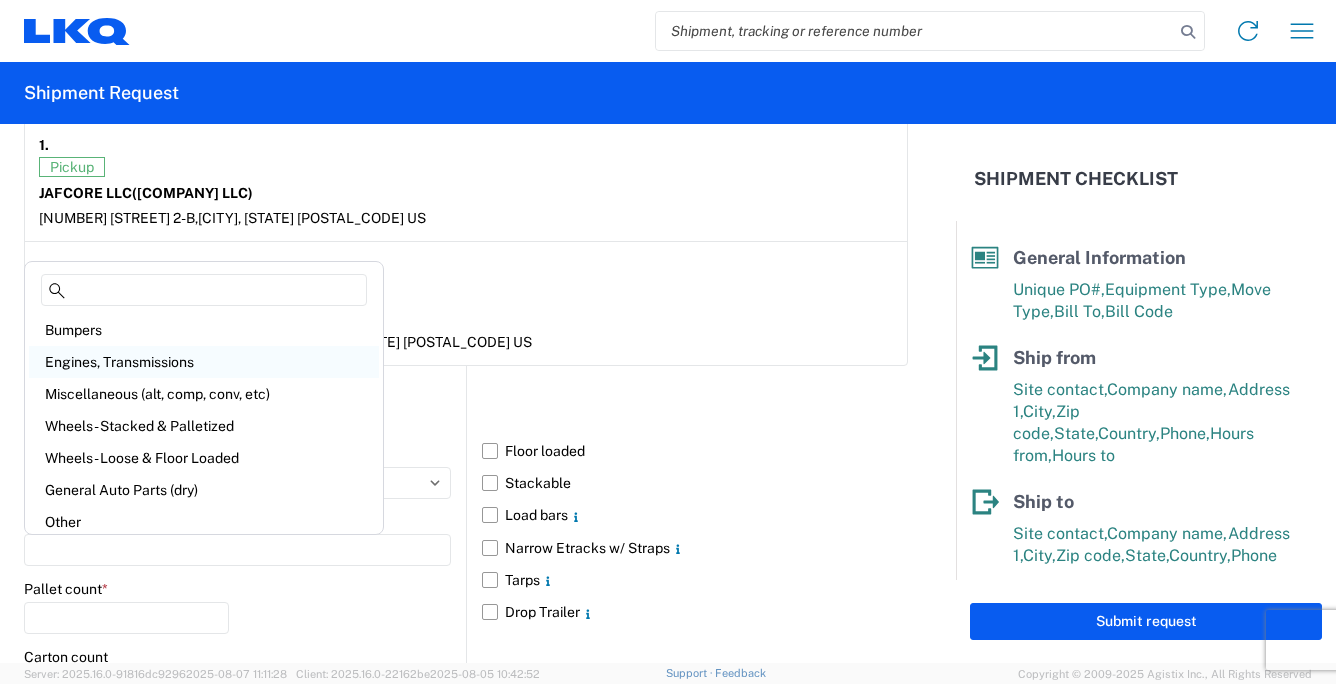 click on "Engines, Transmissions" 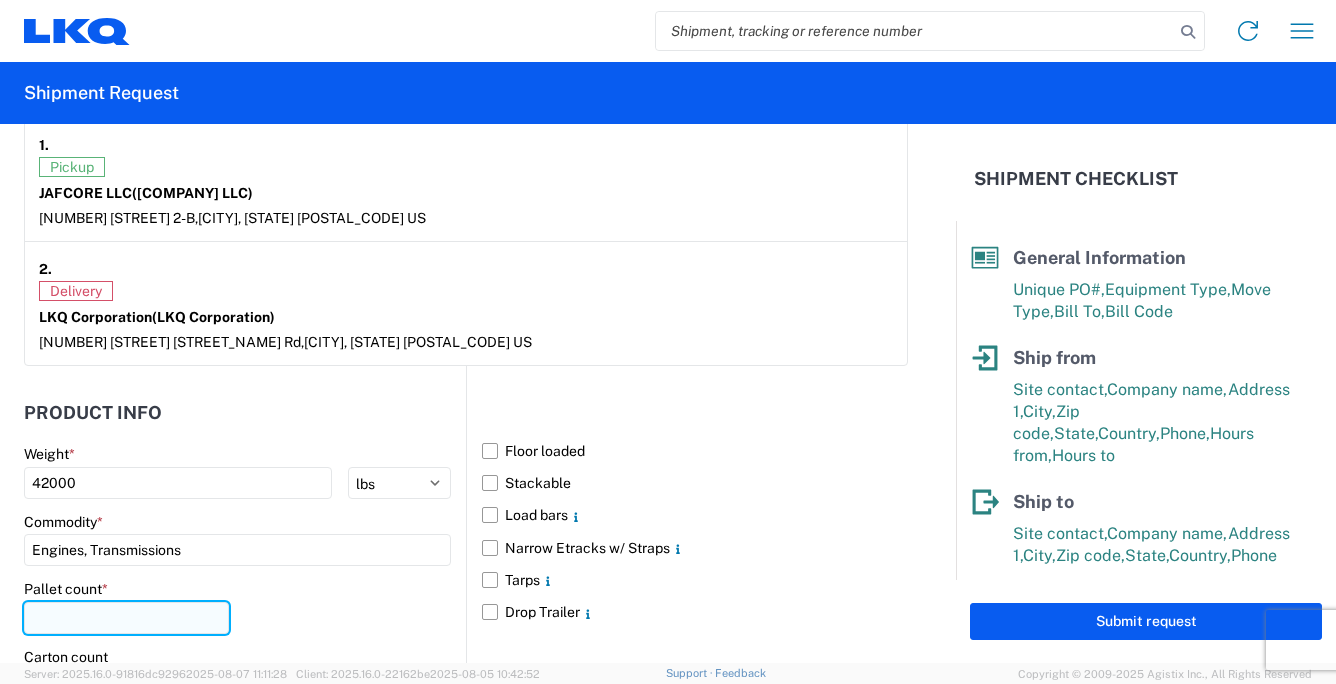 click 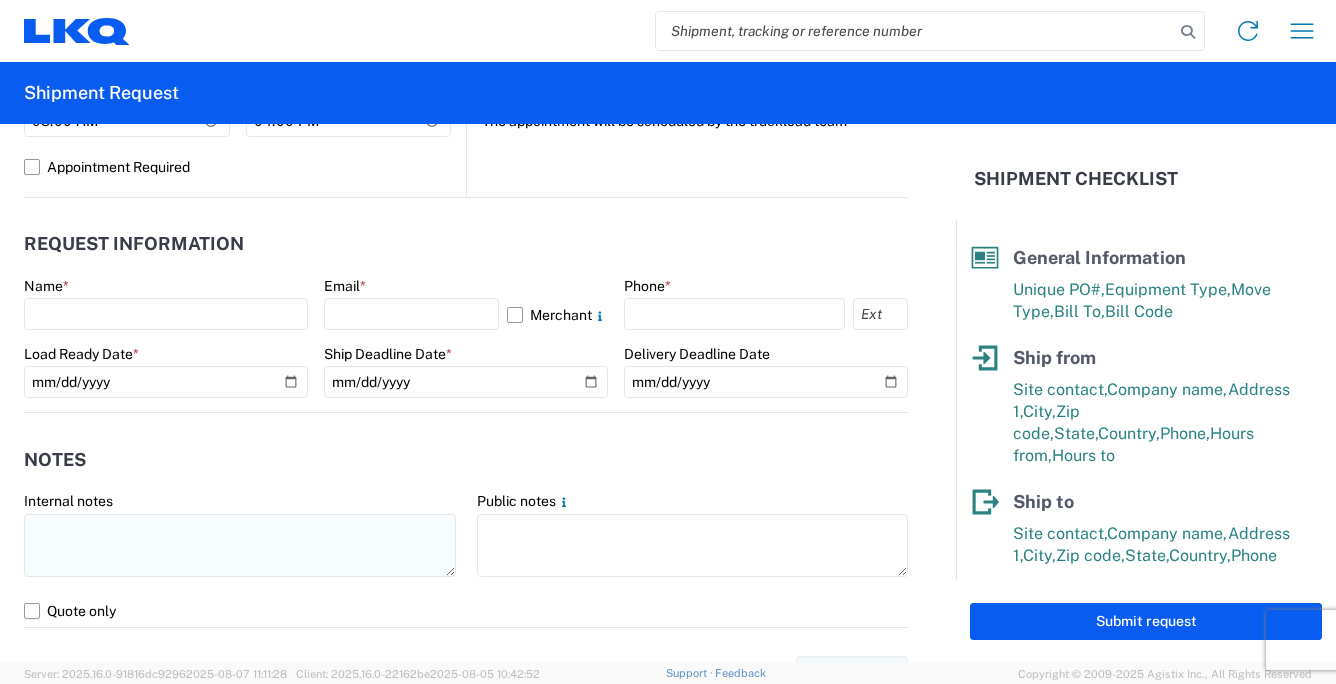 scroll, scrollTop: 1000, scrollLeft: 0, axis: vertical 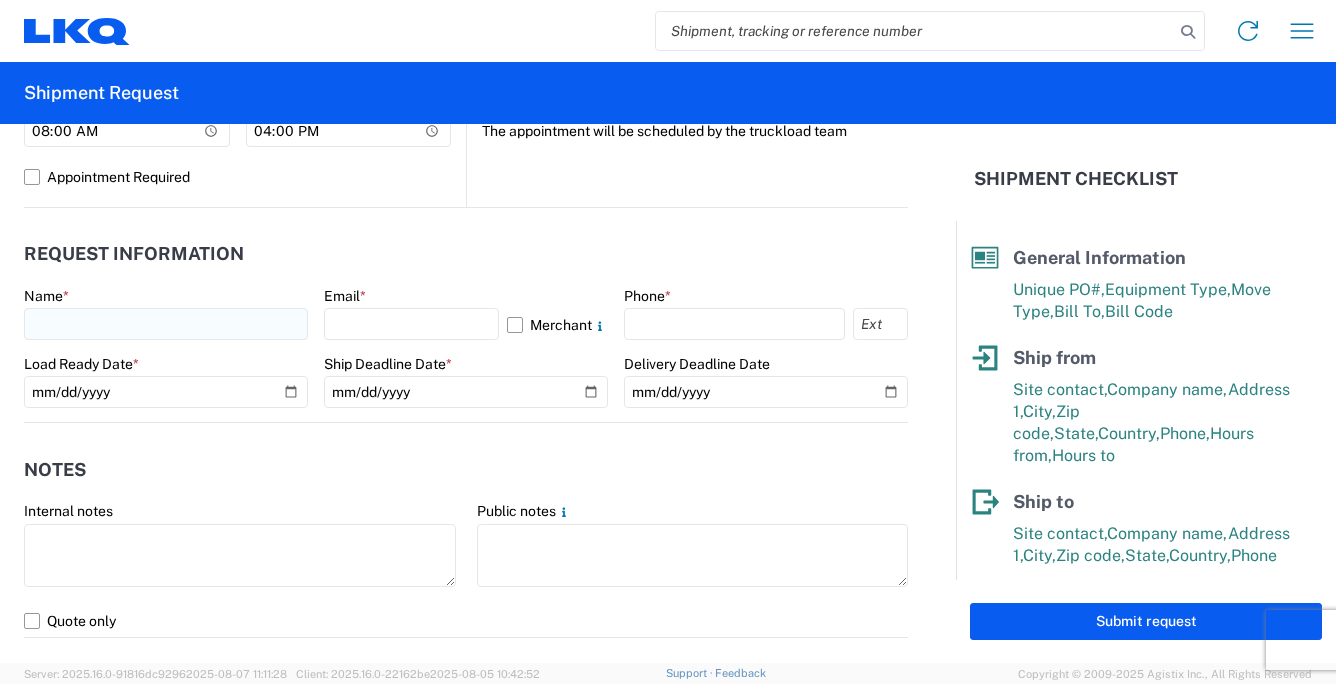 type on "22" 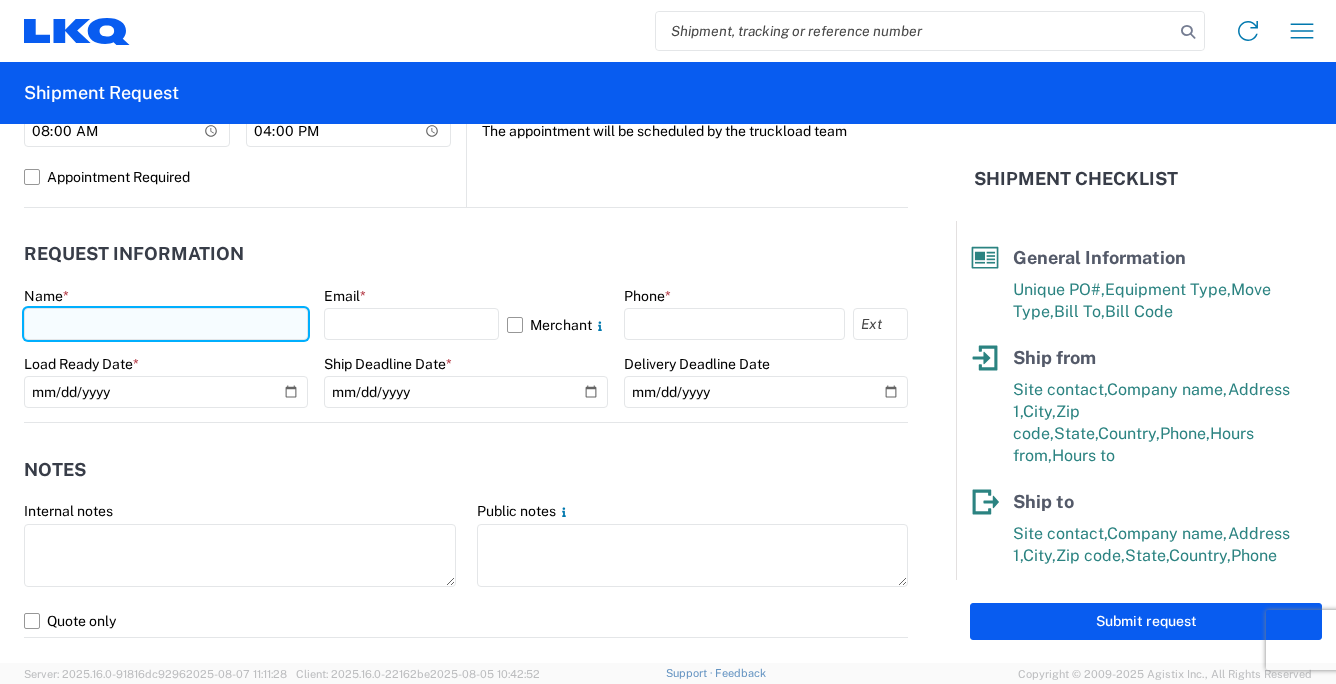 click 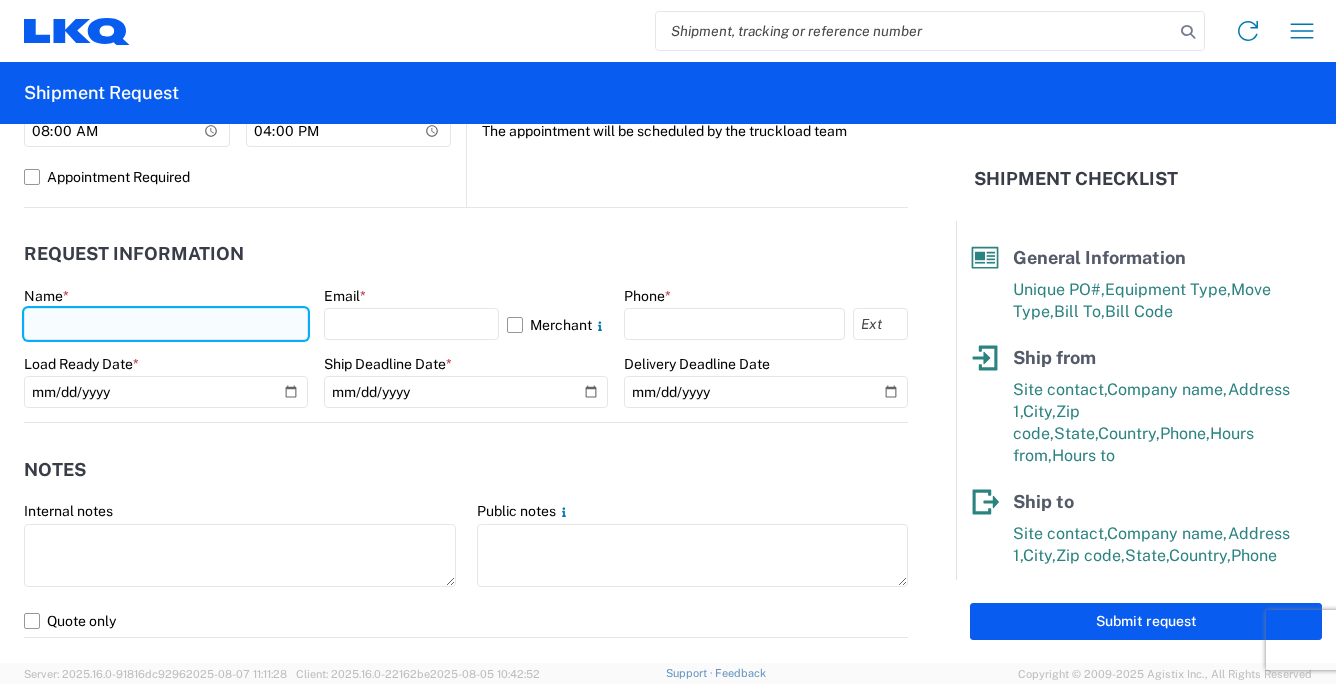 type on "[FIRST] [LAST]" 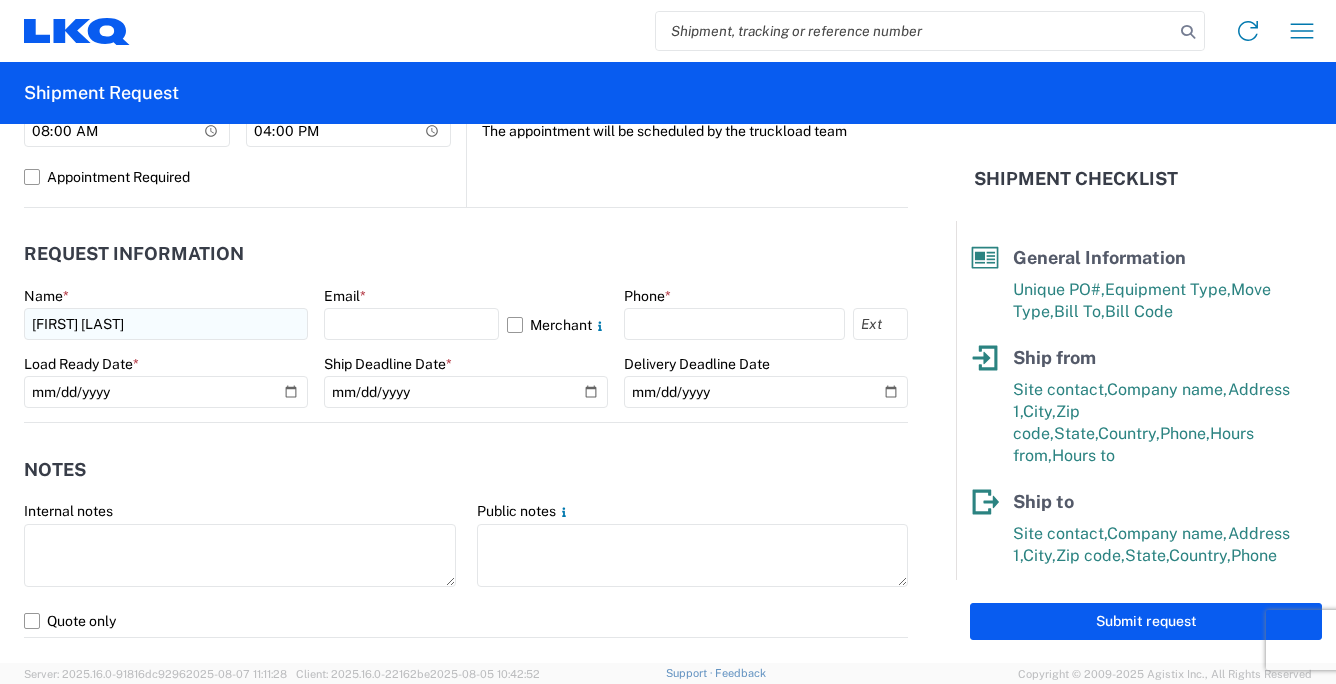 select on "SC" 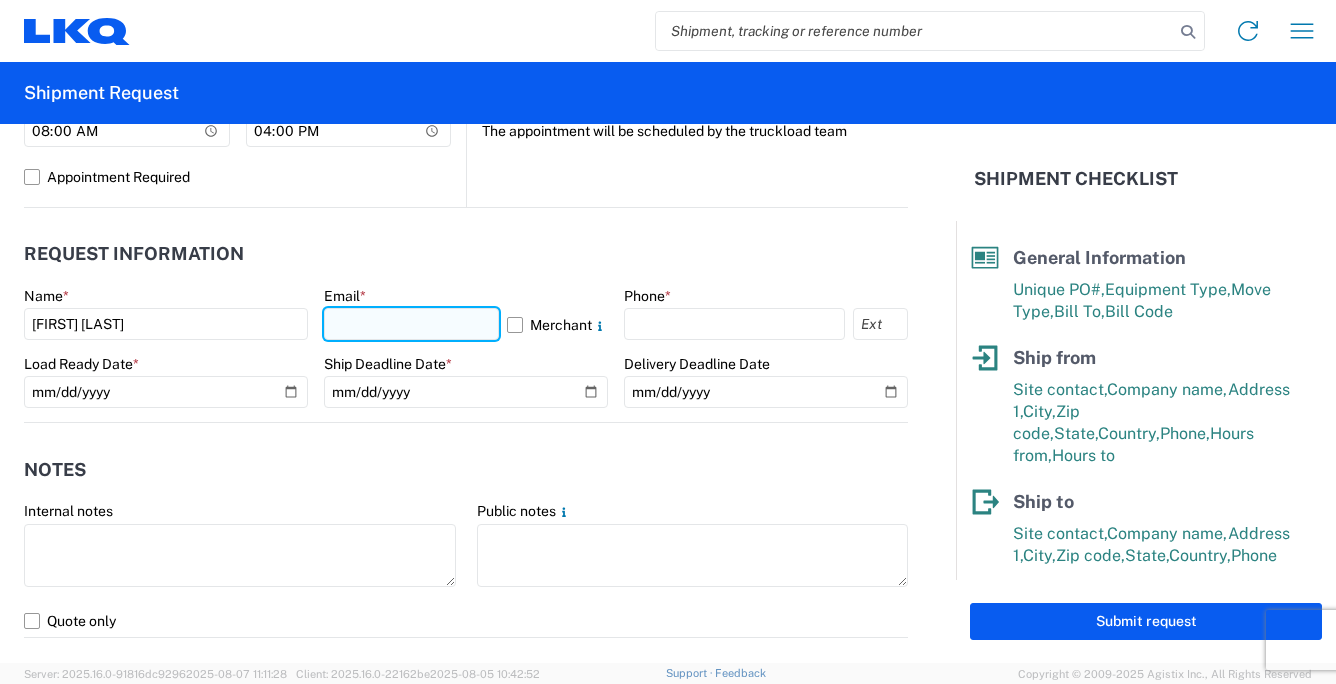 click 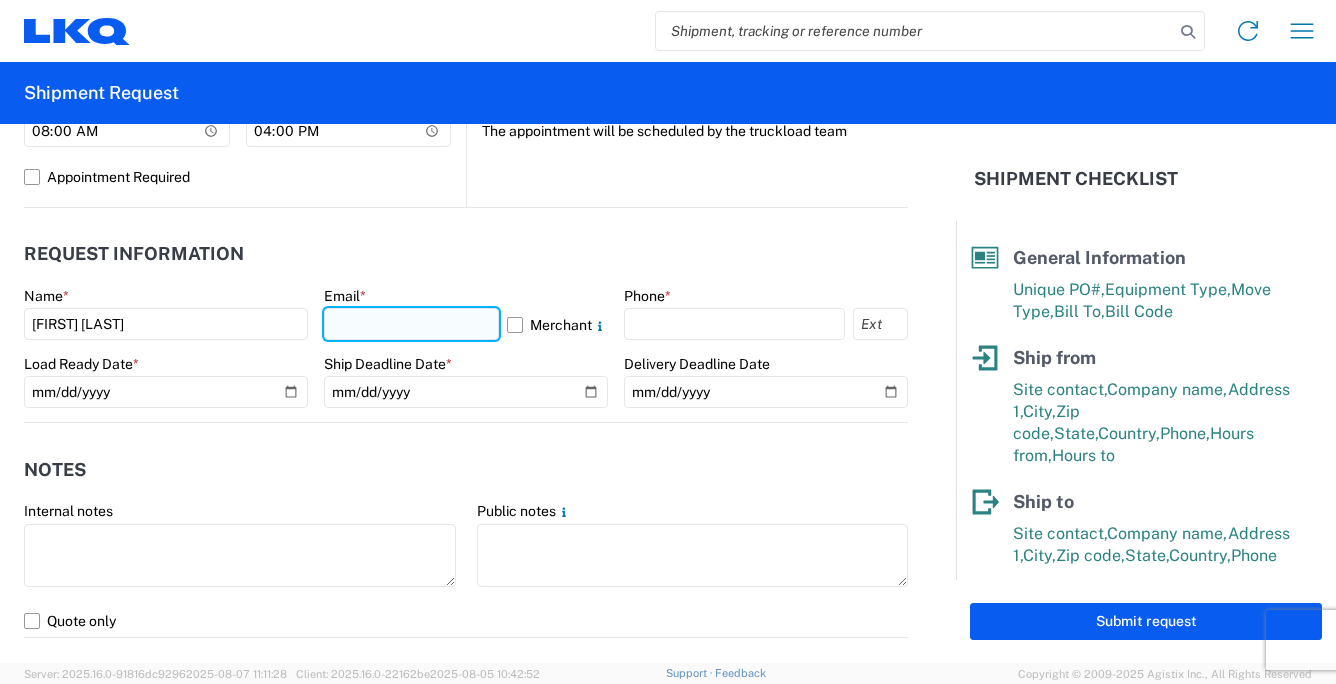 type on "[EMAIL]" 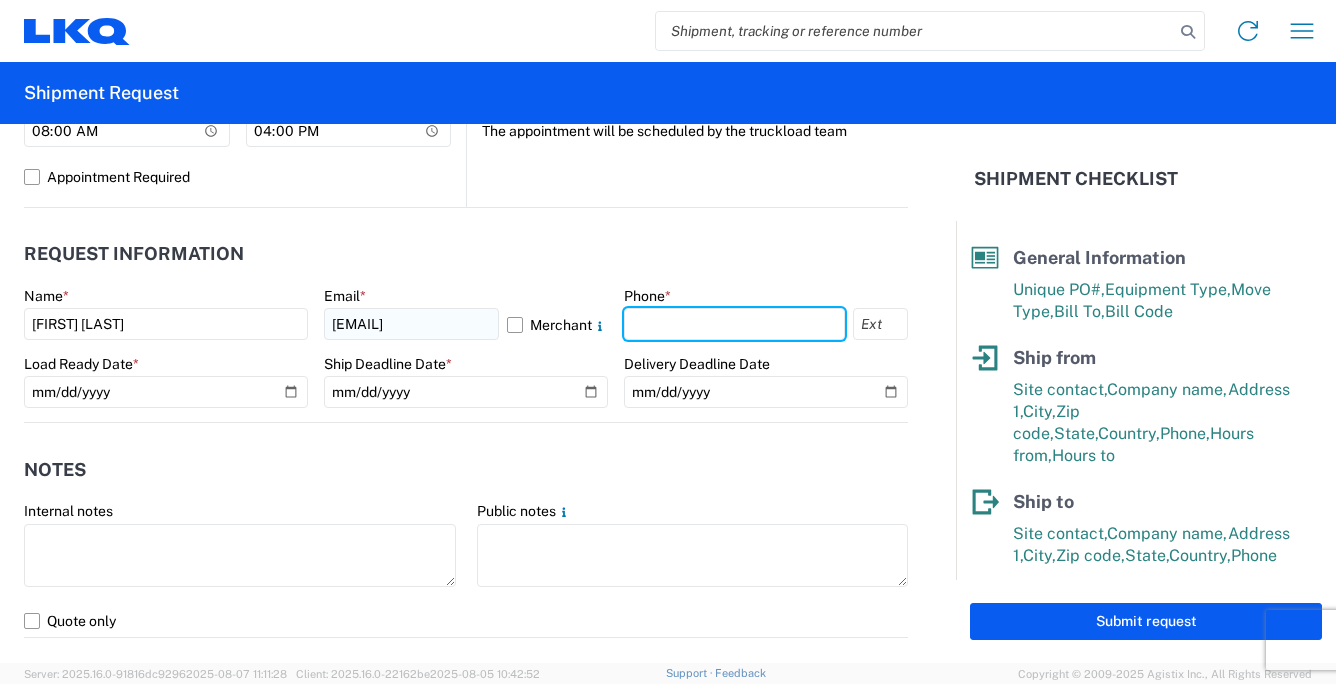 type on "[PHONE]" 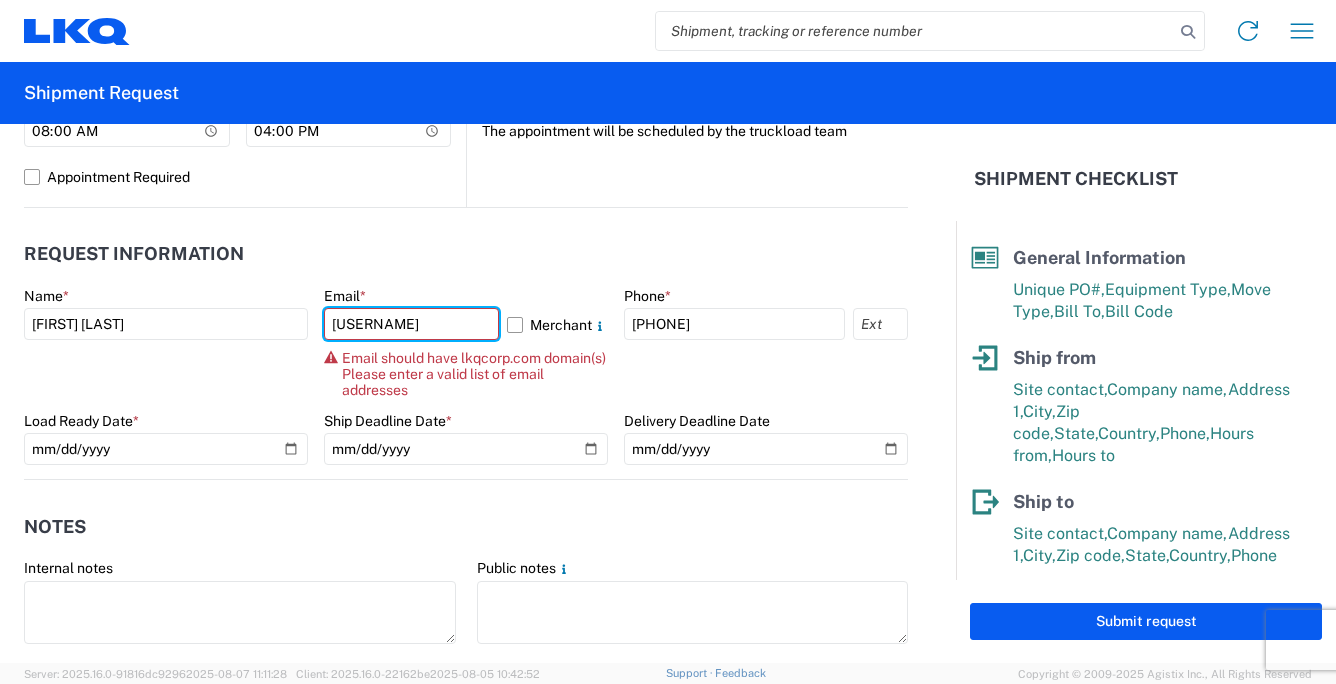 type on "j" 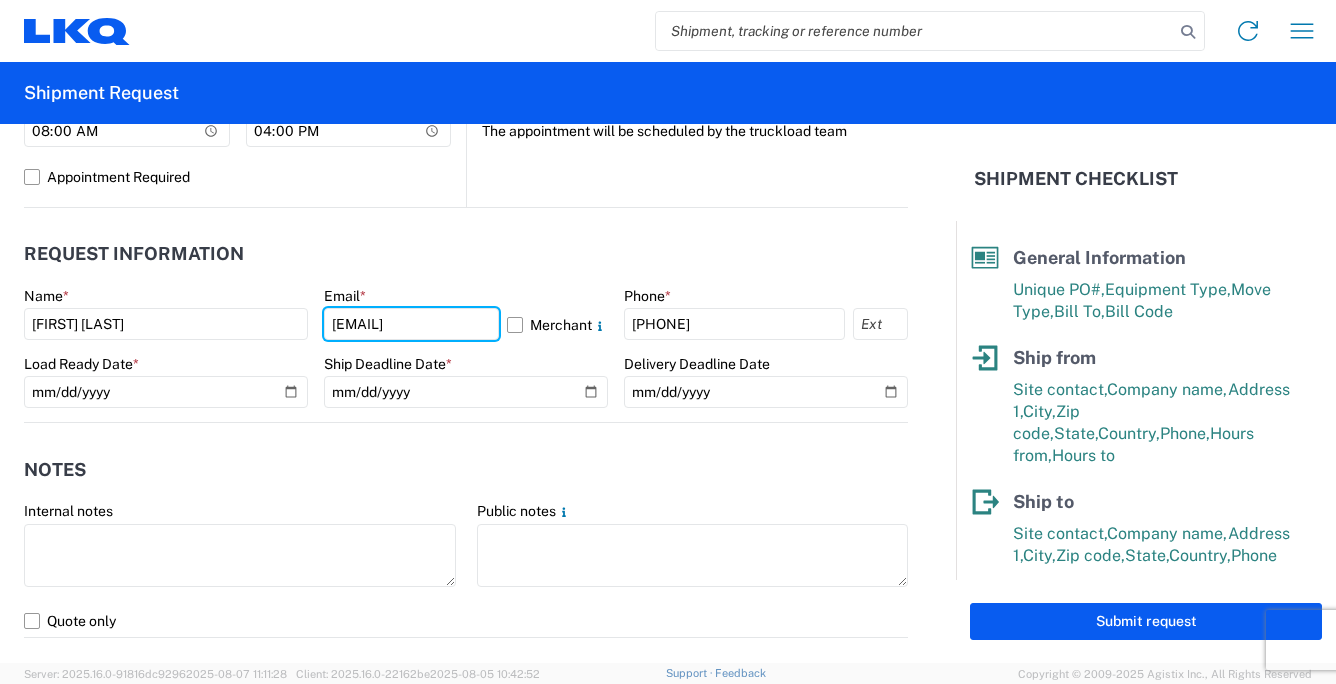 type on "[EMAIL]" 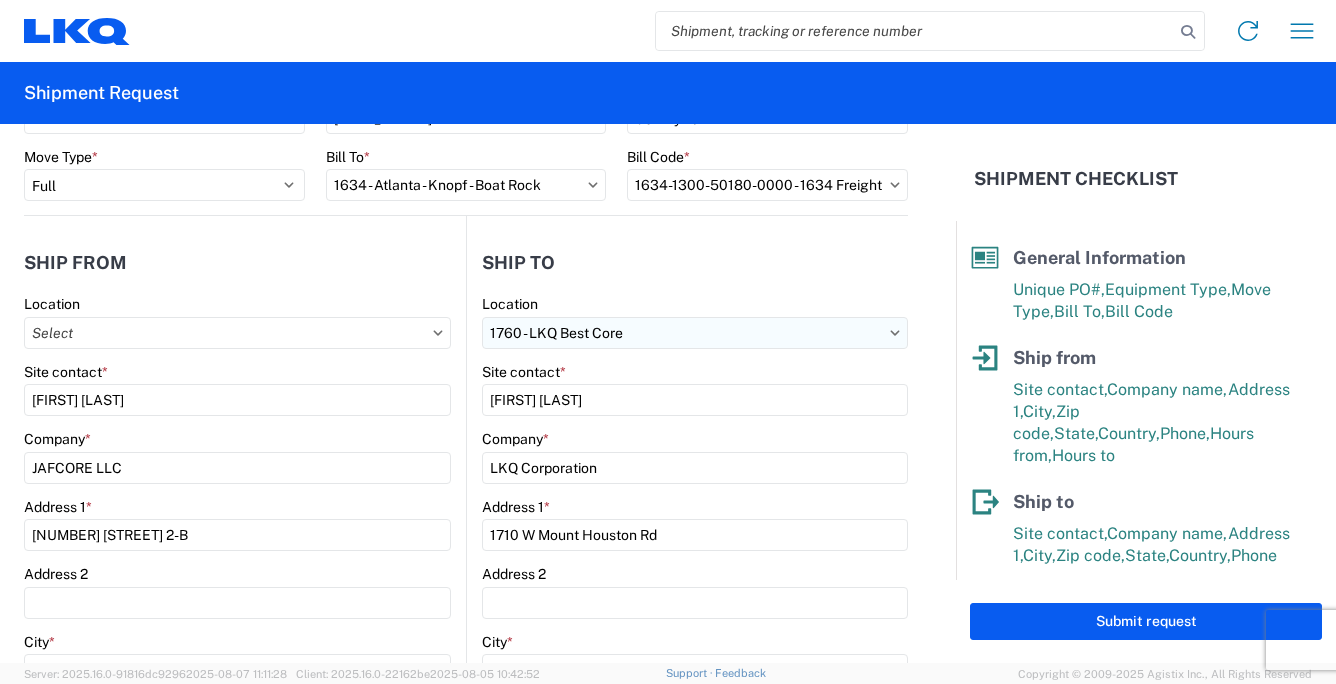 scroll, scrollTop: 255, scrollLeft: 0, axis: vertical 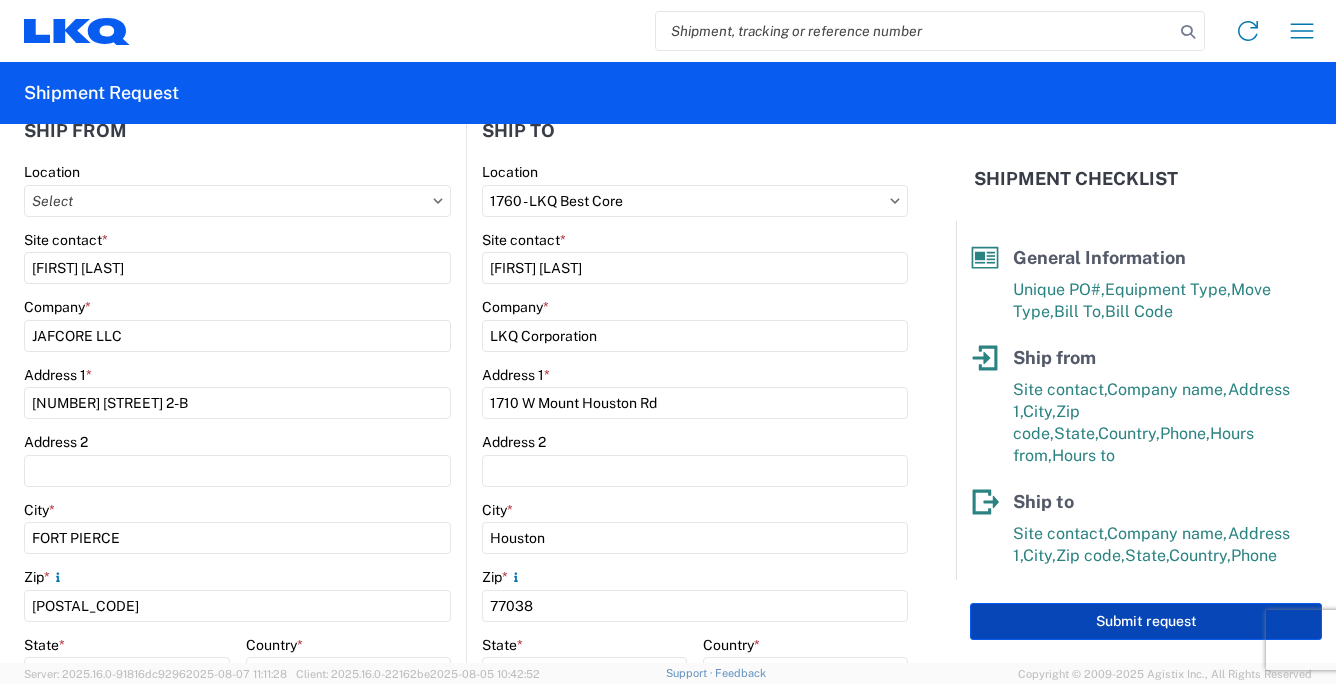 click on "Submit request" 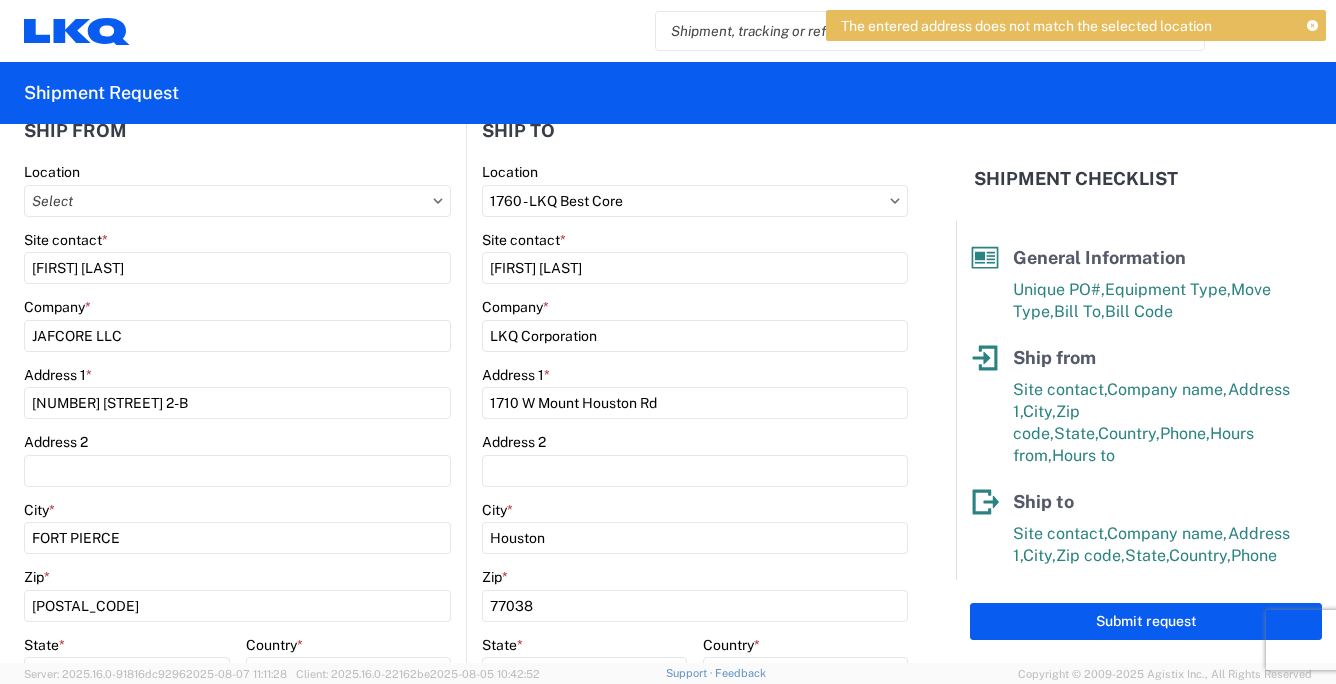 click 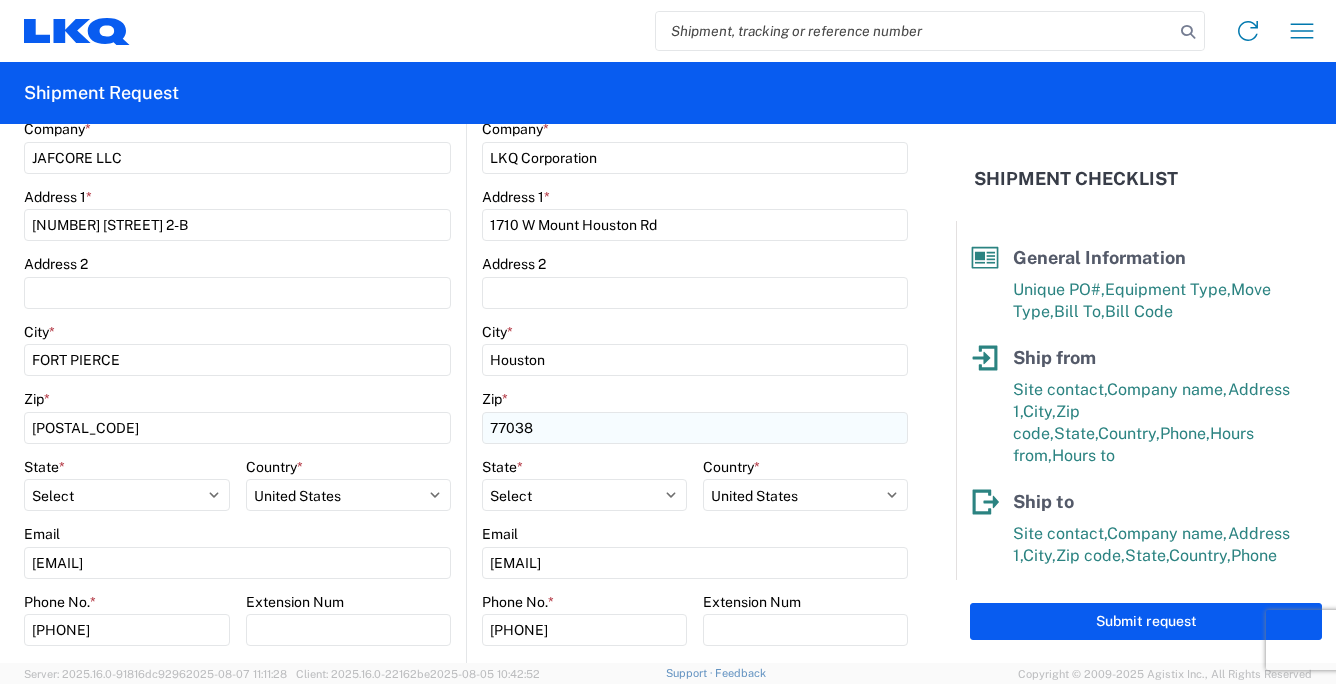 scroll, scrollTop: 455, scrollLeft: 0, axis: vertical 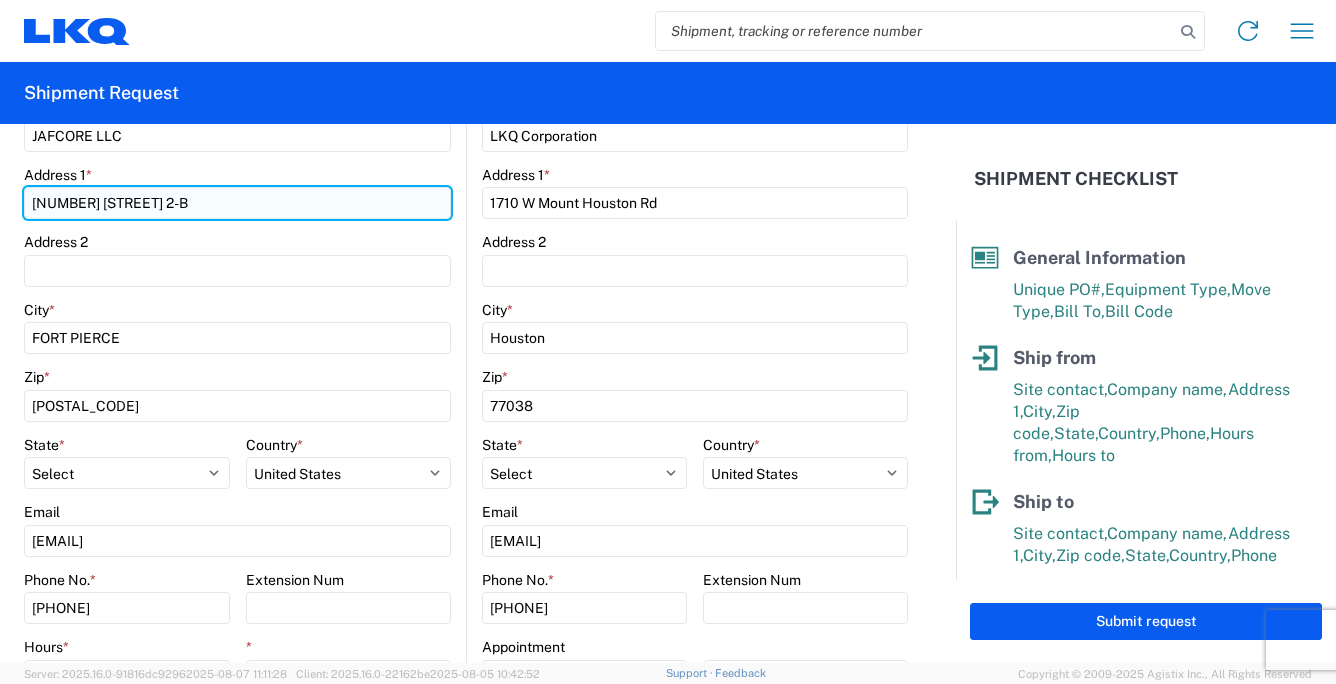 click on "[NUMBER] [STREET] 2-B" at bounding box center [237, 203] 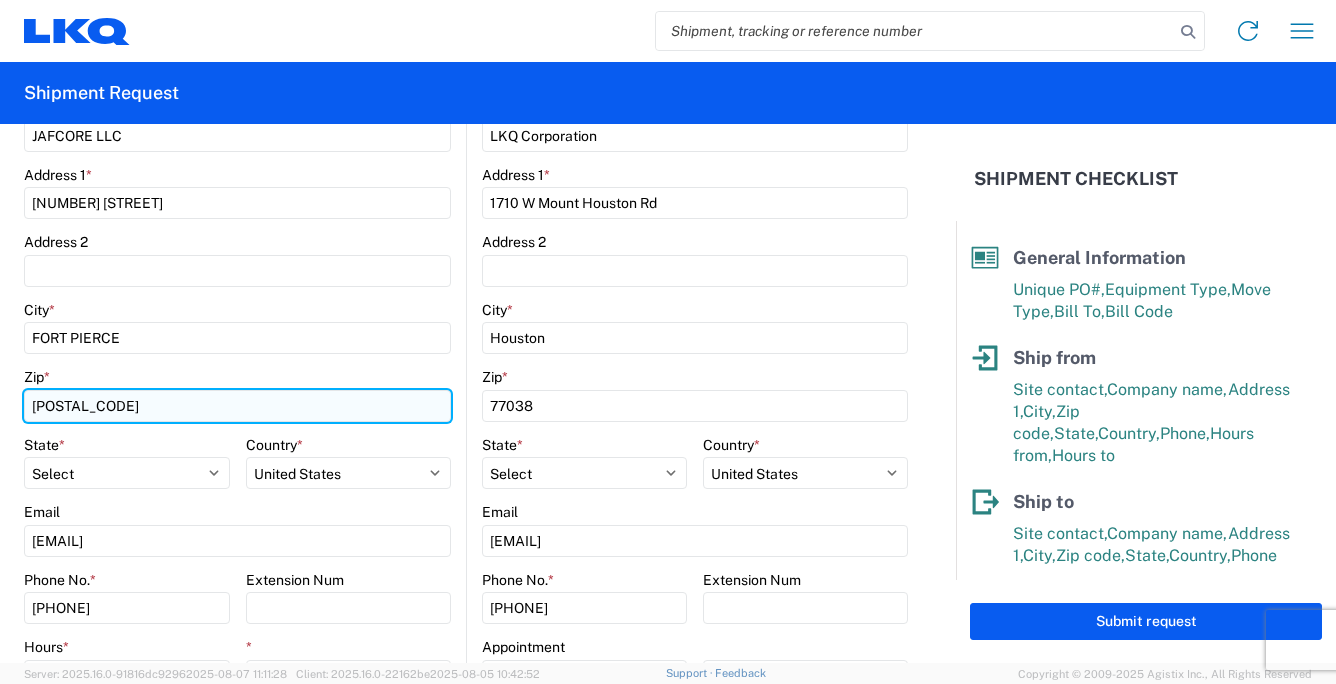 click on "[POSTAL_CODE]" at bounding box center [237, 406] 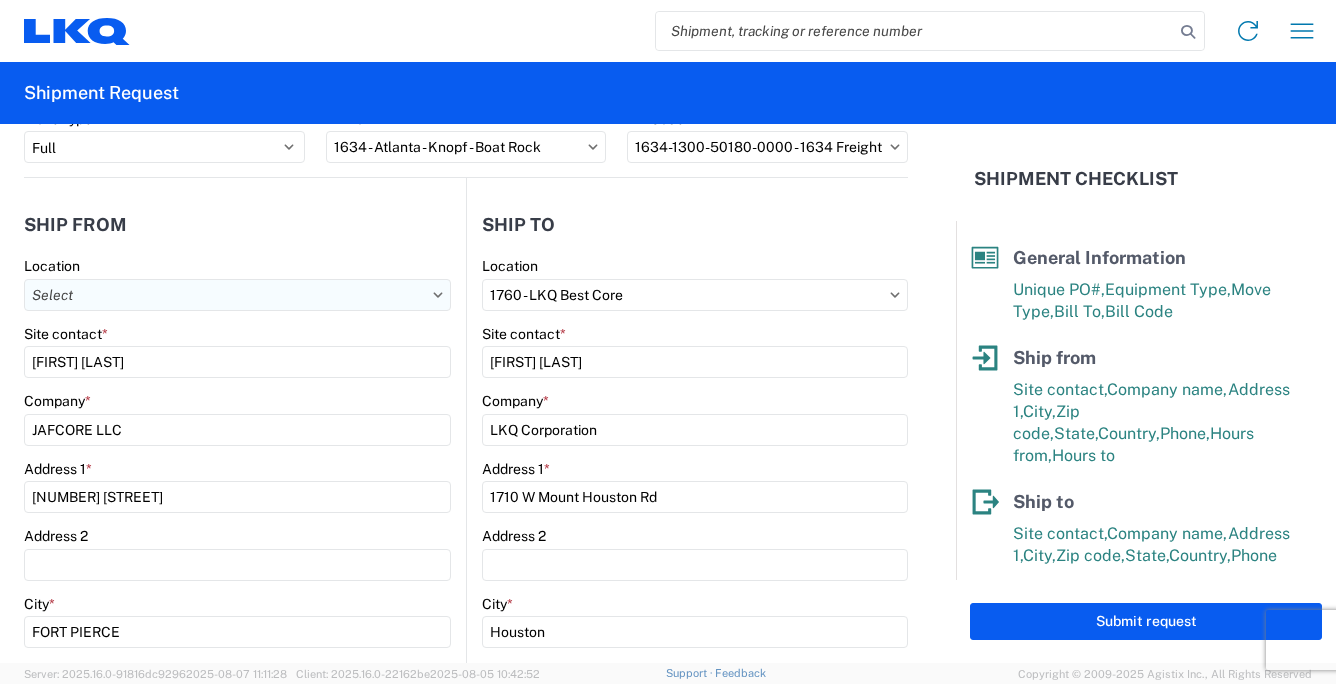 scroll, scrollTop: 355, scrollLeft: 0, axis: vertical 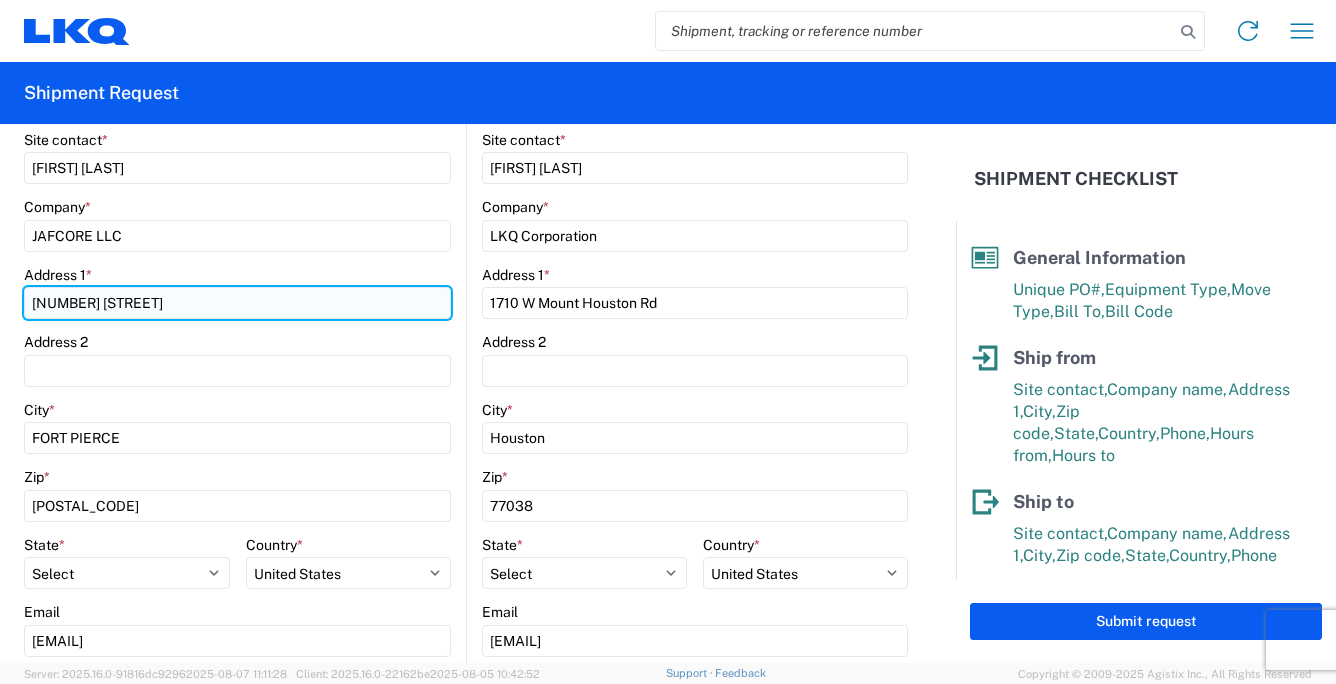 click on "[NUMBER] [STREET]" at bounding box center (237, 303) 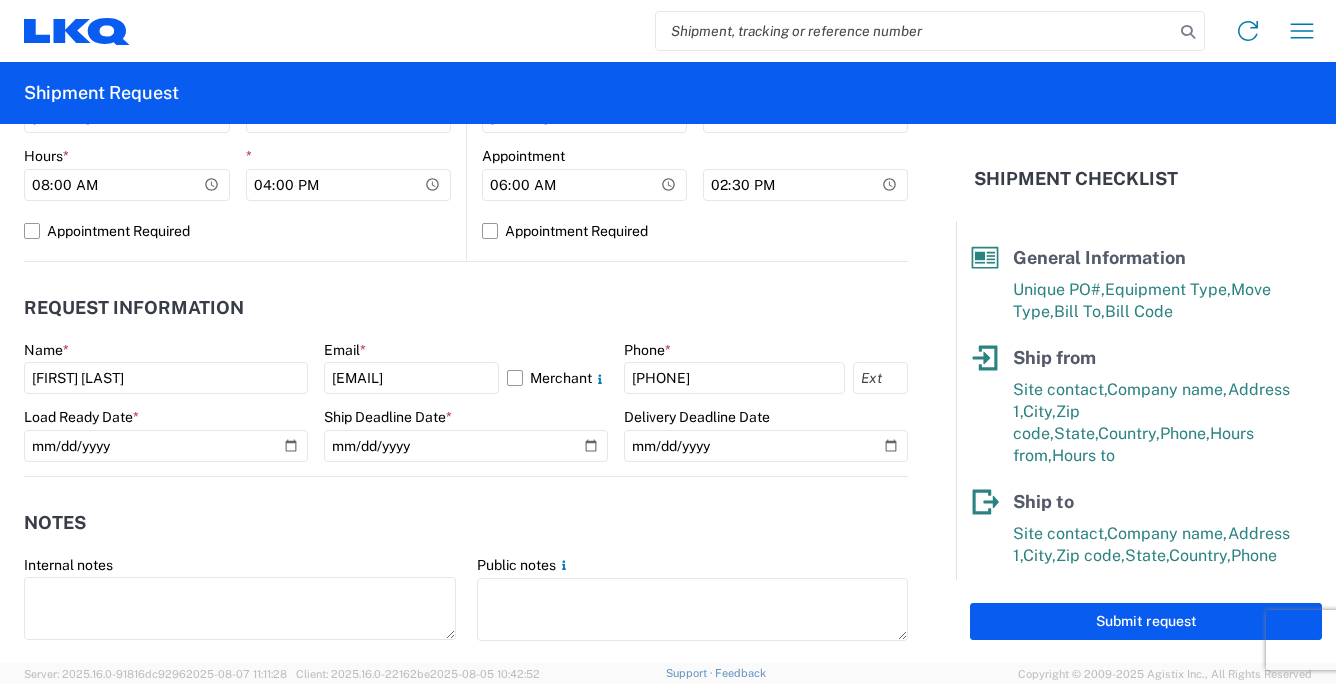 scroll, scrollTop: 955, scrollLeft: 0, axis: vertical 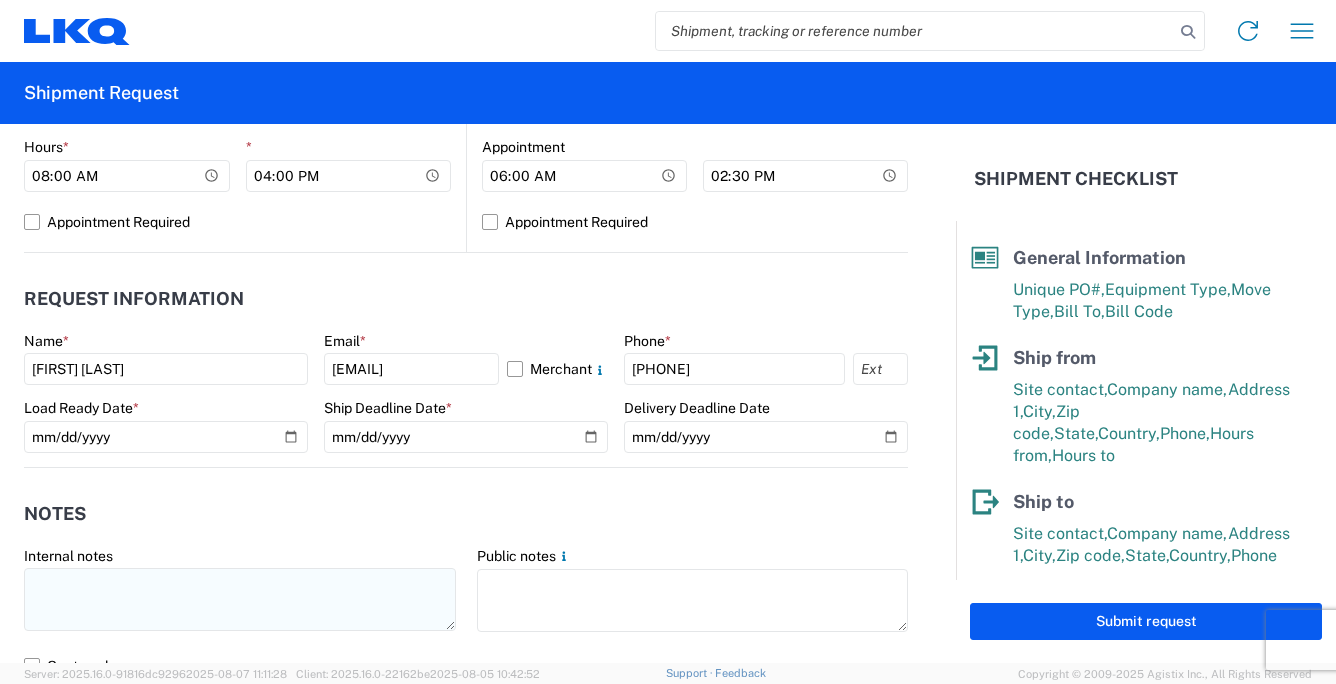 type on "[NUMBER] [STREET] 2-B" 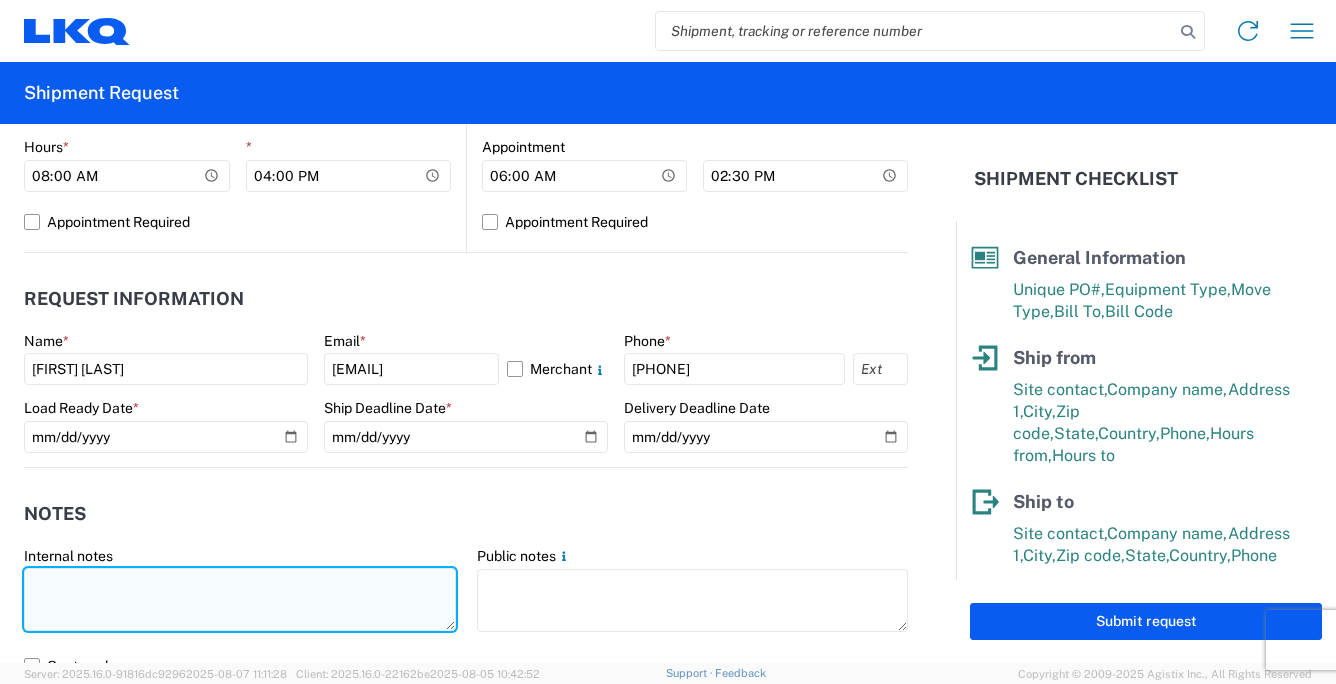 click 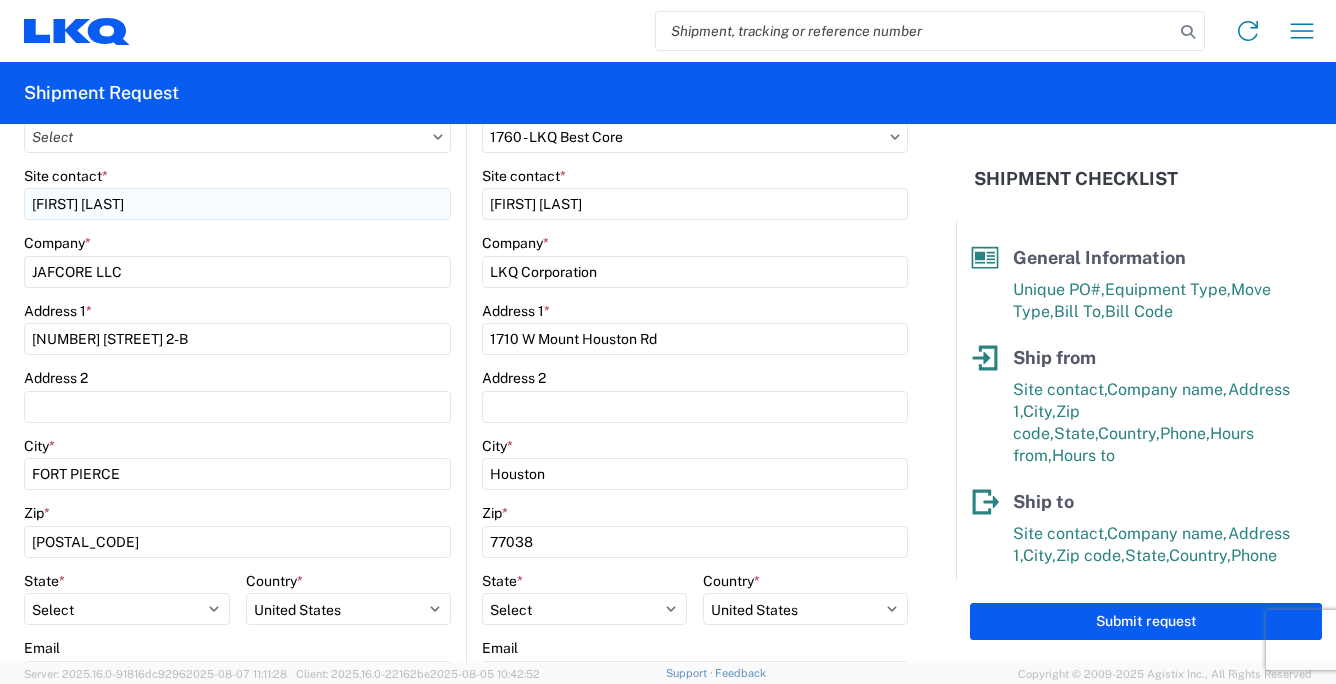 scroll, scrollTop: 355, scrollLeft: 0, axis: vertical 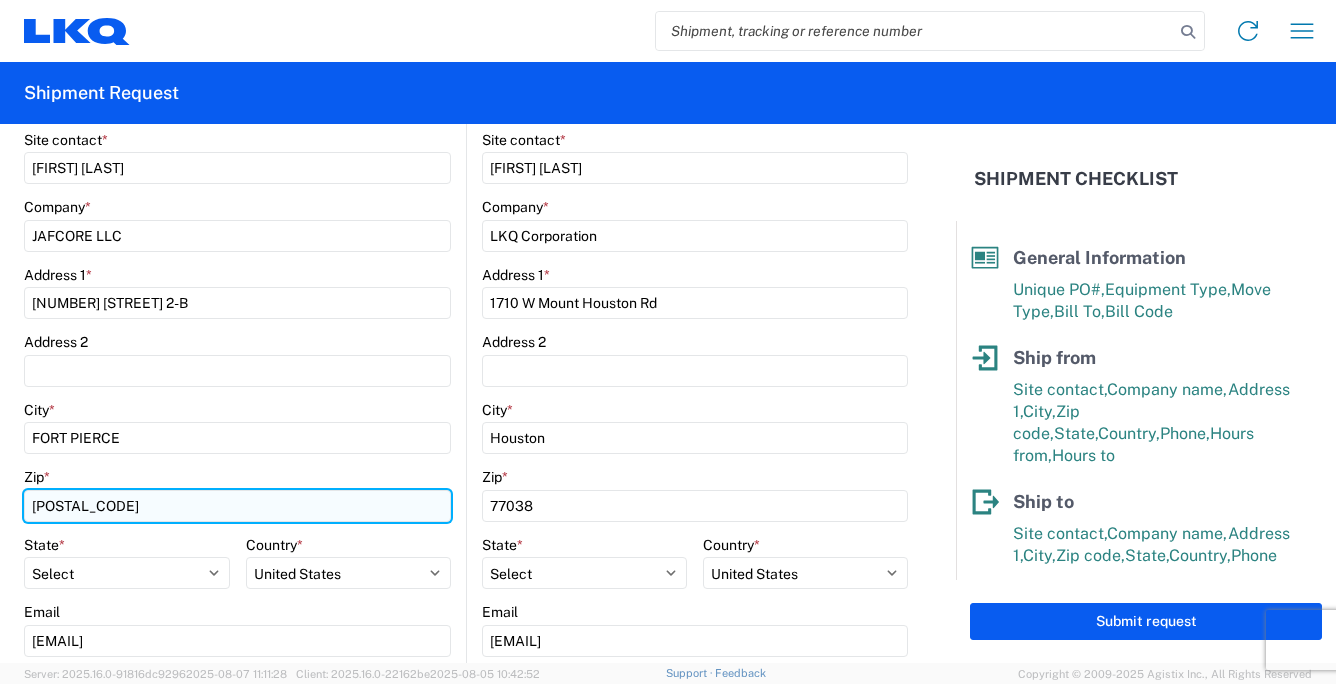 click on "[POSTAL_CODE]" at bounding box center (237, 506) 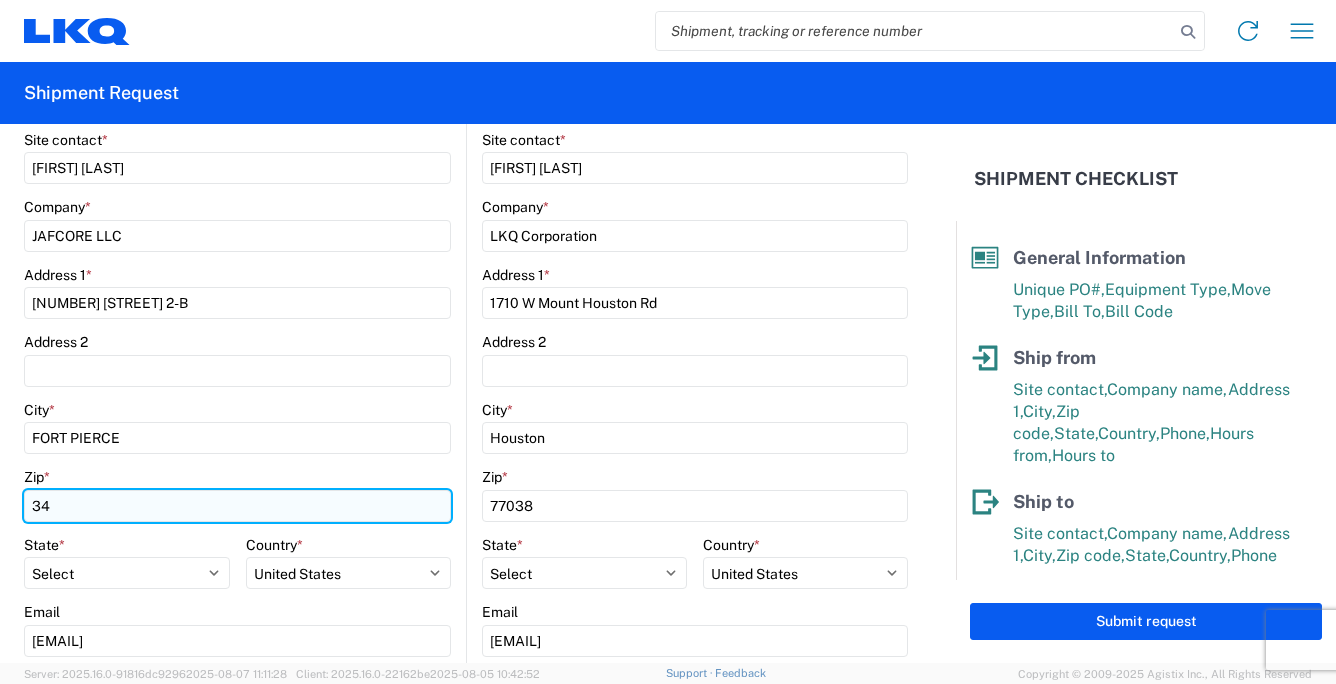 type on "3" 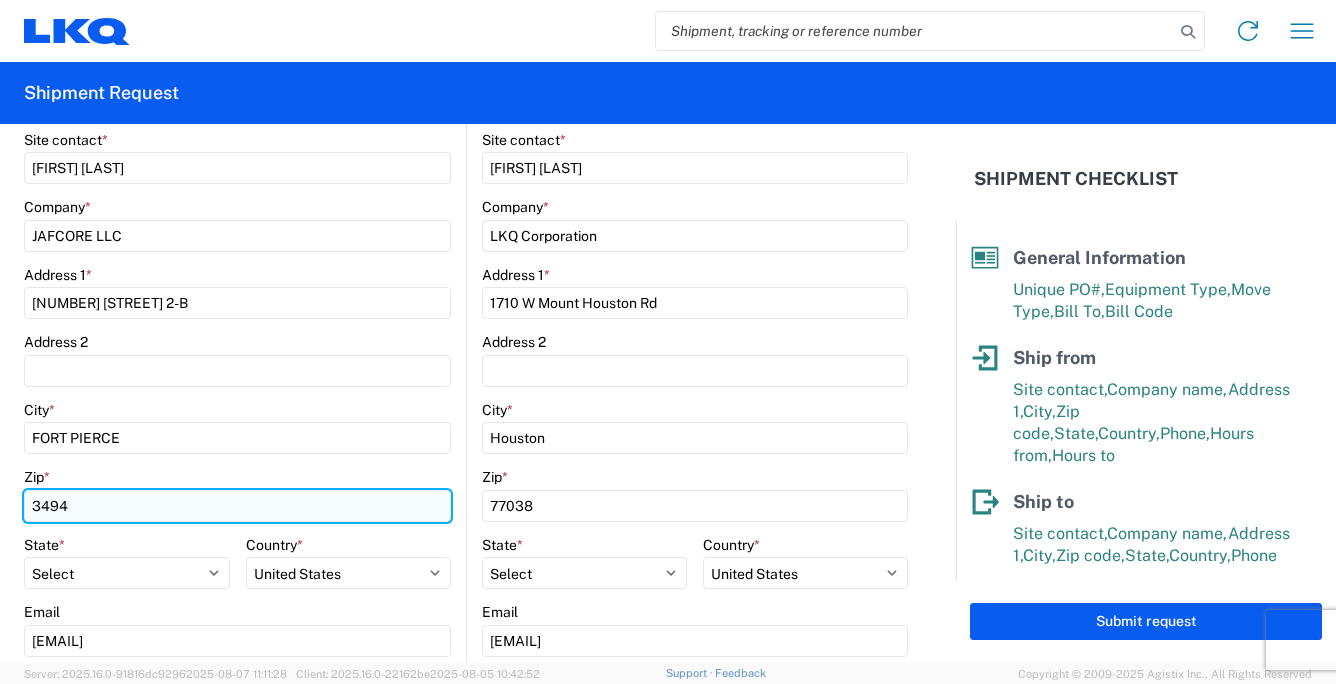 type on "[POSTAL_CODE]" 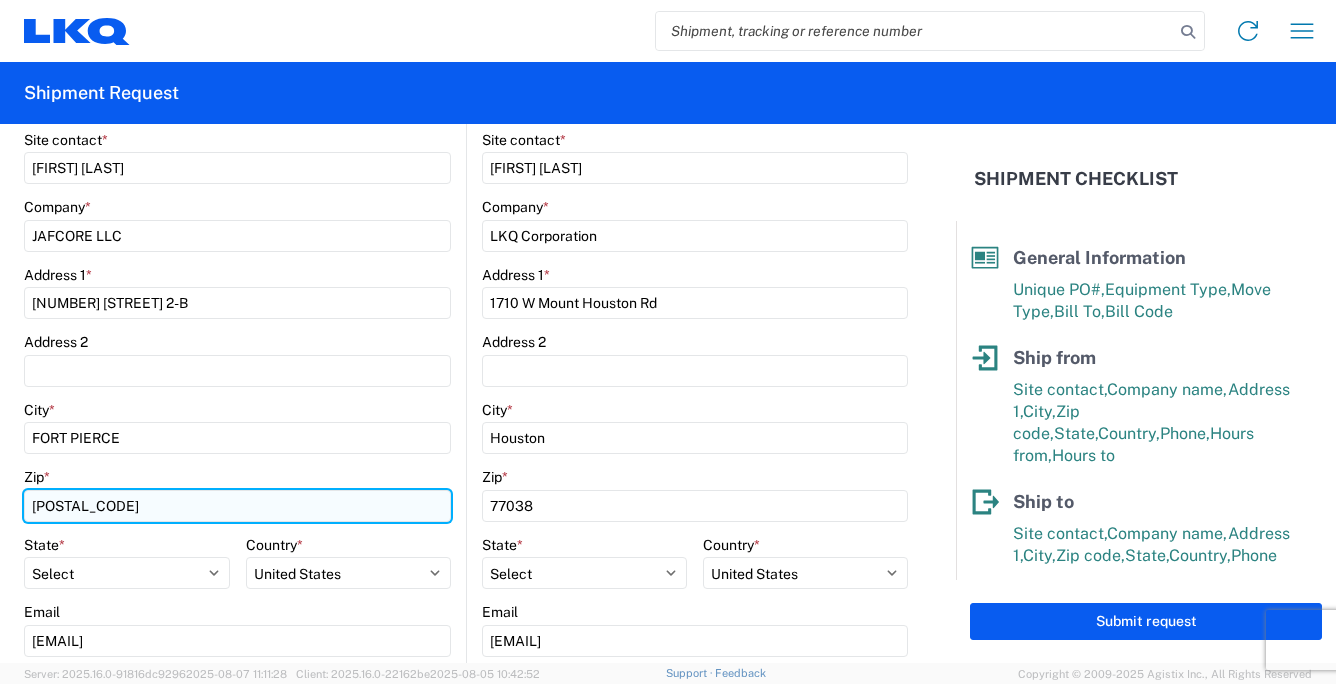 click on "[POSTAL_CODE]" at bounding box center [237, 506] 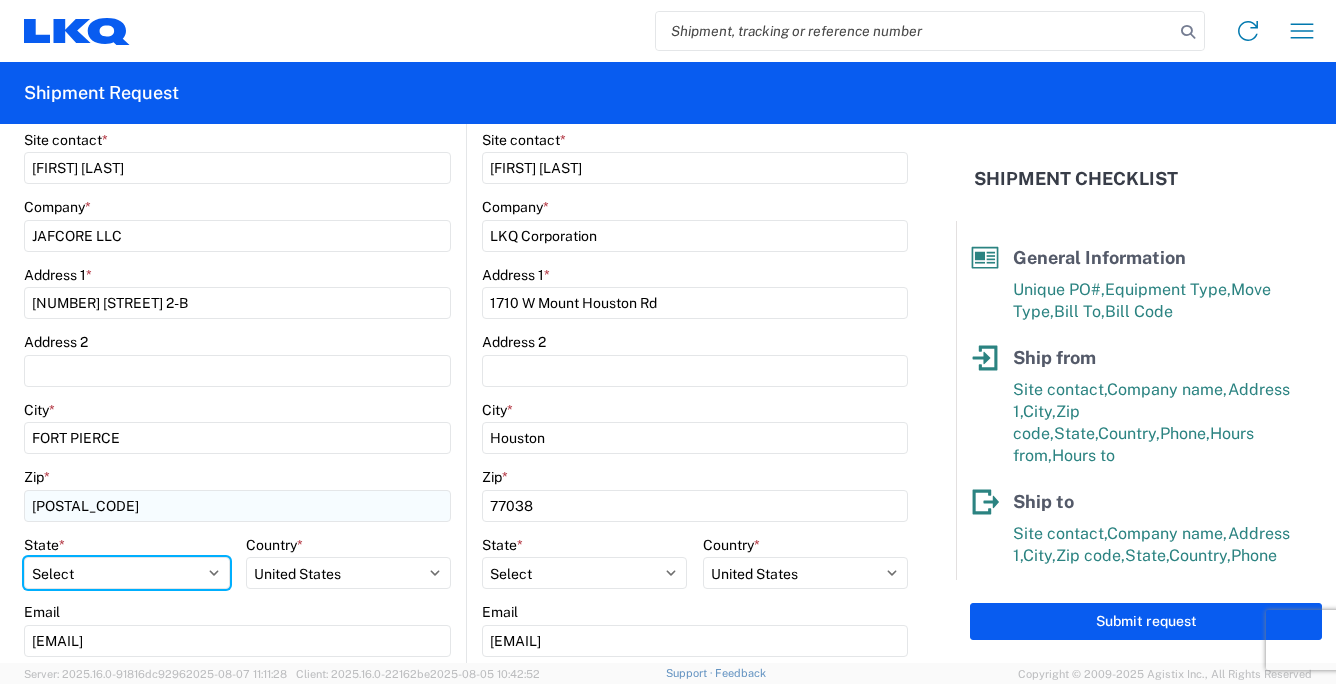 select on "FL" 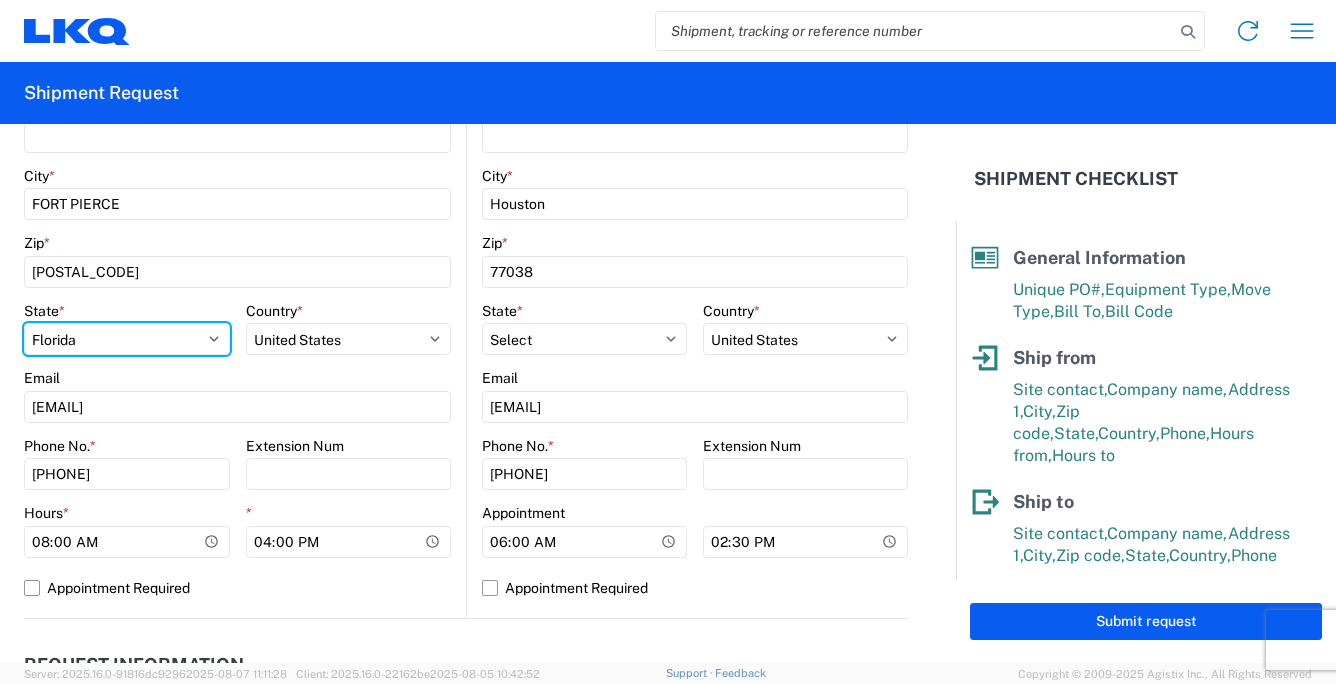 scroll, scrollTop: 755, scrollLeft: 0, axis: vertical 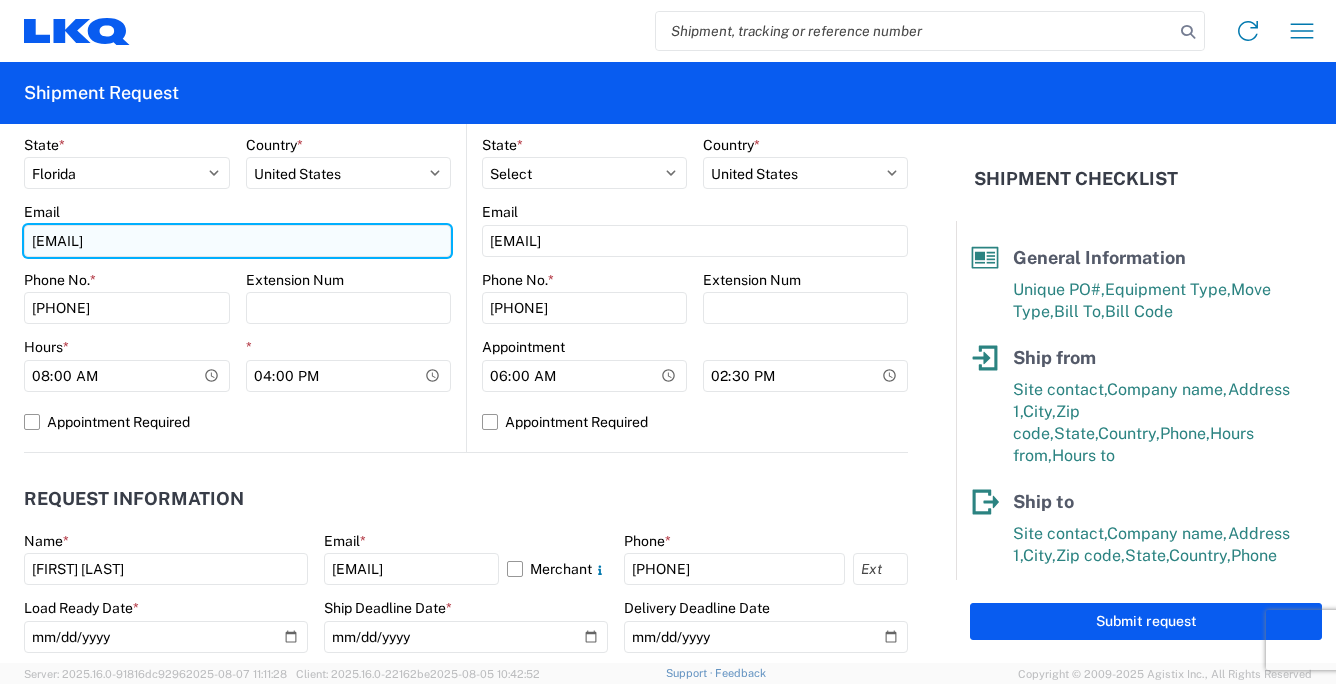click on "[EMAIL]" at bounding box center (237, 241) 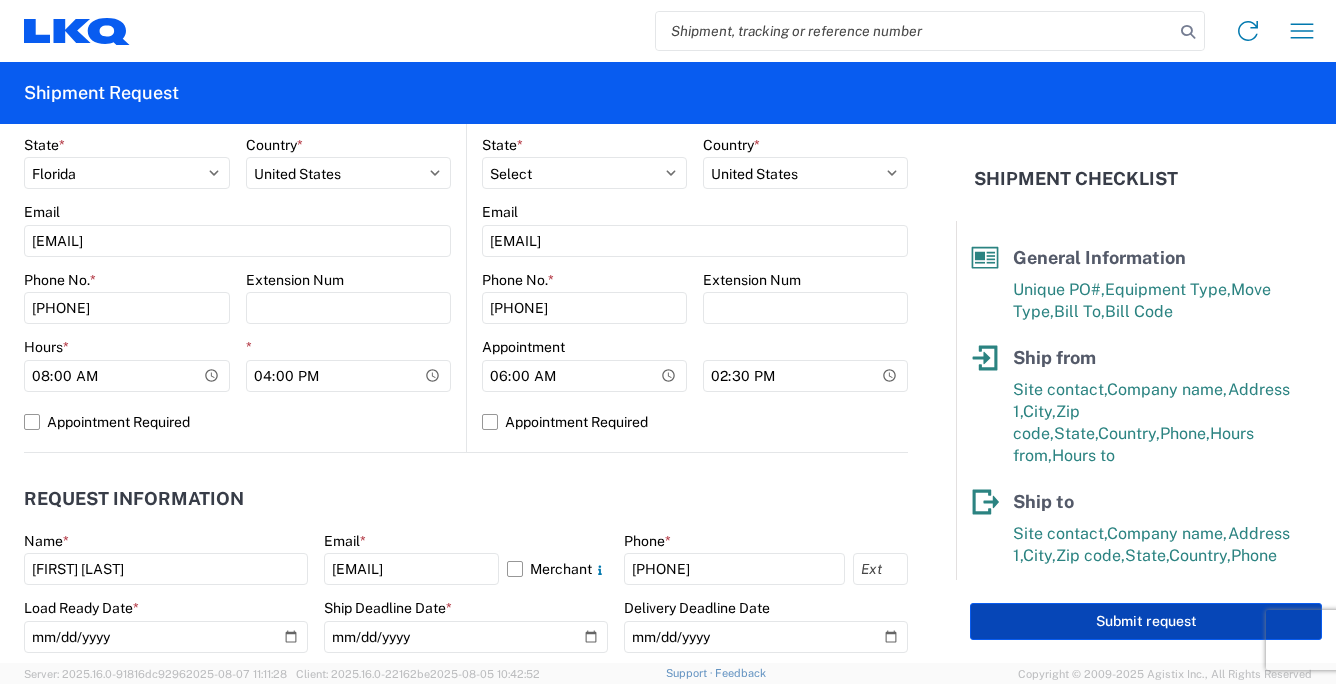 click on "Submit request" 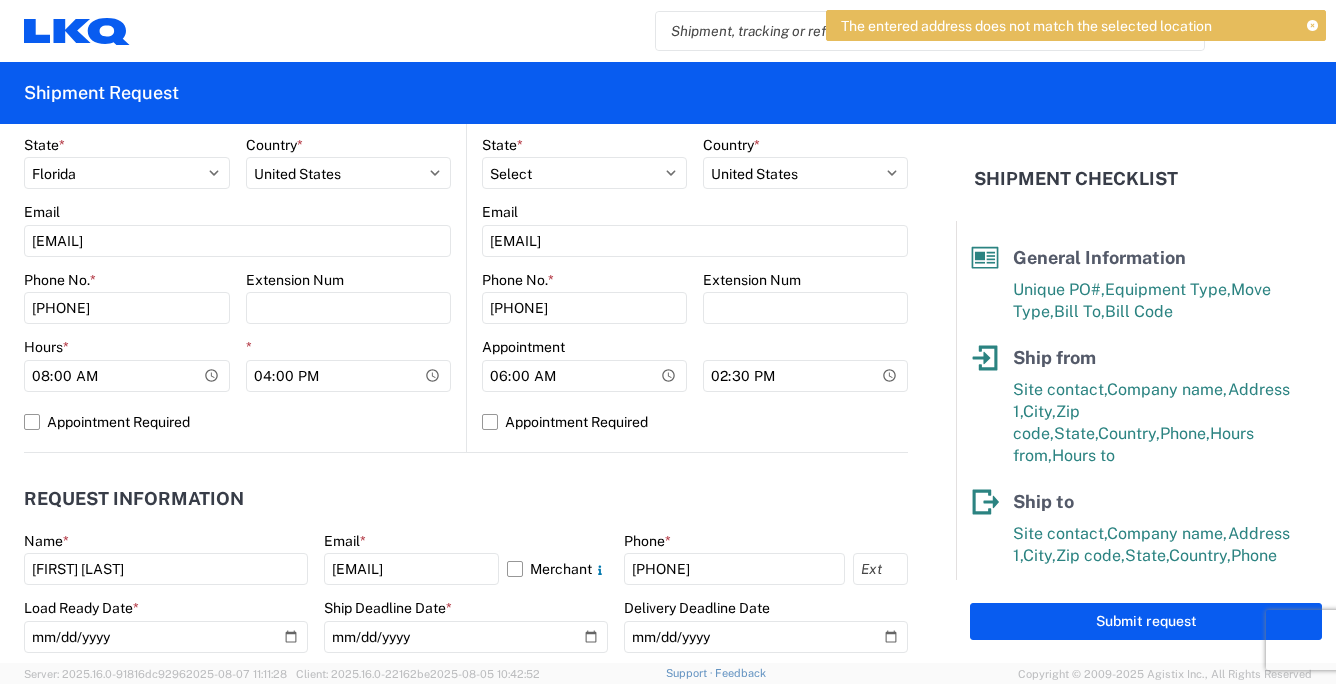 click 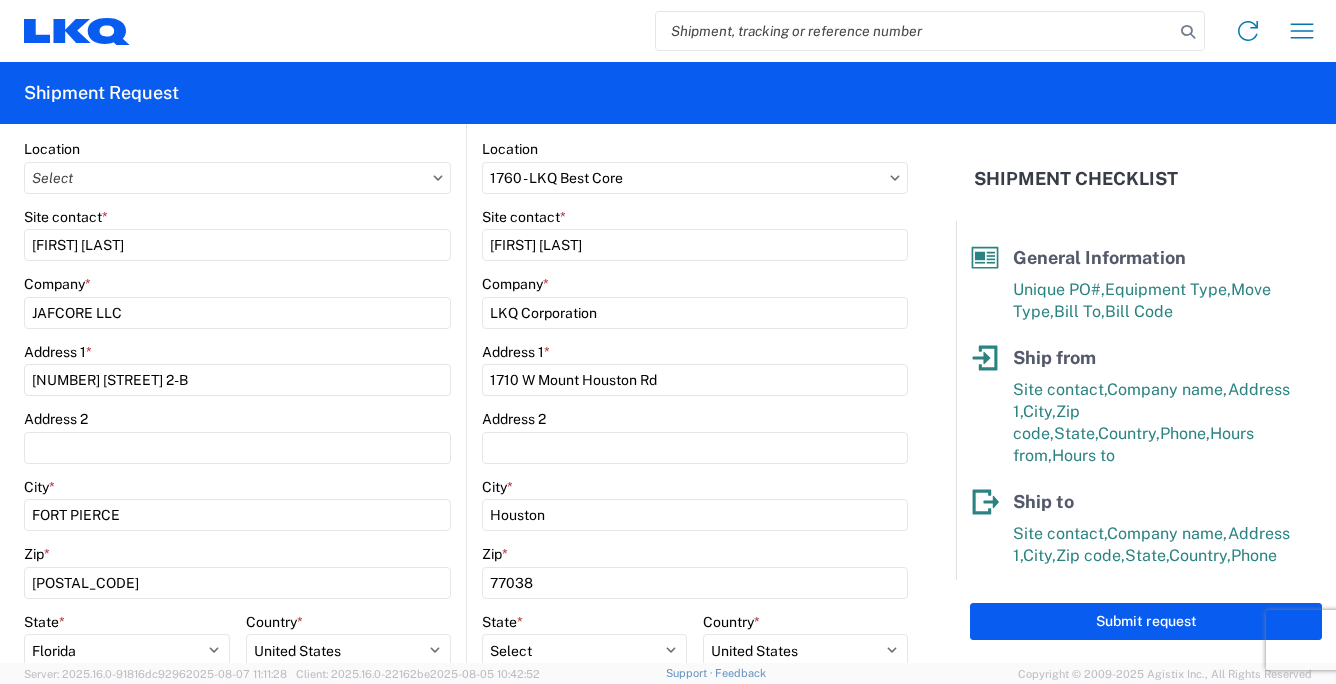 scroll, scrollTop: 300, scrollLeft: 0, axis: vertical 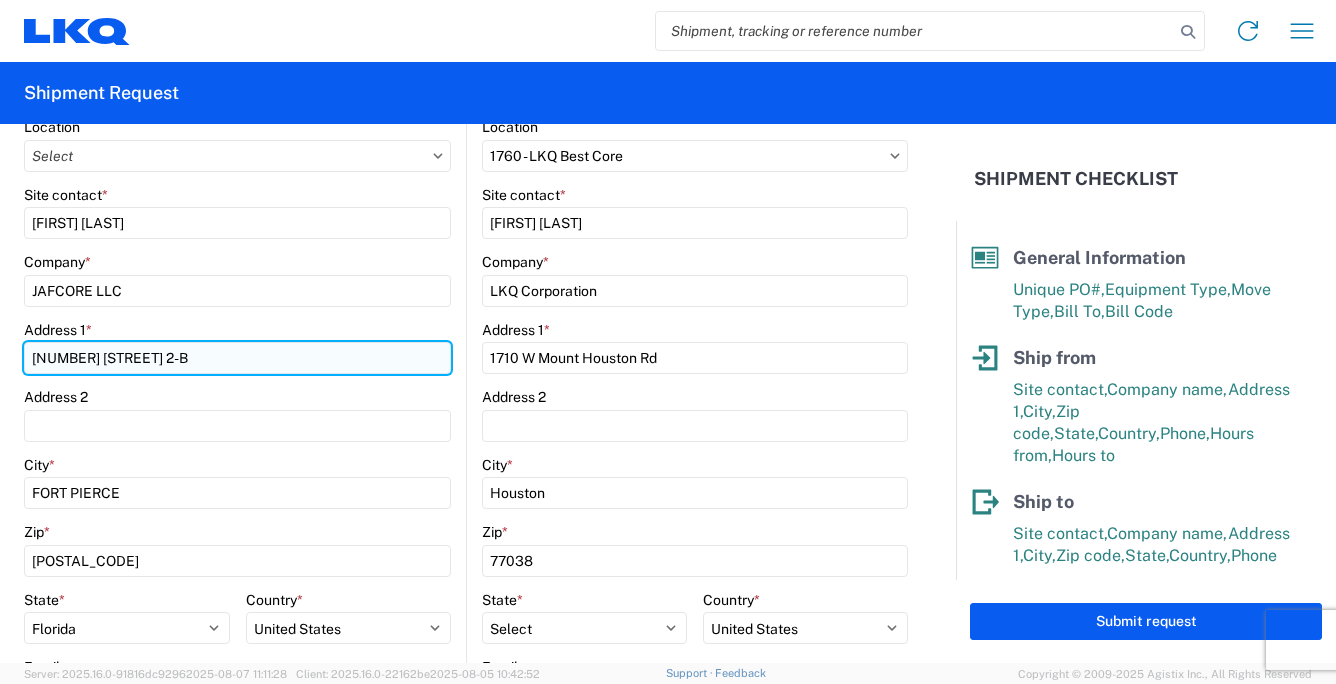 click on "[NUMBER] [STREET] 2-B" at bounding box center (237, 358) 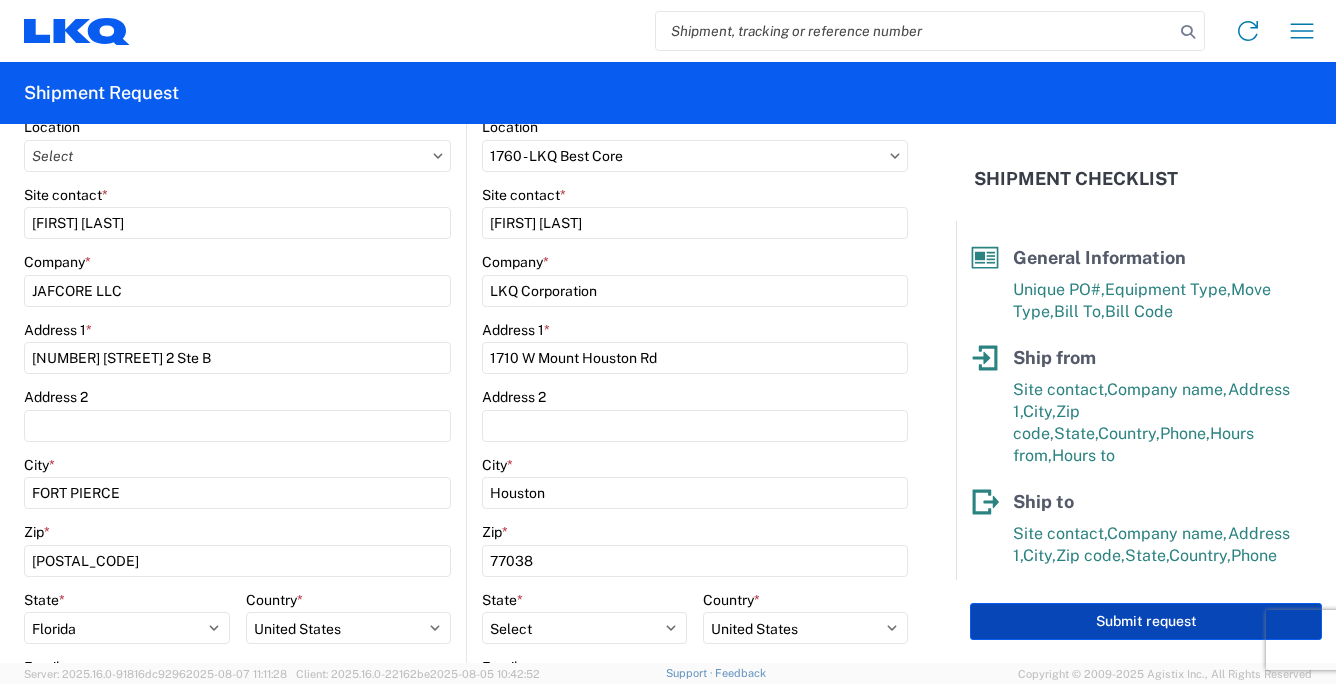click on "Submit request" 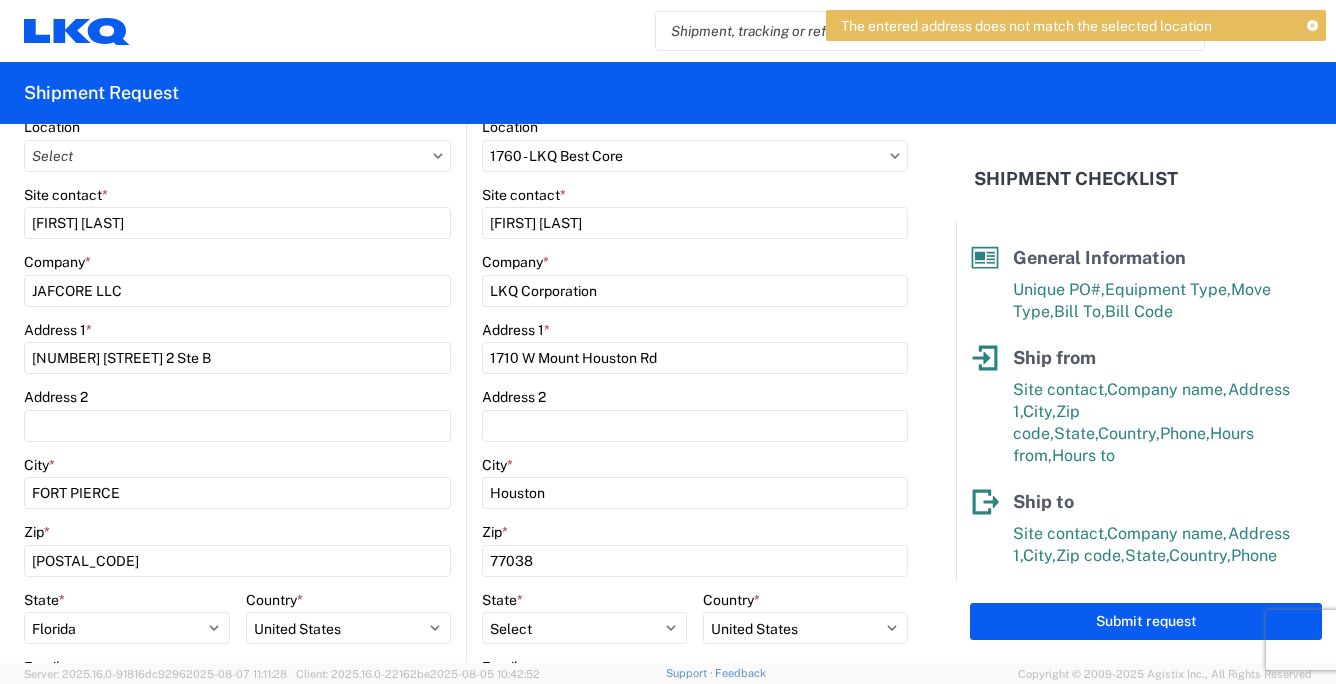 click 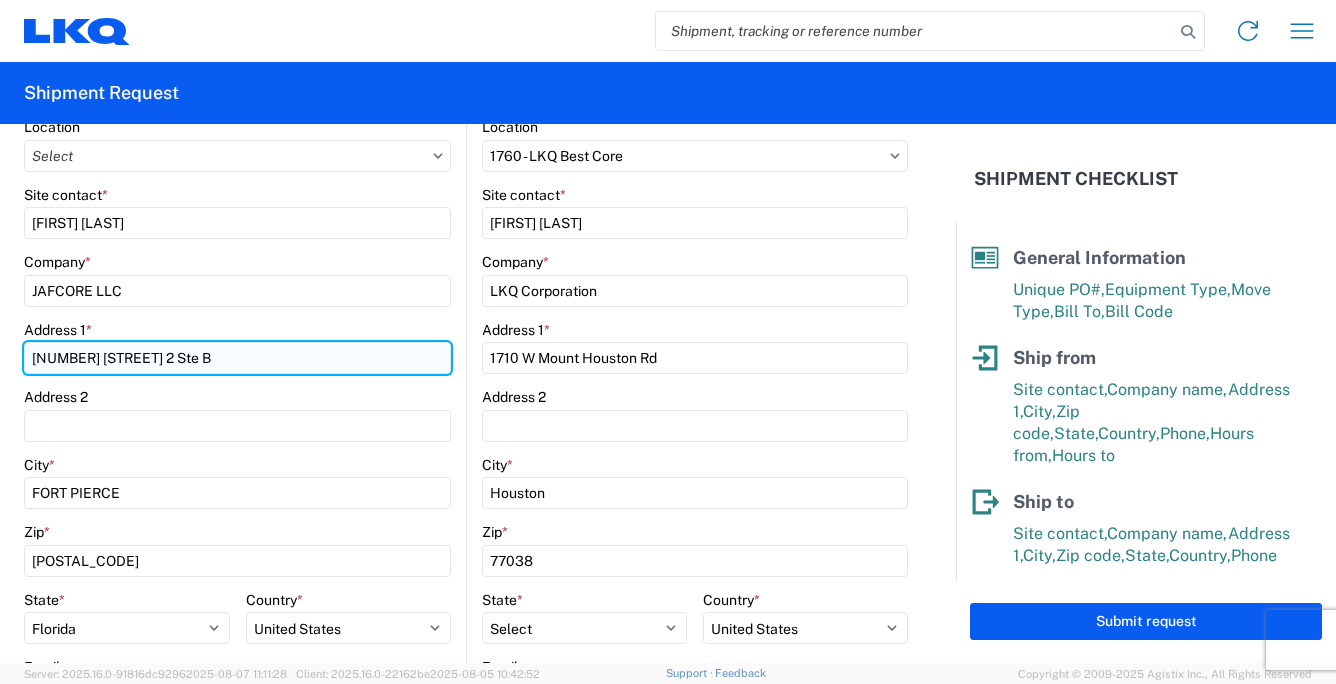 click on "[NUMBER] [STREET] 2 Ste B" at bounding box center [237, 358] 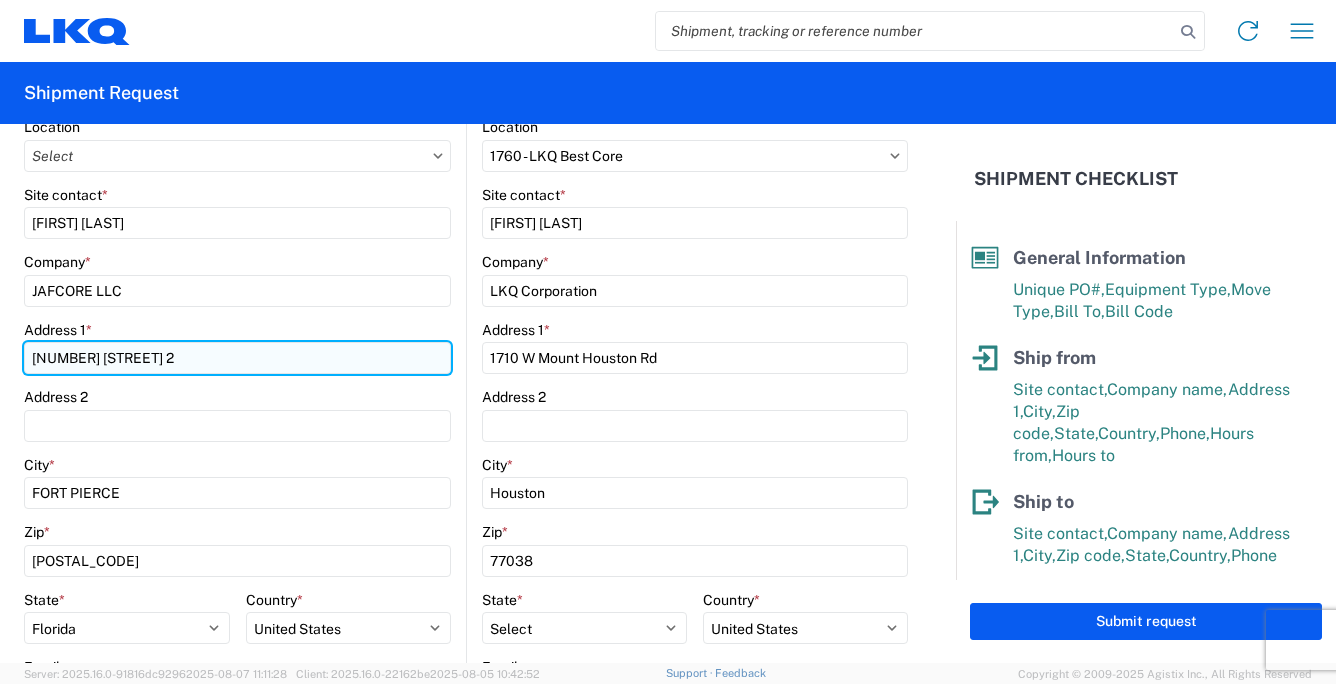 type on "[NUMBER] [STREET] 2" 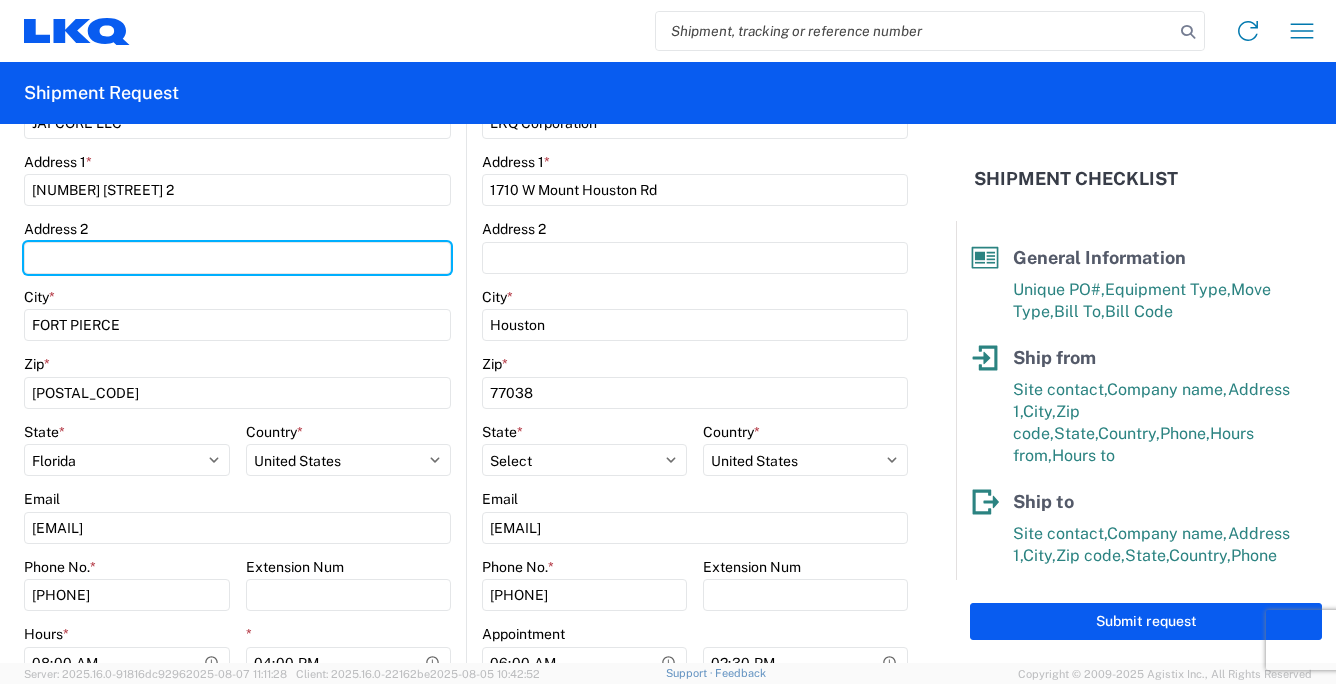scroll, scrollTop: 500, scrollLeft: 0, axis: vertical 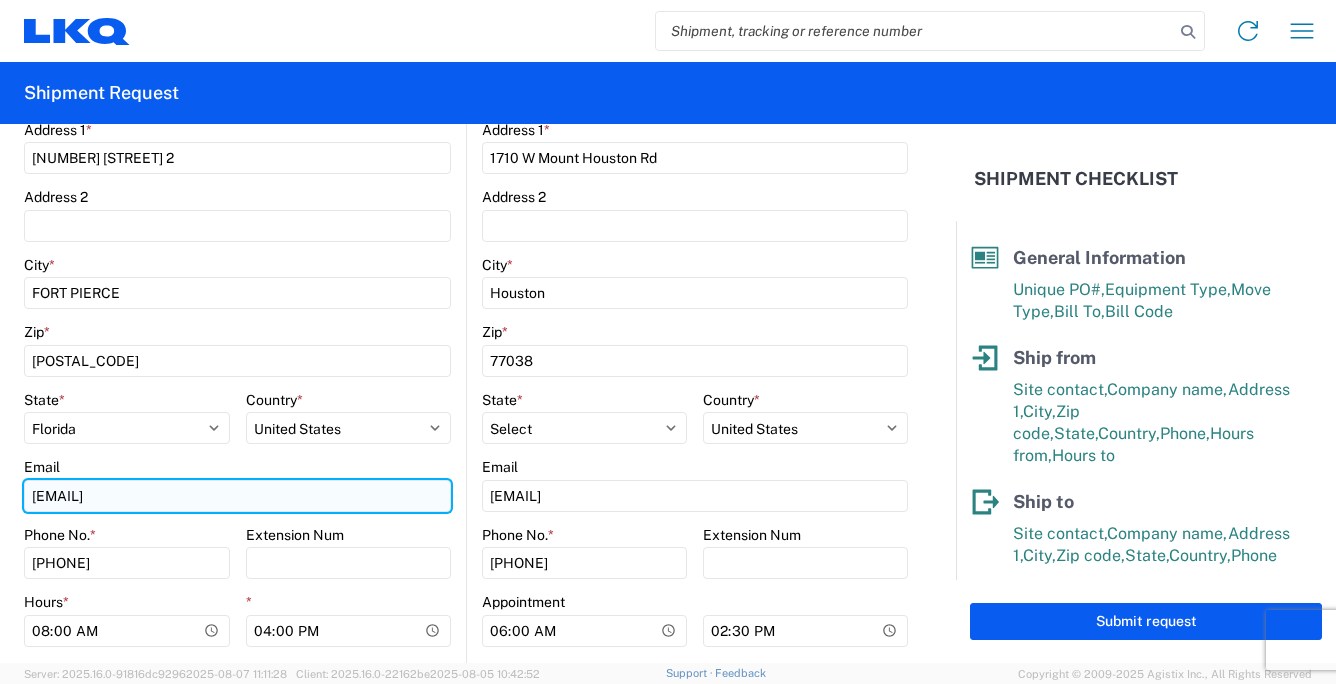 click on "[EMAIL]" at bounding box center [237, 496] 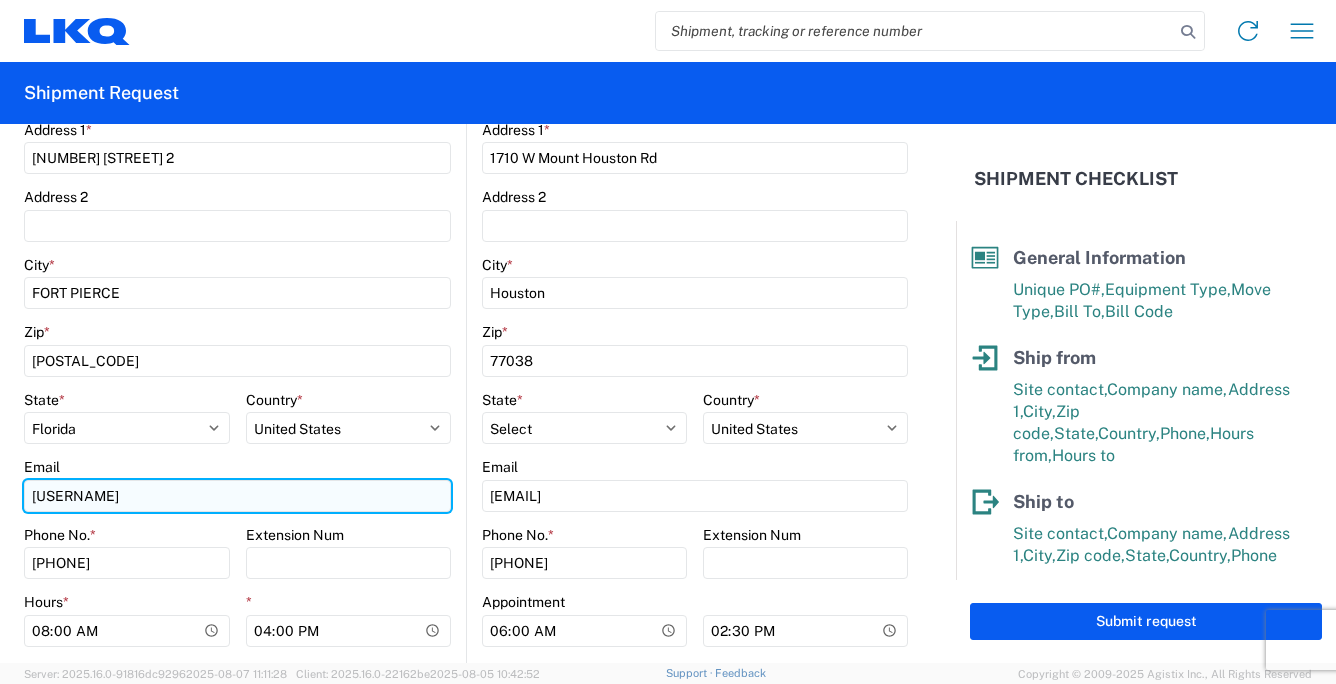 type on "j" 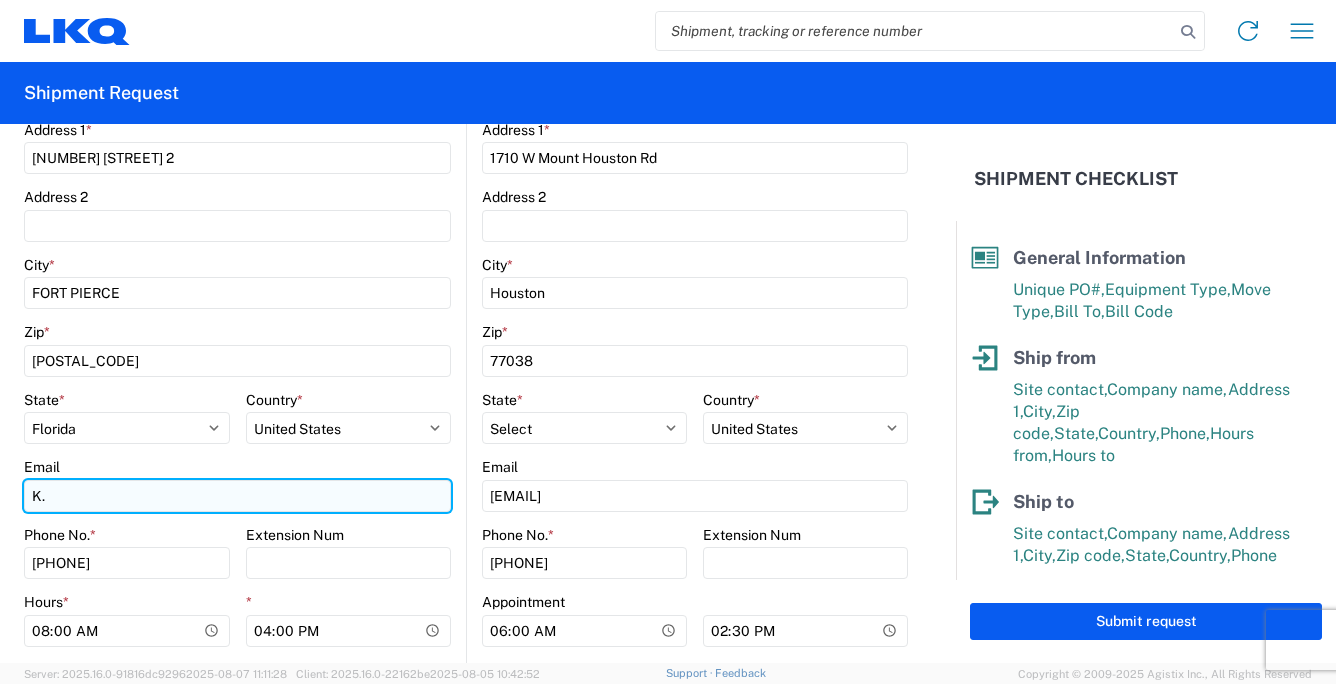 type on "K" 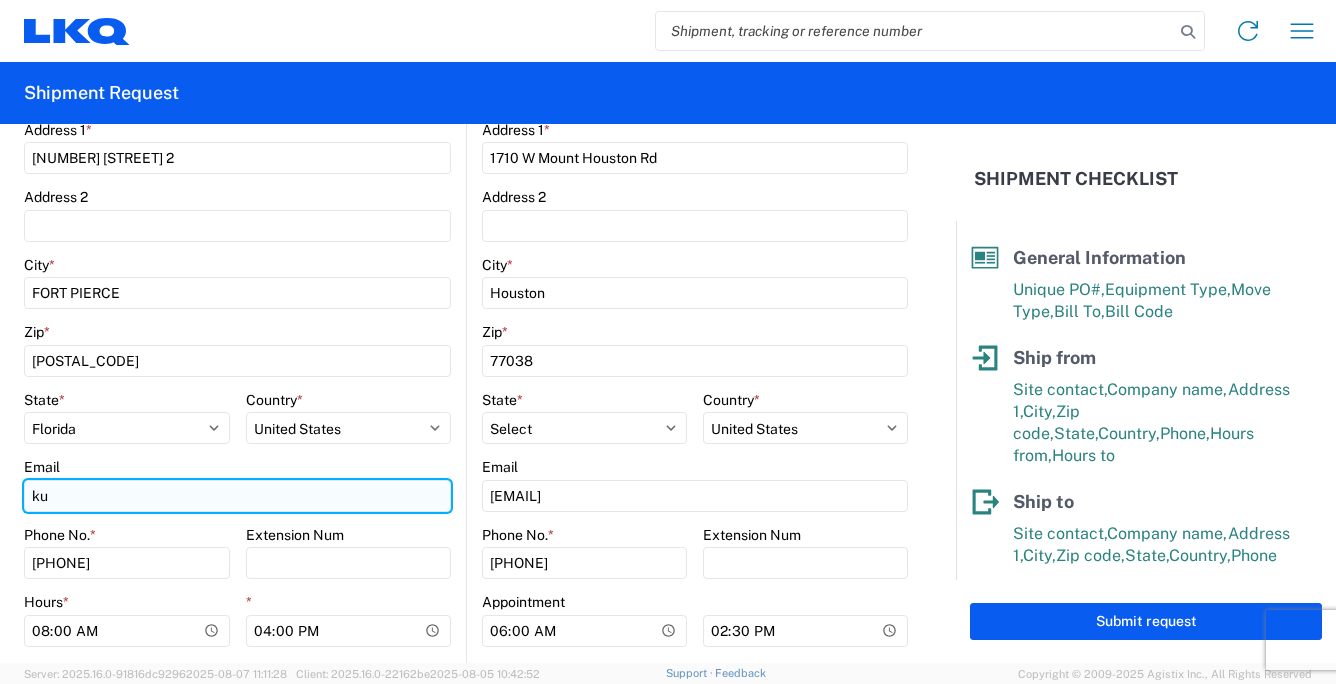 type on "k" 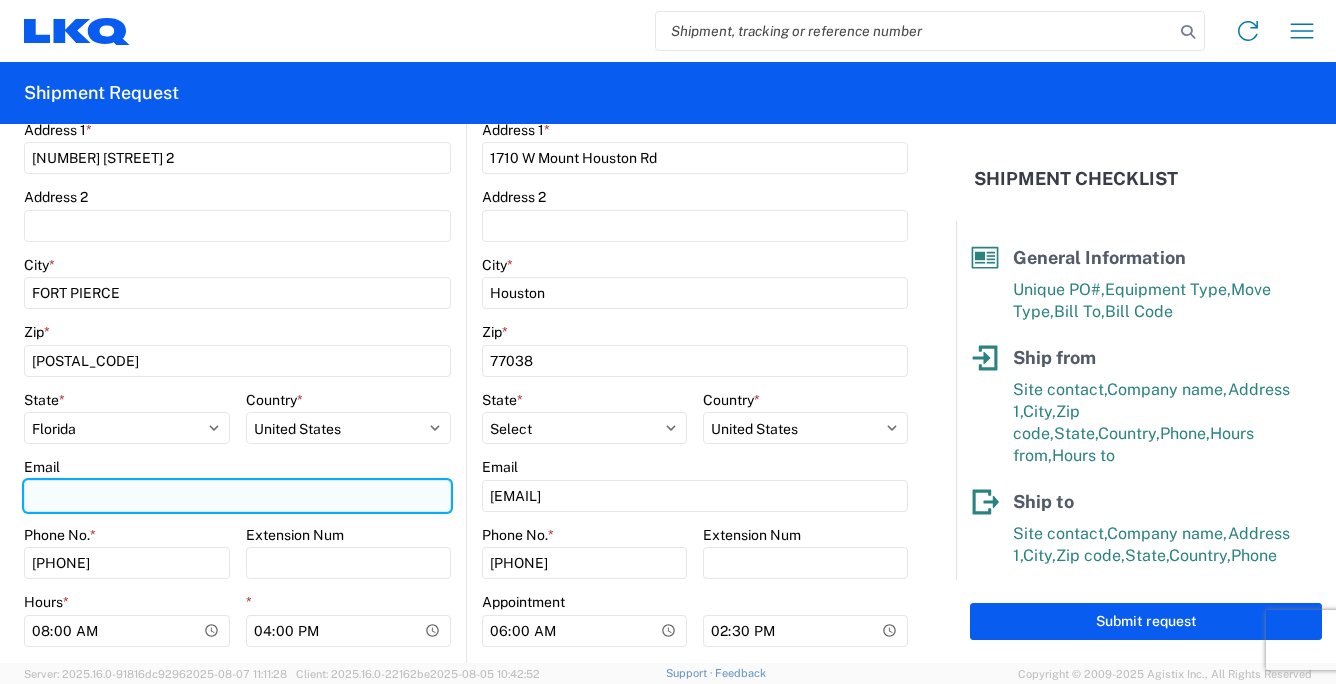 type on "j" 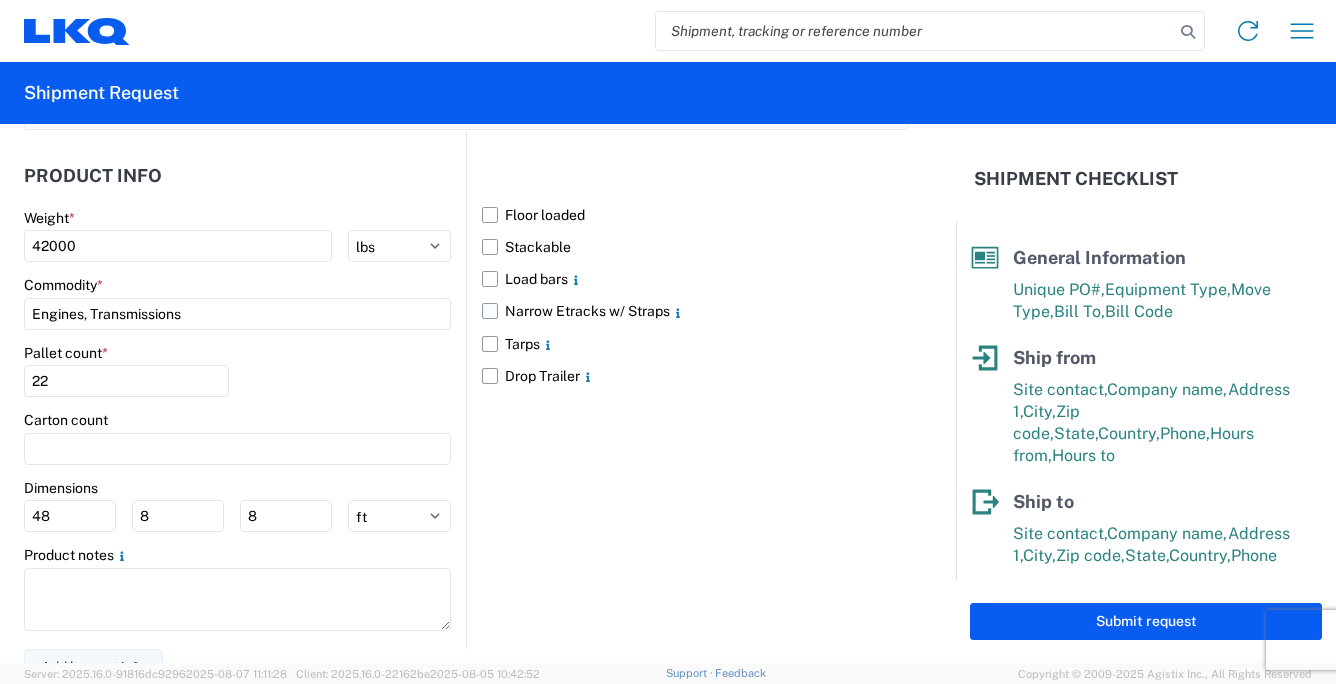 scroll, scrollTop: 1855, scrollLeft: 0, axis: vertical 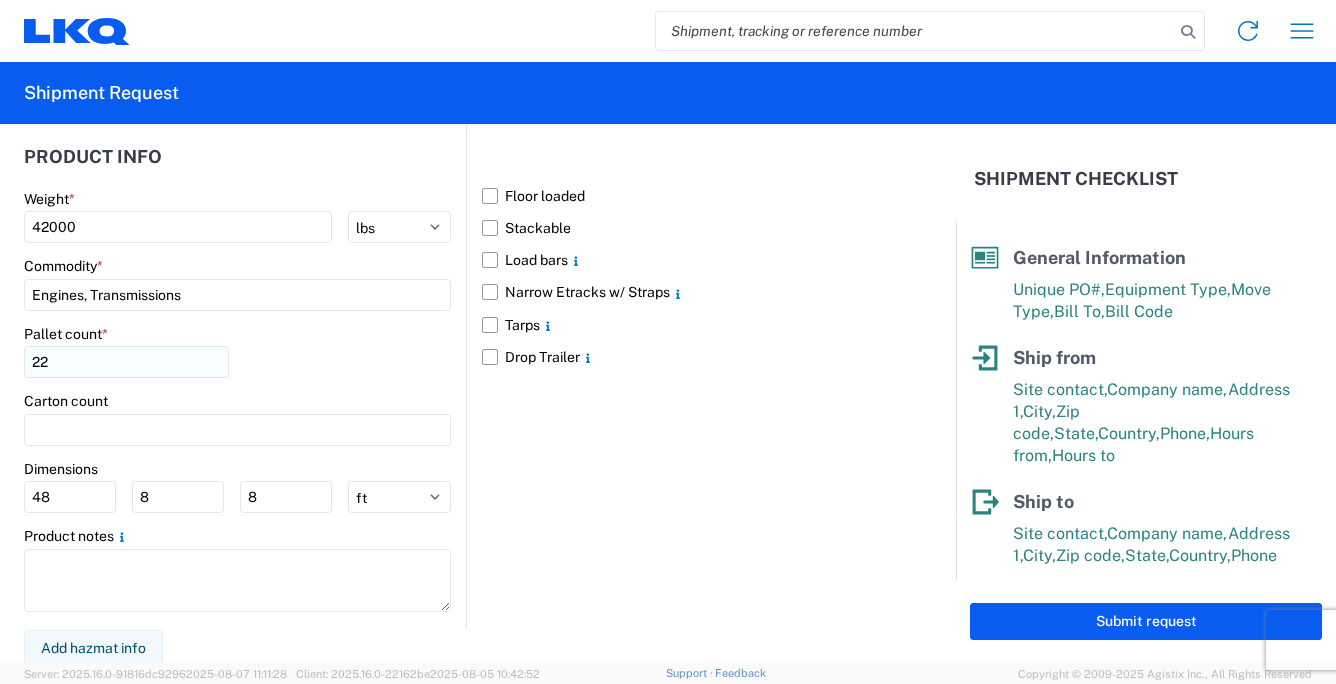 type on "[EMAIL]" 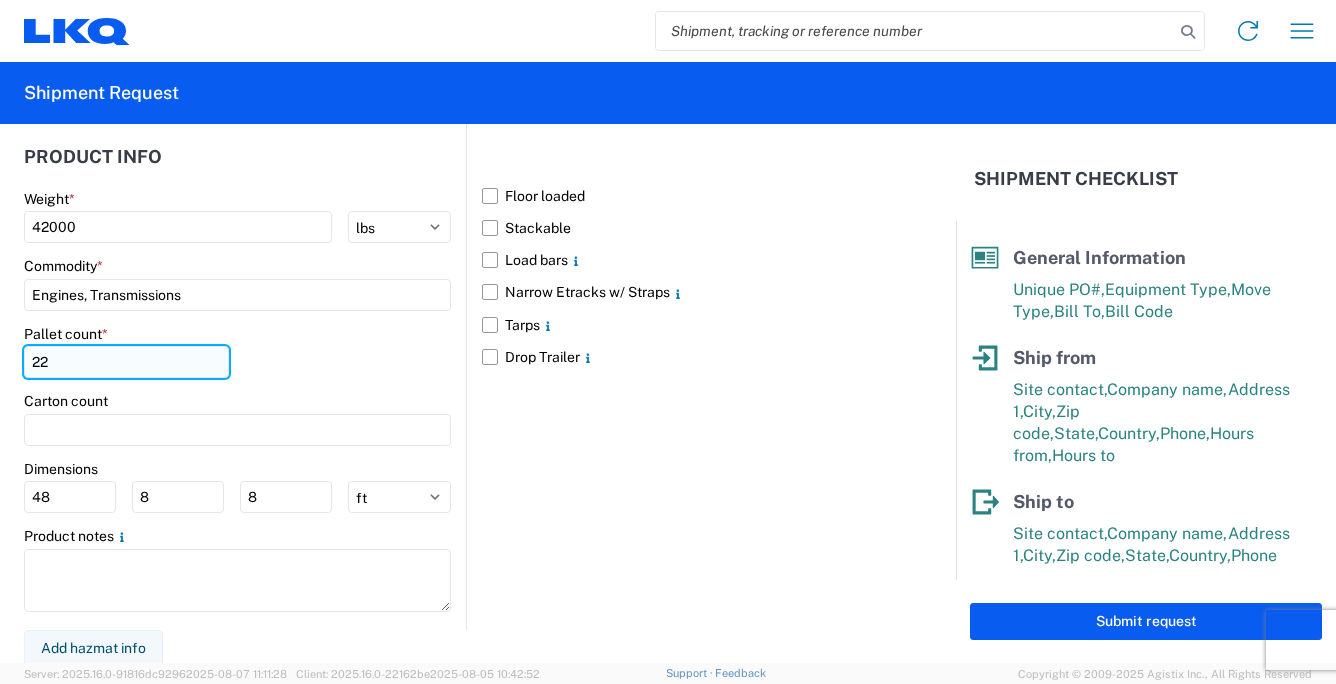 click on "22" 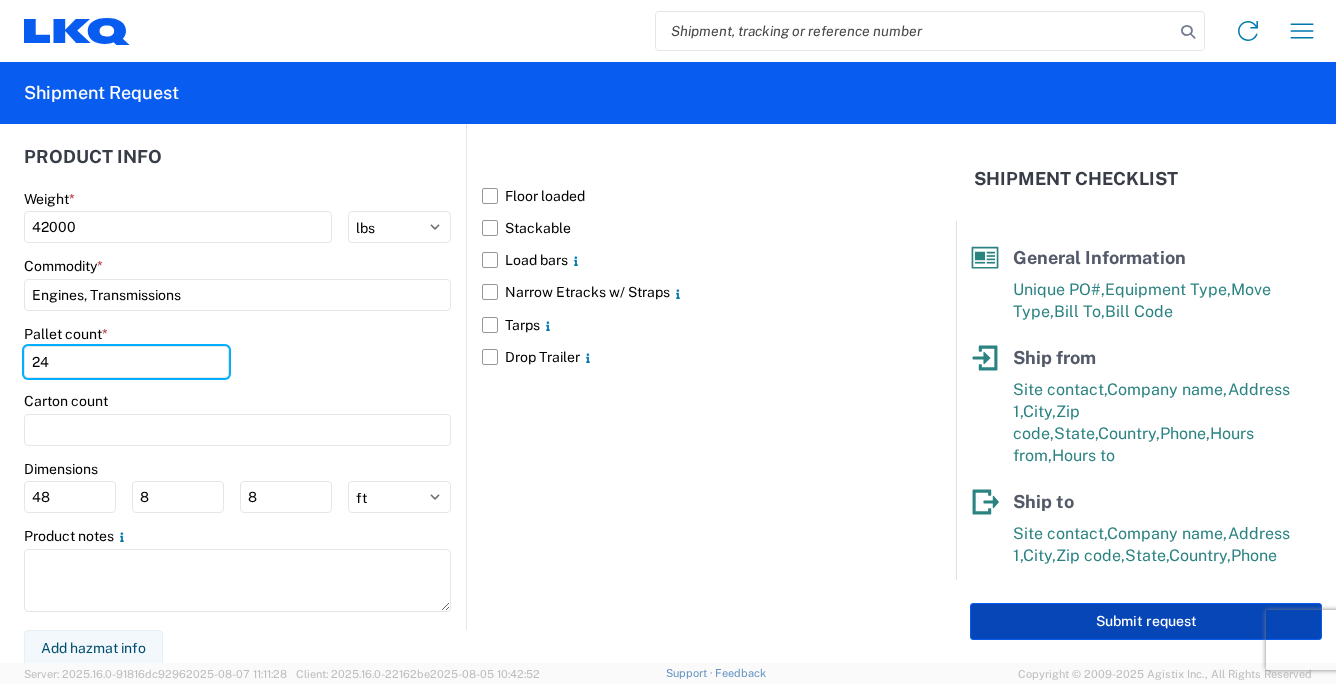 type on "24" 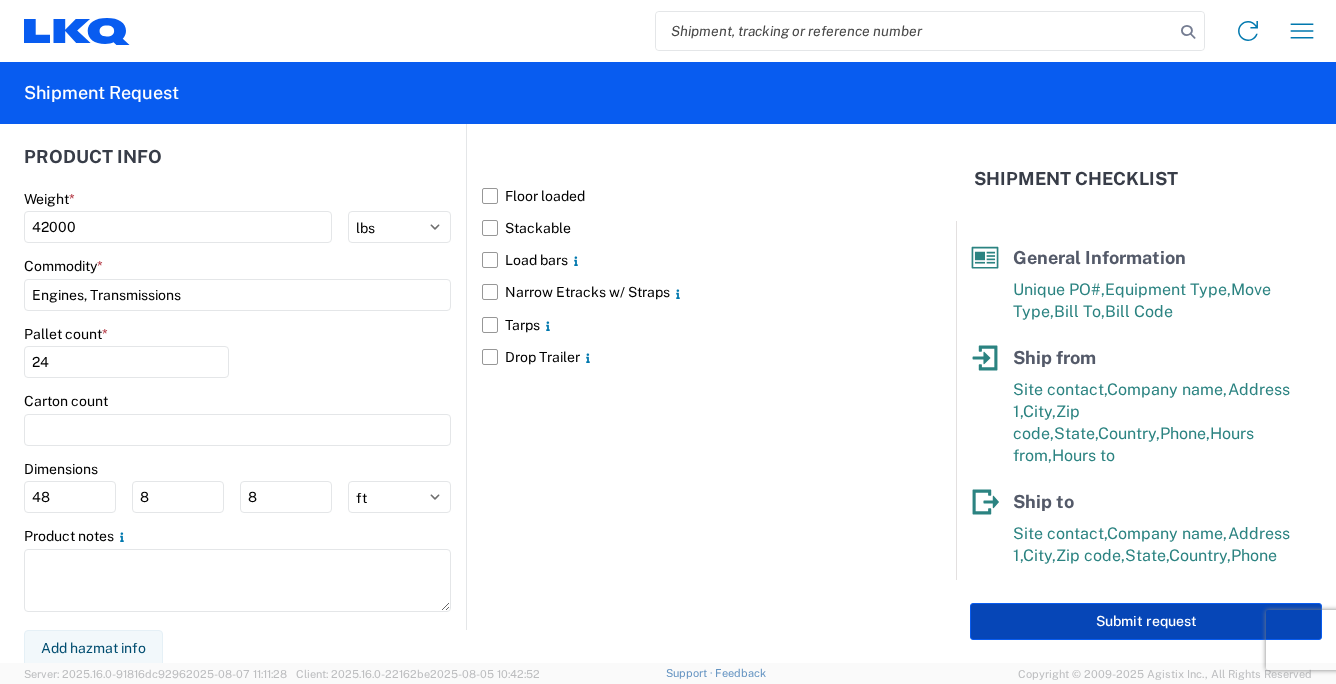 click on "Submit request" 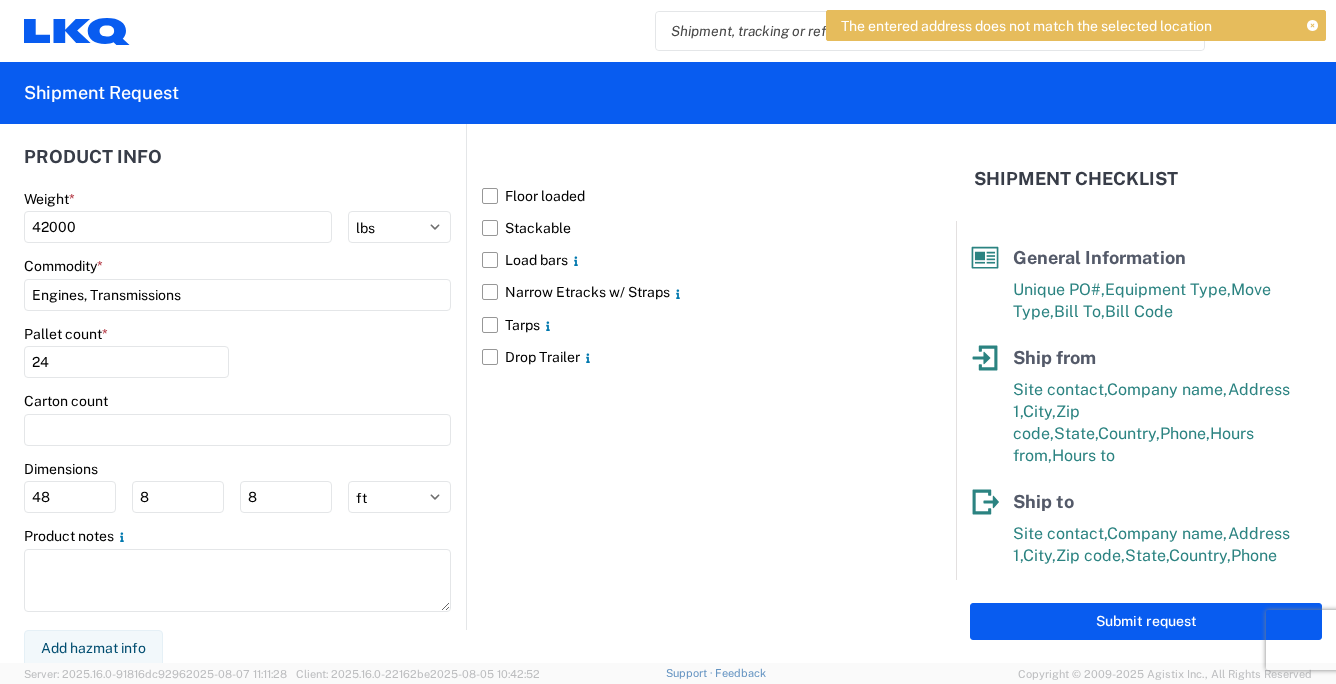 click 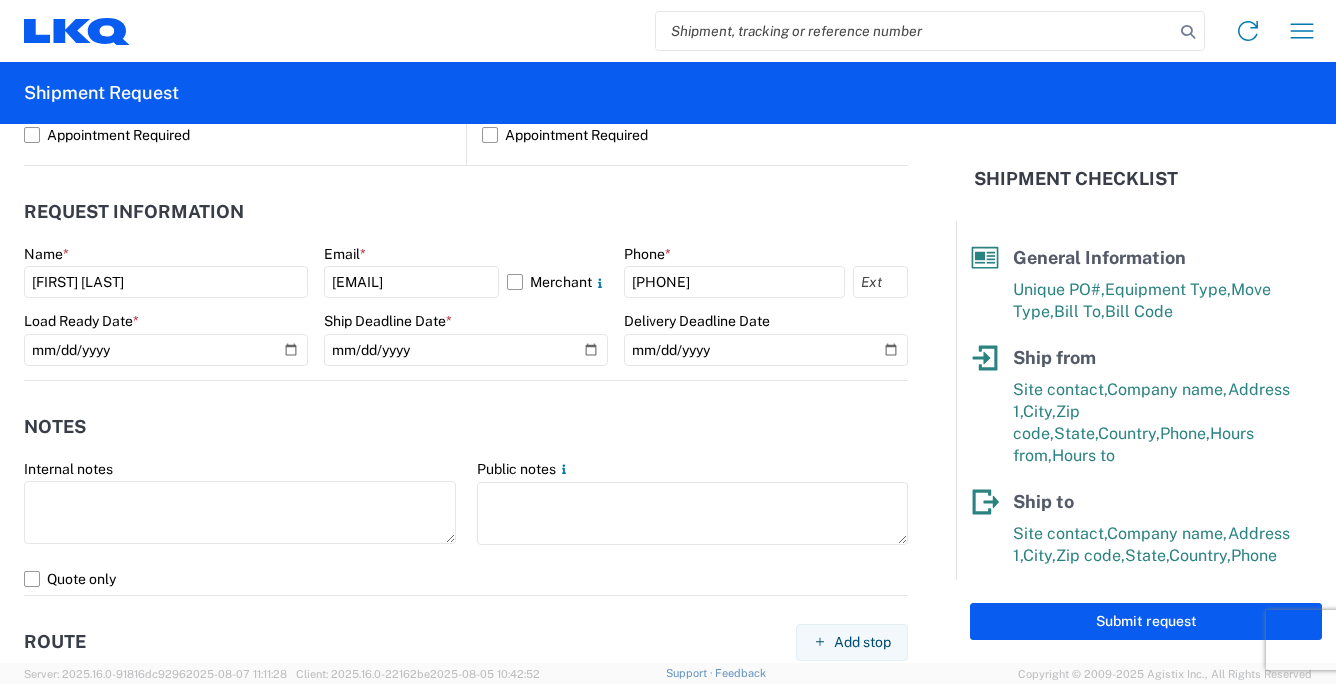 scroll, scrollTop: 955, scrollLeft: 0, axis: vertical 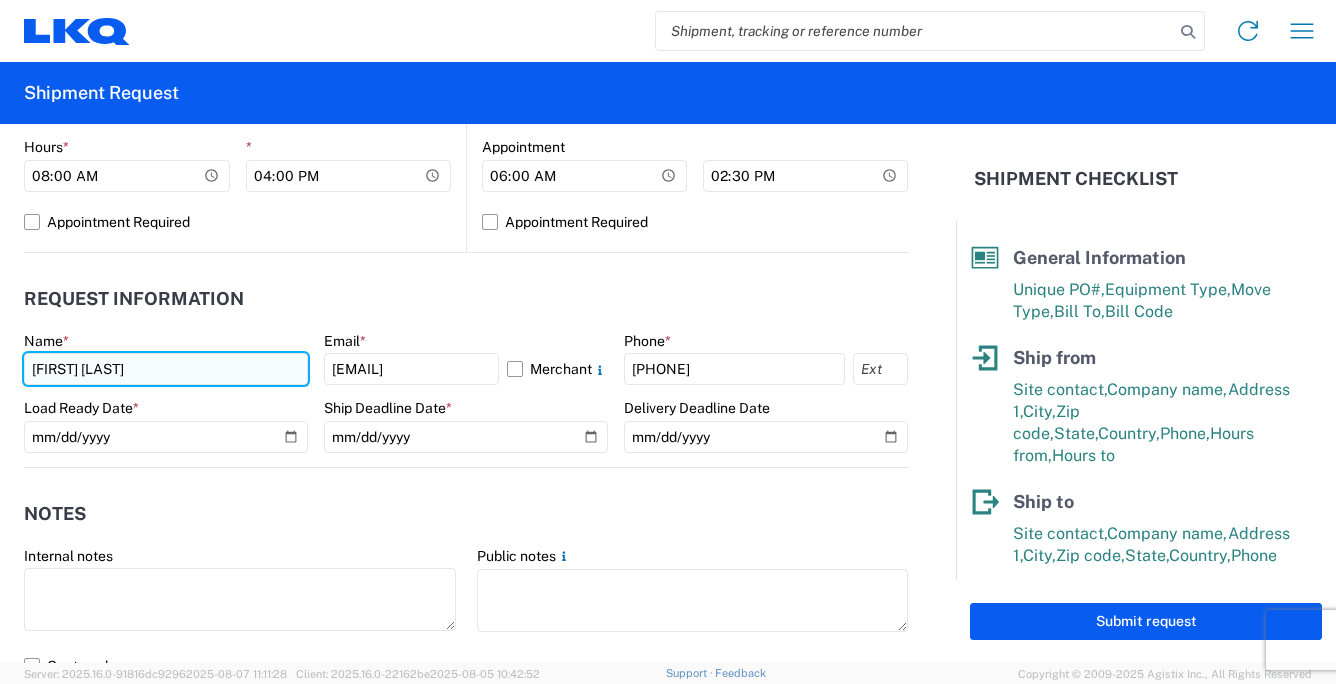 click on "[FIRST] [LAST]" 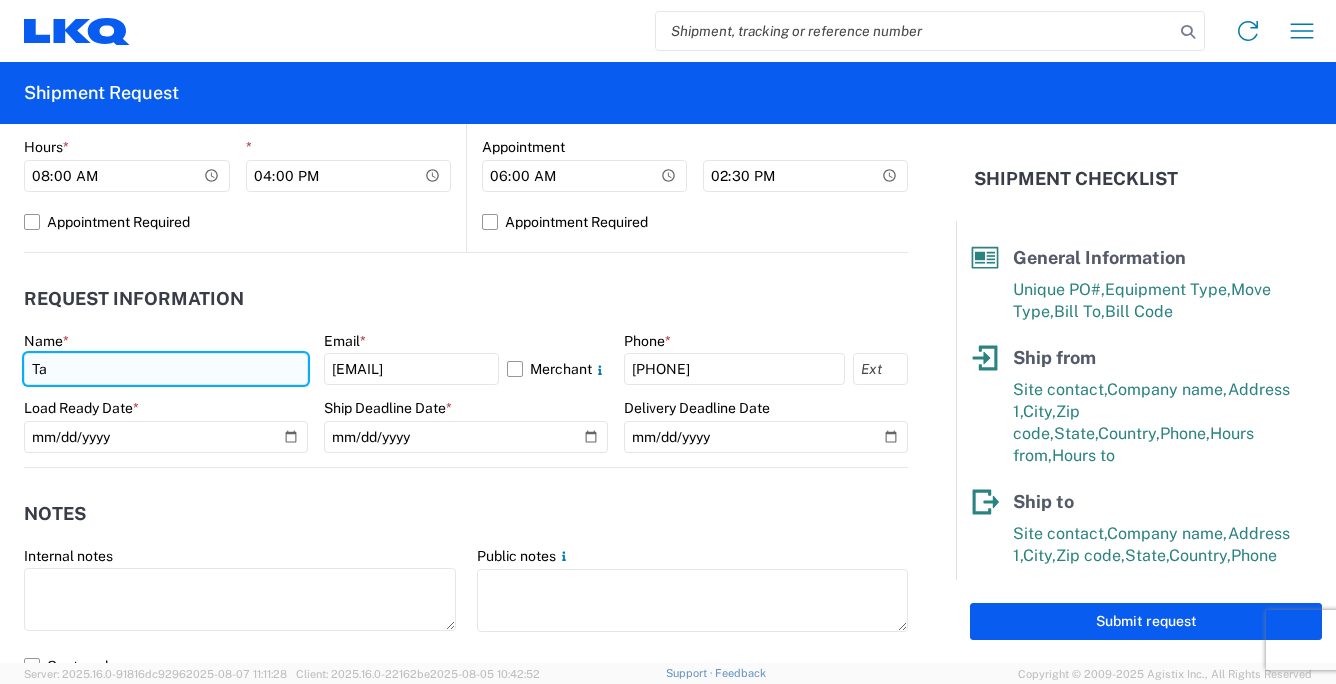 type on "T" 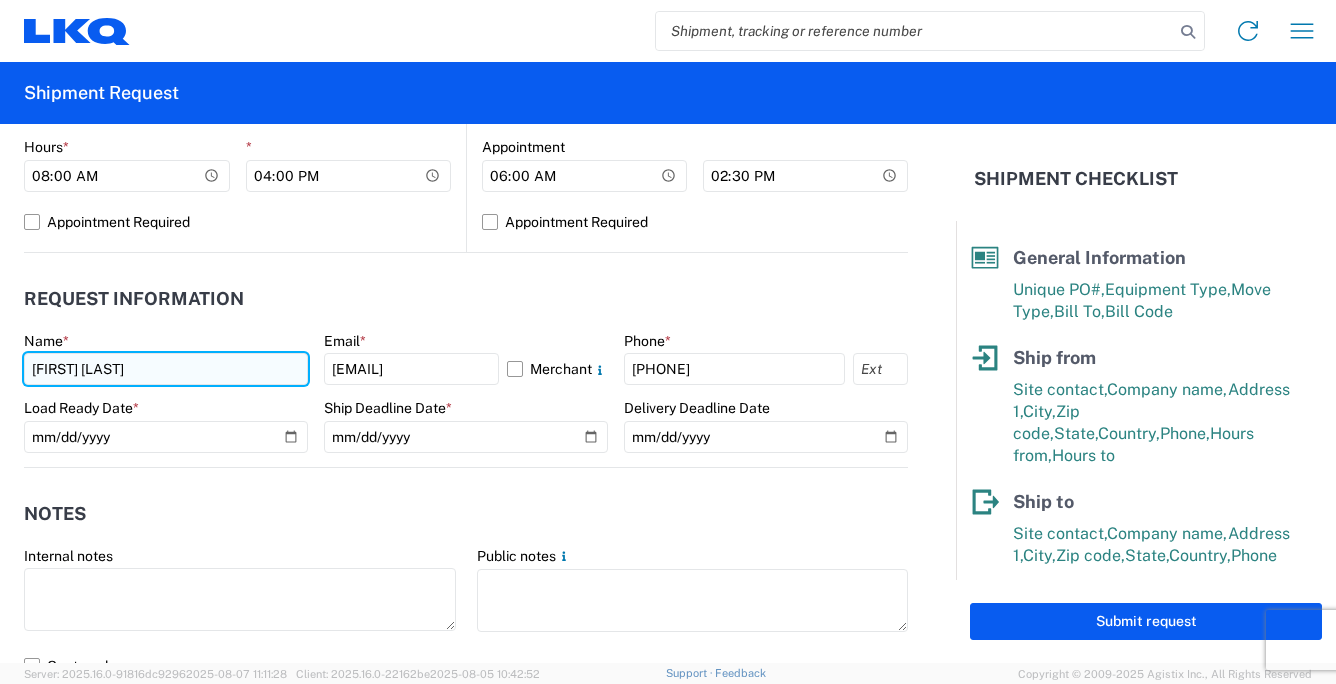 type on "[FIRST] [LAST]" 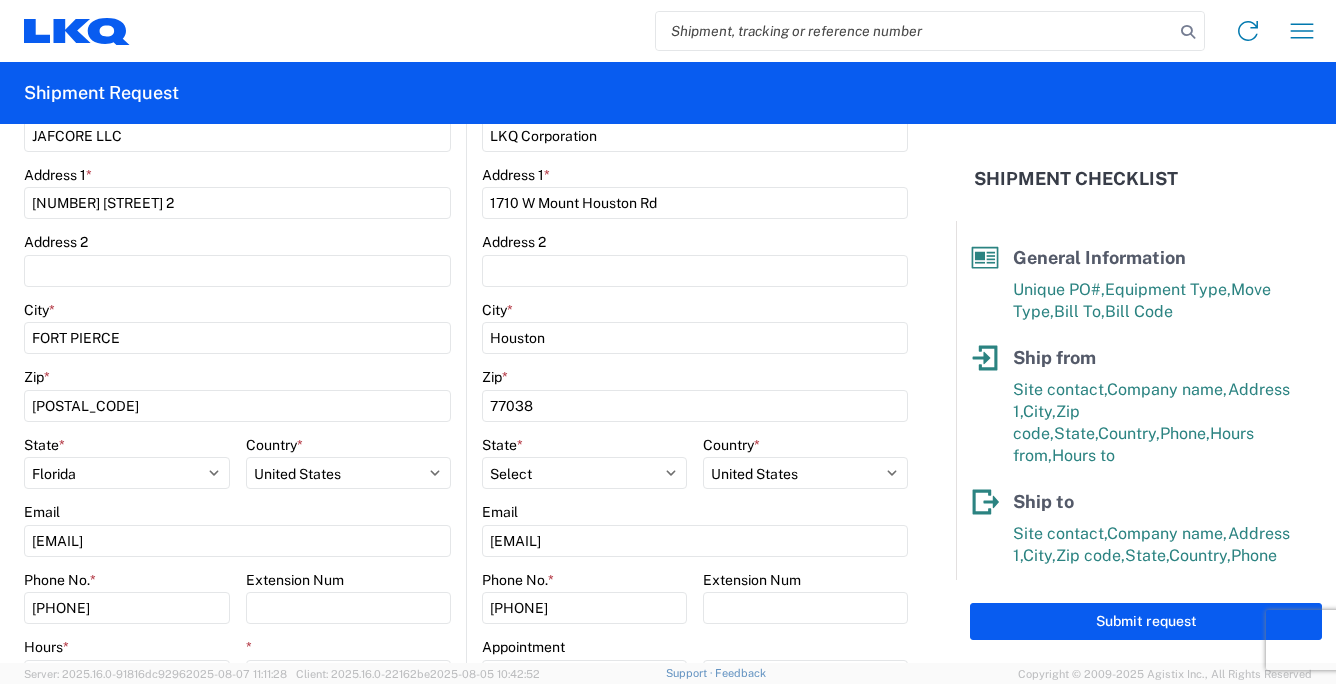 scroll, scrollTop: 555, scrollLeft: 0, axis: vertical 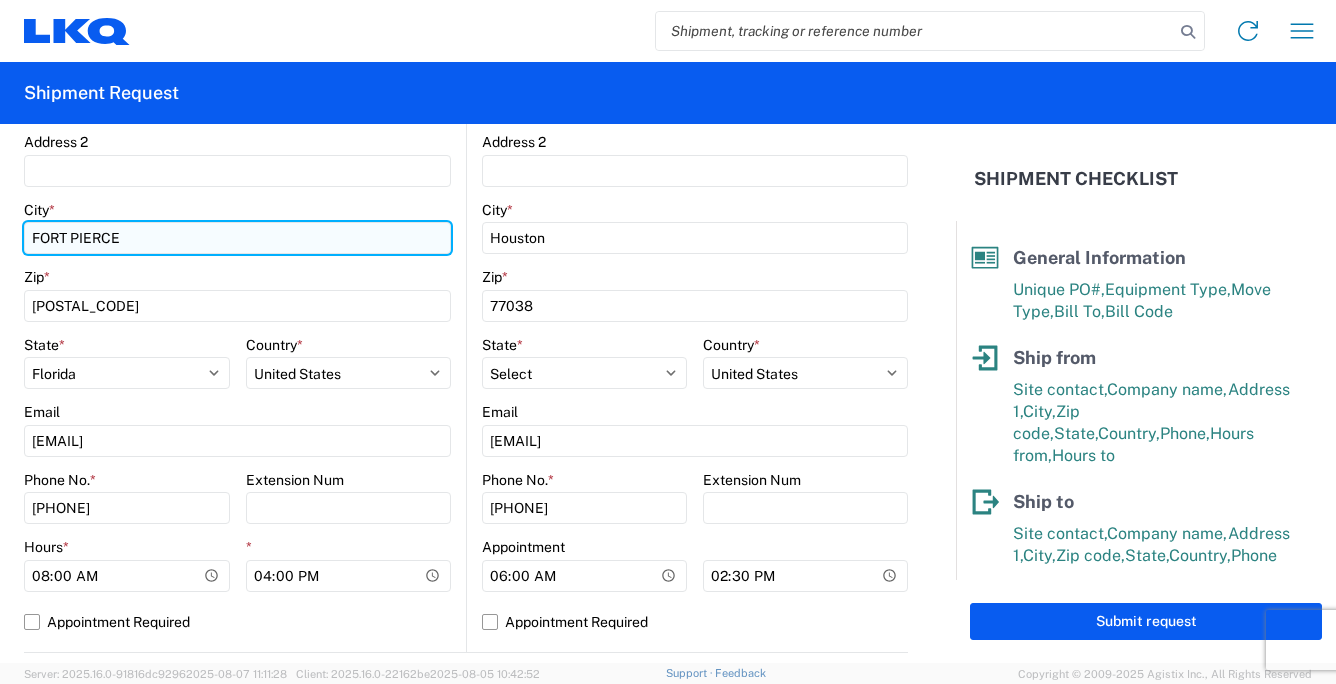 click on "FORT PIERCE" at bounding box center (237, 238) 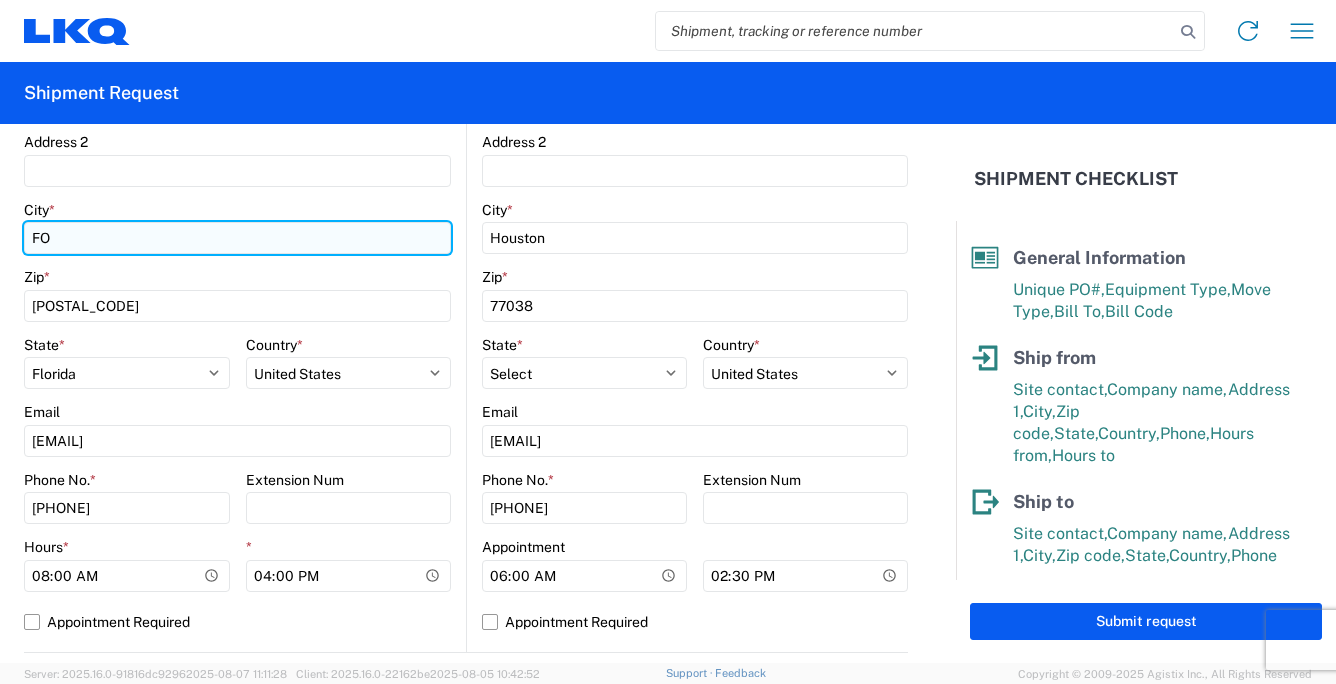 type on "F" 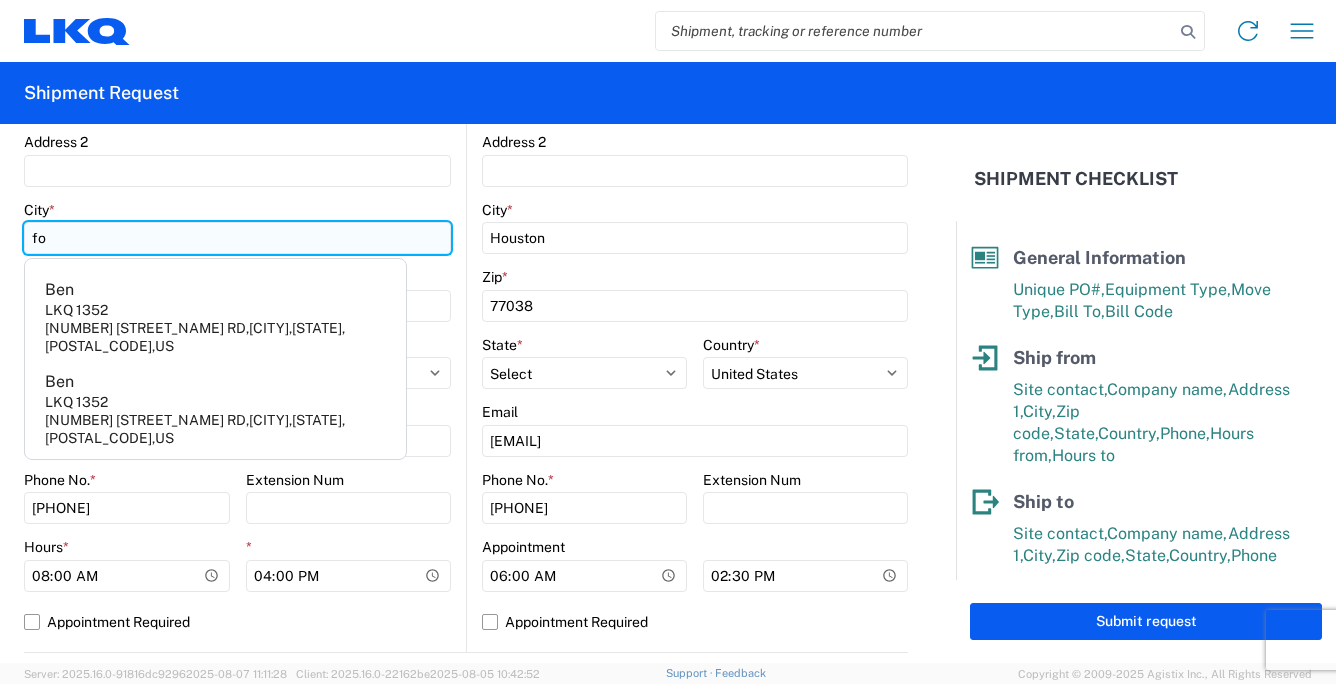 type on "f" 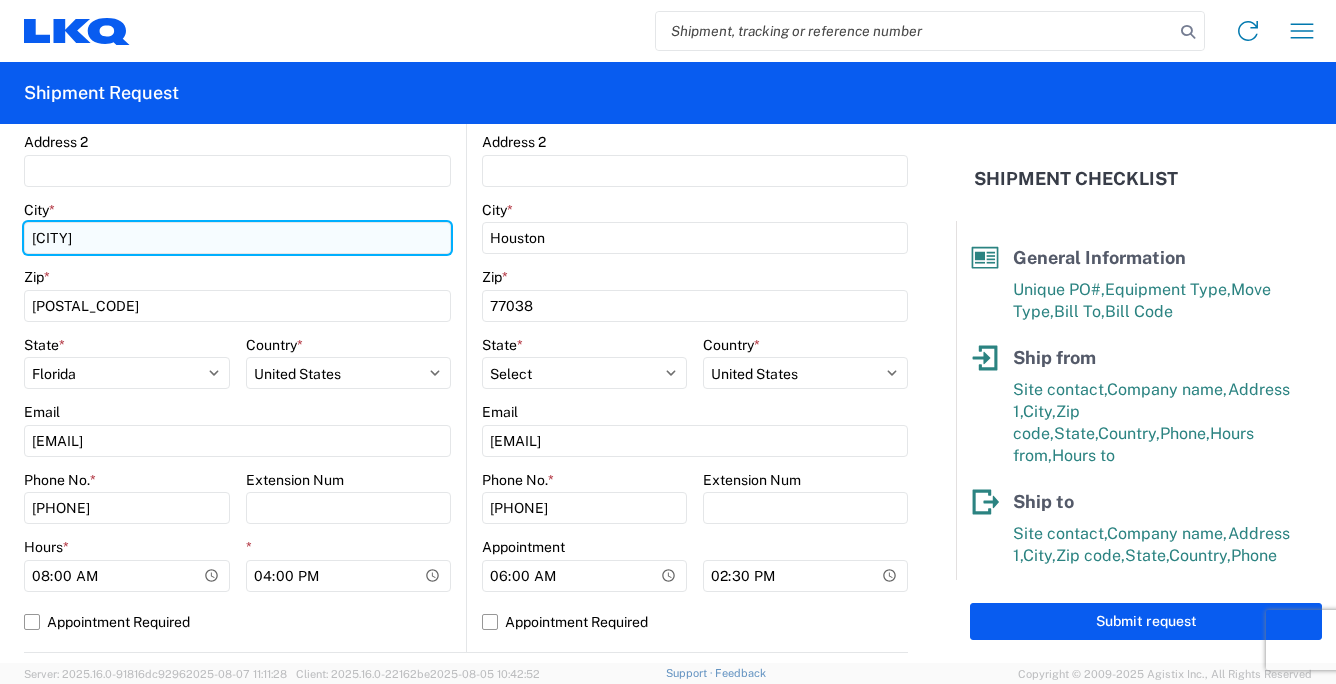 type on "FORT PIERCE" 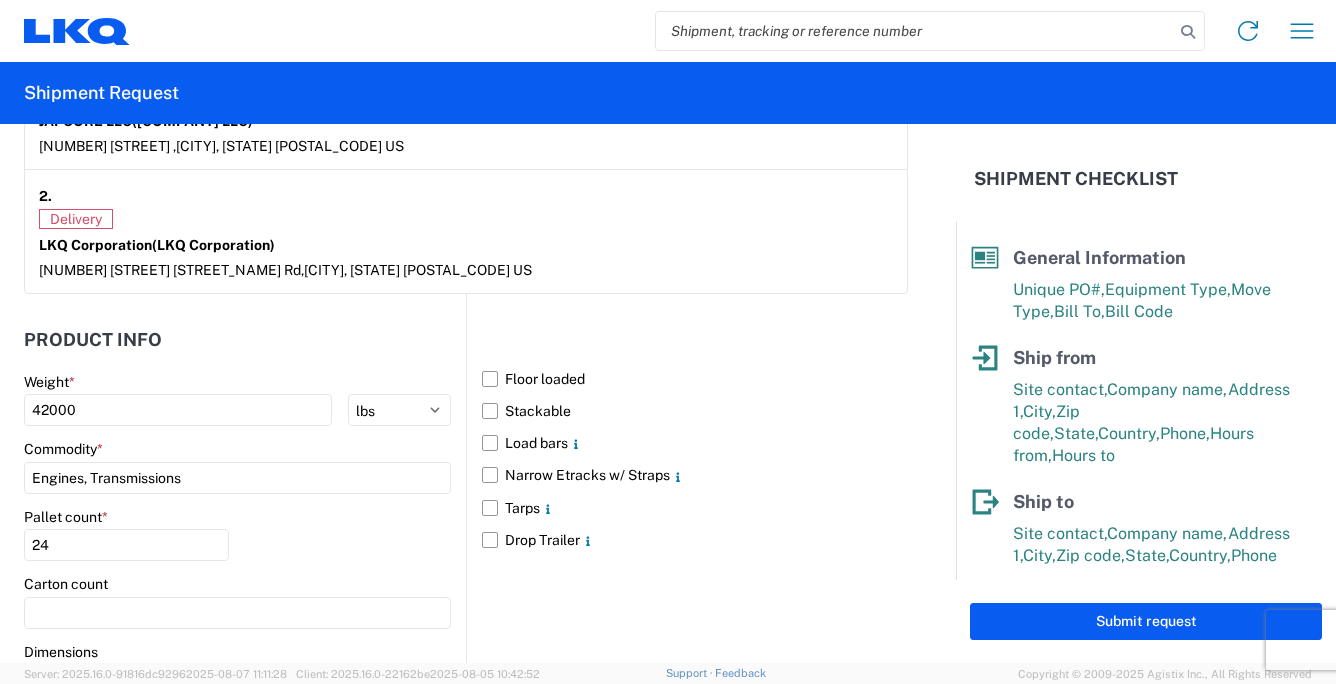 scroll, scrollTop: 1855, scrollLeft: 0, axis: vertical 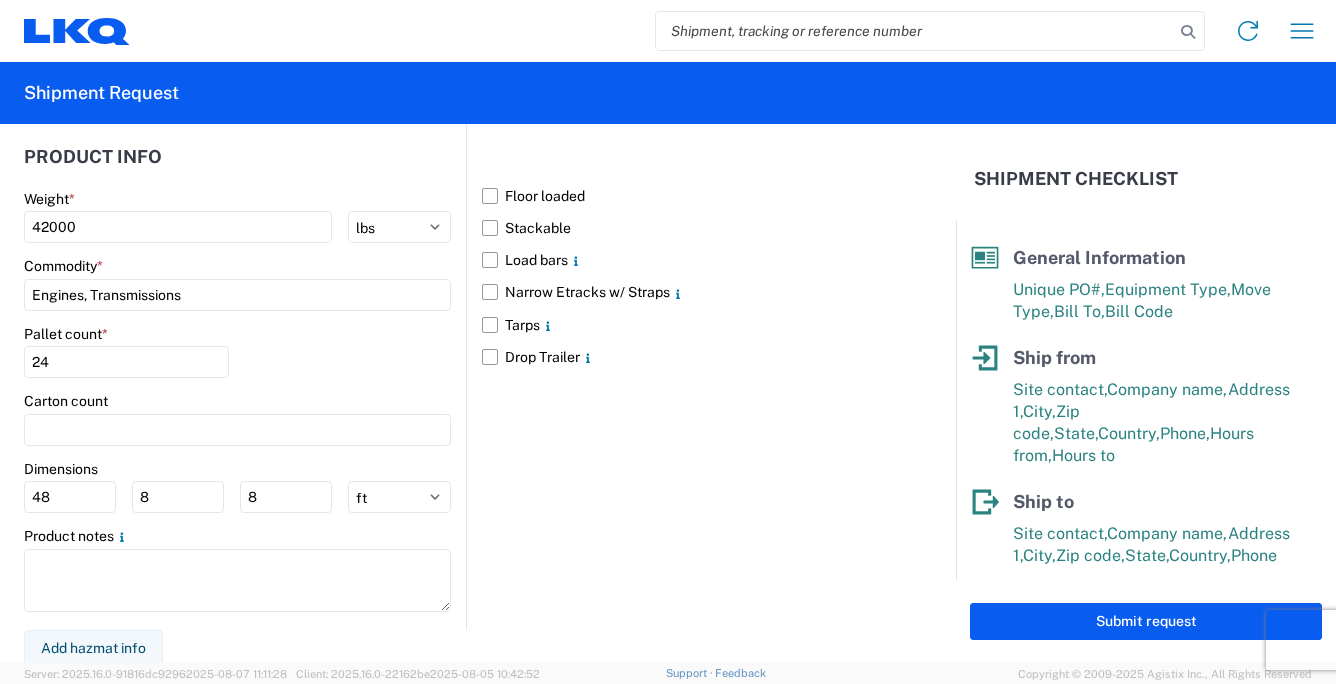 click on "Floor loaded   Stackable   Load bars
Narrow Etracks w/ Straps
Tarps
Drop Trailer" 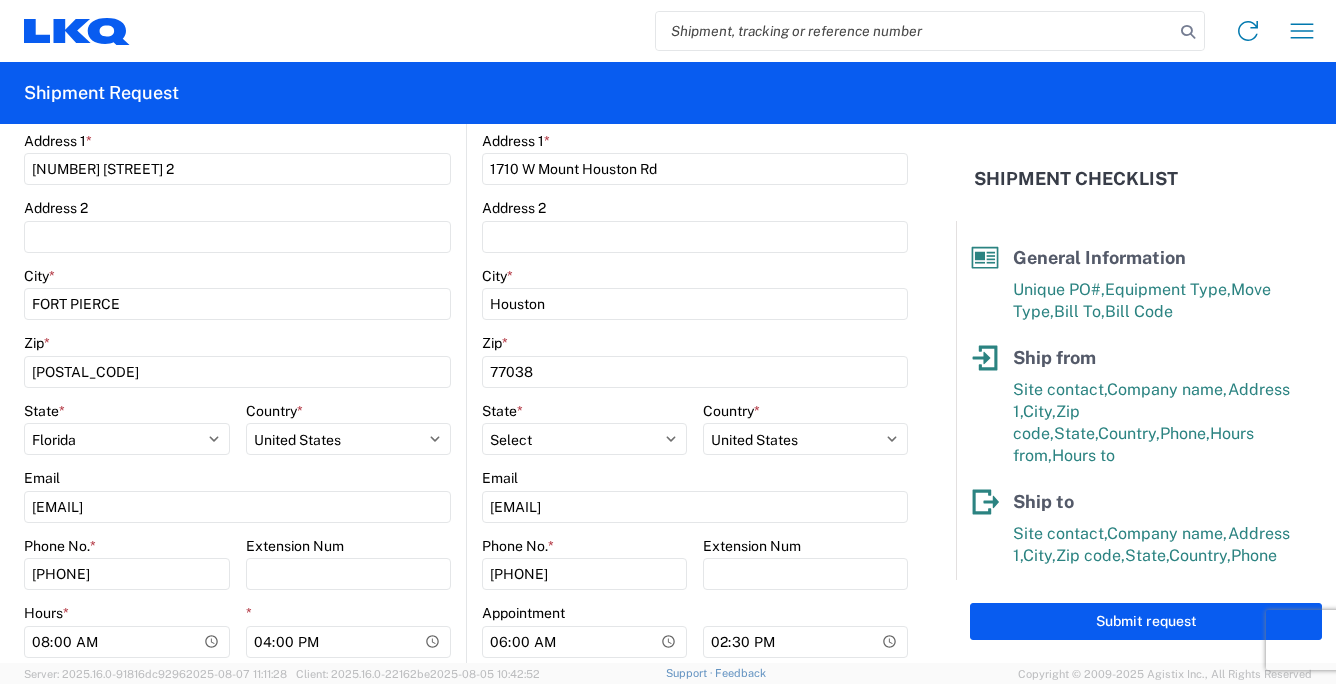 scroll, scrollTop: 500, scrollLeft: 0, axis: vertical 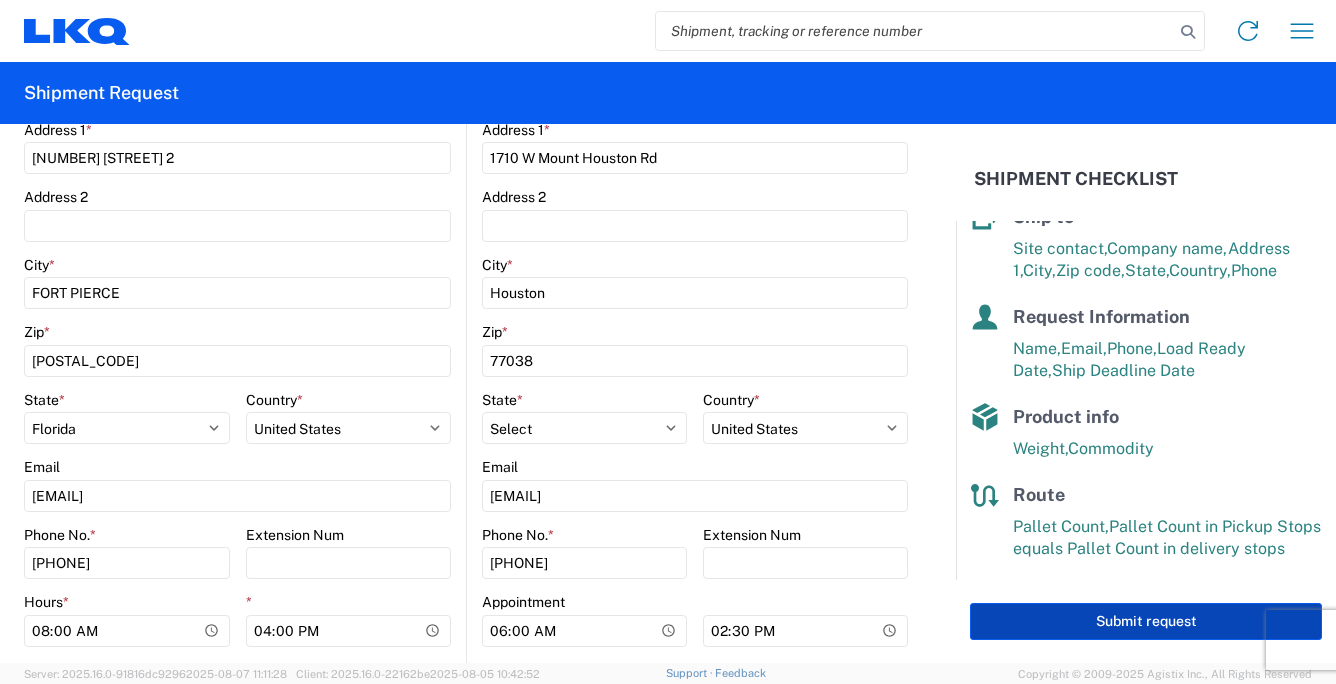 click on "Submit request" 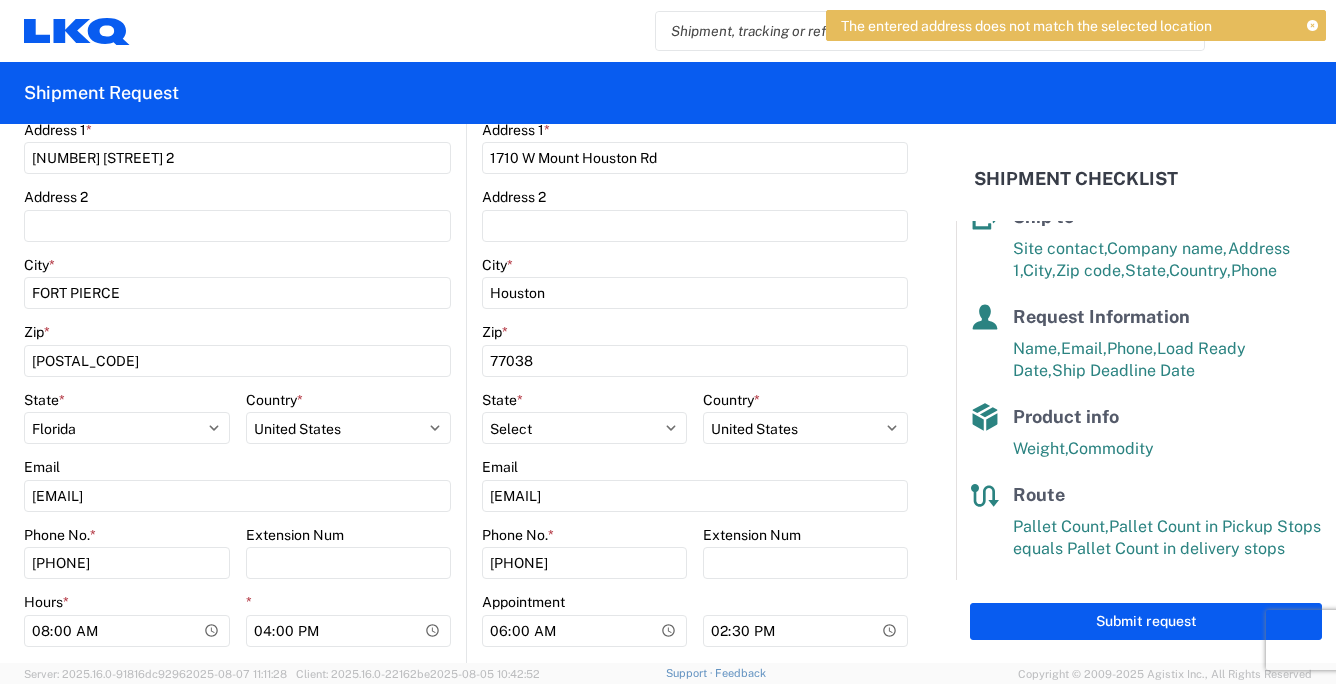scroll, scrollTop: 200, scrollLeft: 0, axis: vertical 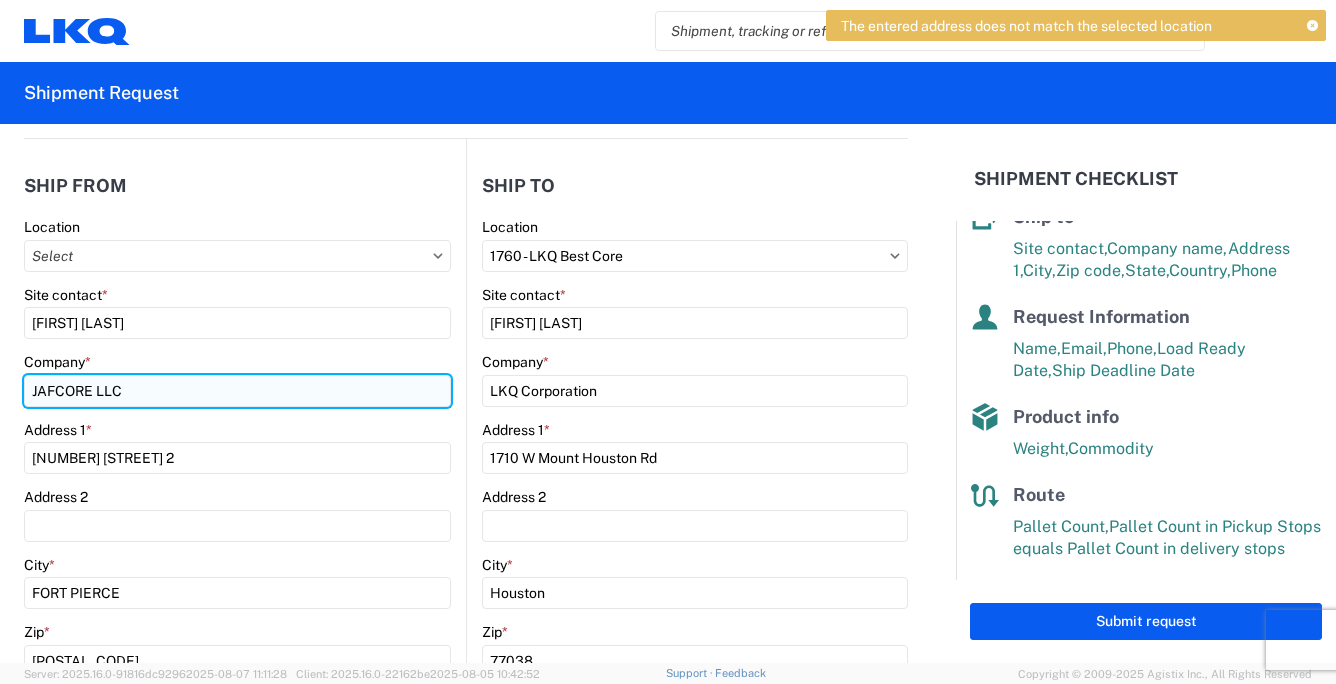 click on "JAFCORE LLC" at bounding box center [237, 391] 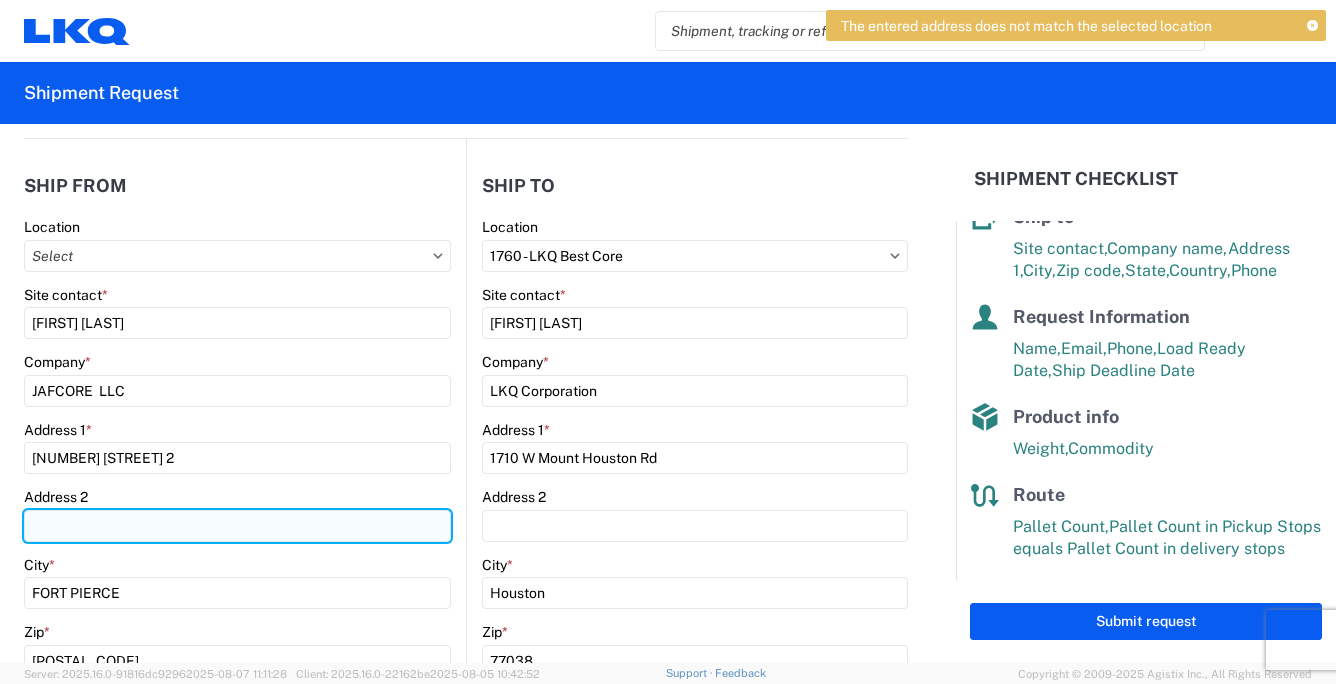 click on "Address 2" at bounding box center (237, 526) 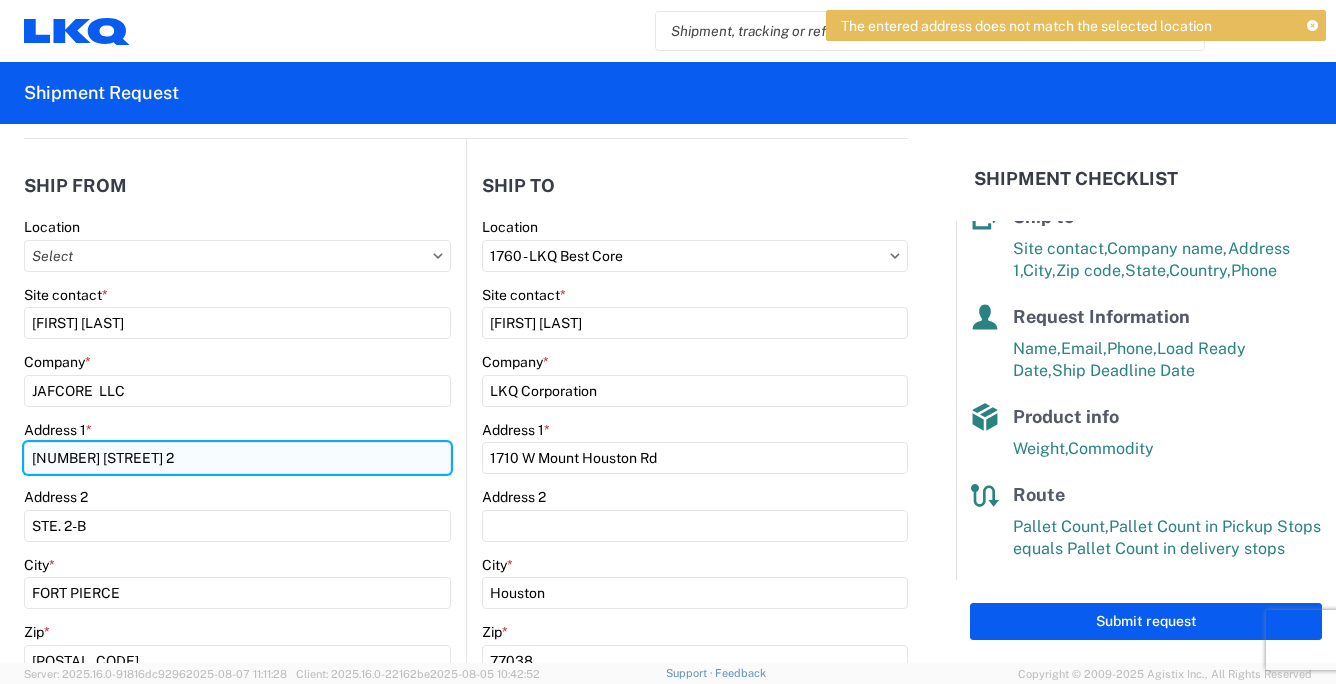 click on "[NUMBER] [STREET] 2" at bounding box center [237, 458] 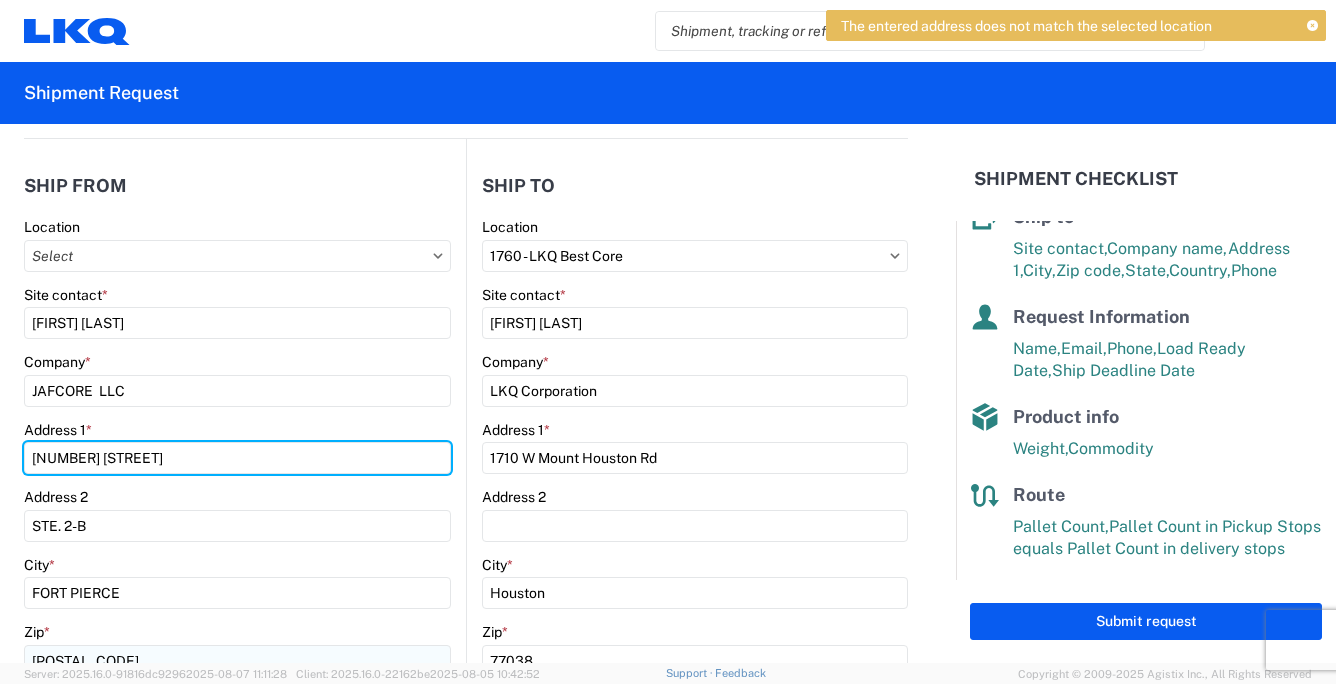 type on "[NUMBER] [STREET]" 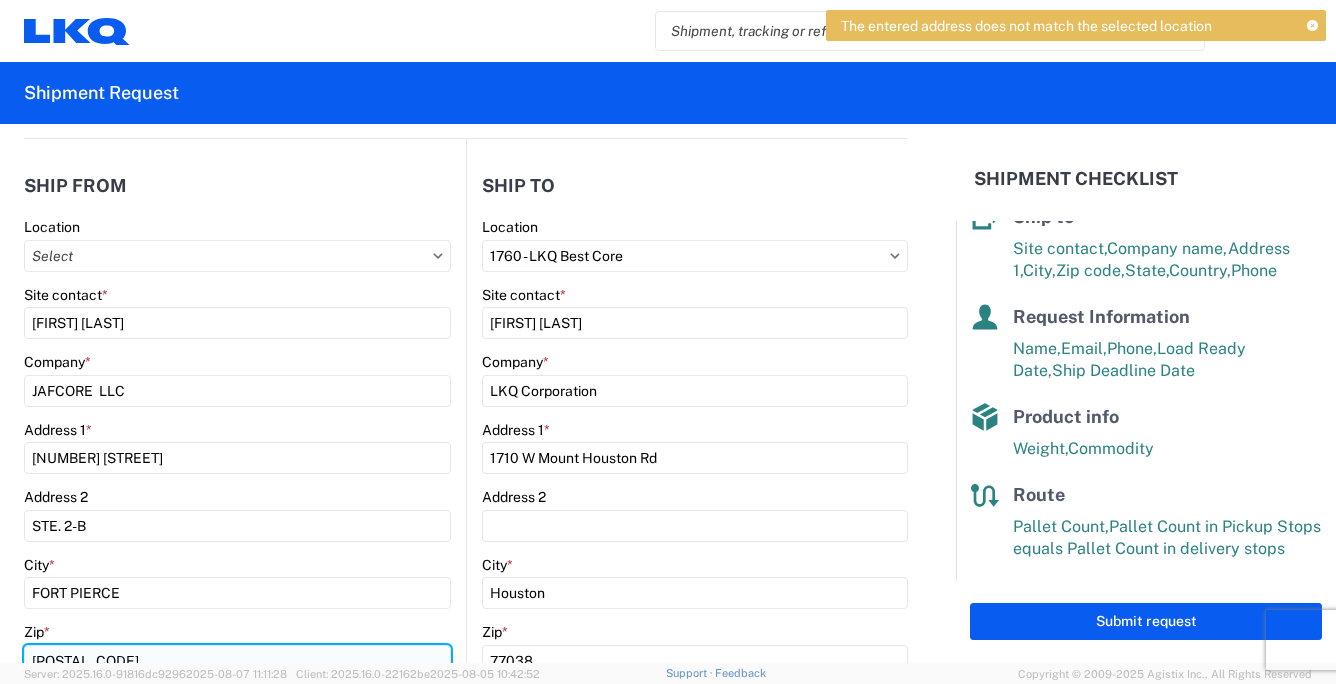 click on "[POSTAL_CODE]" at bounding box center [237, 661] 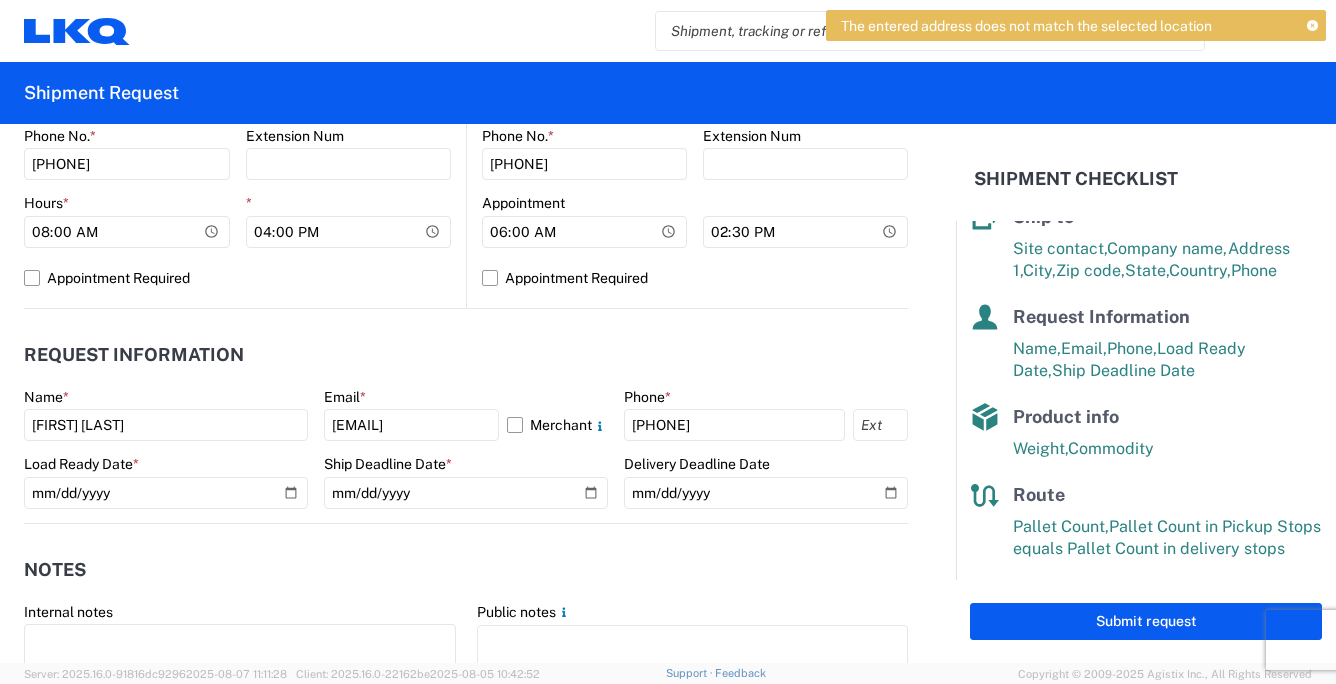 scroll, scrollTop: 900, scrollLeft: 0, axis: vertical 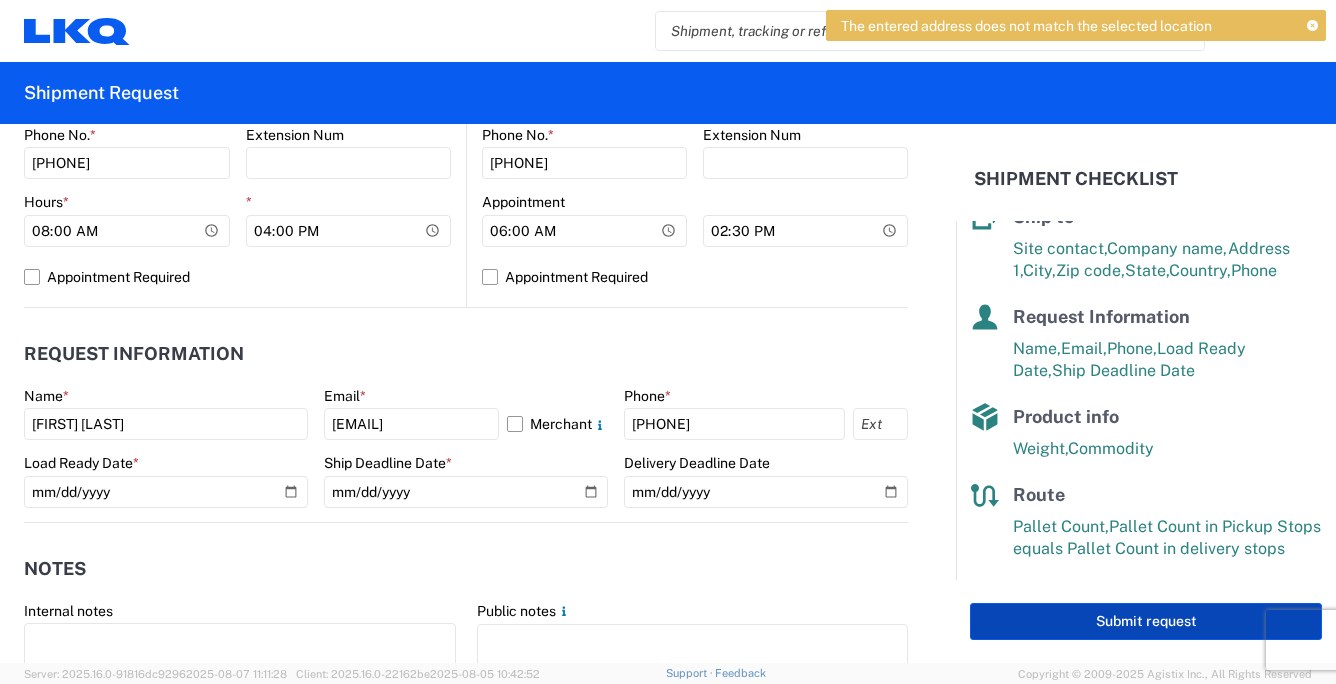 click on "Submit request" 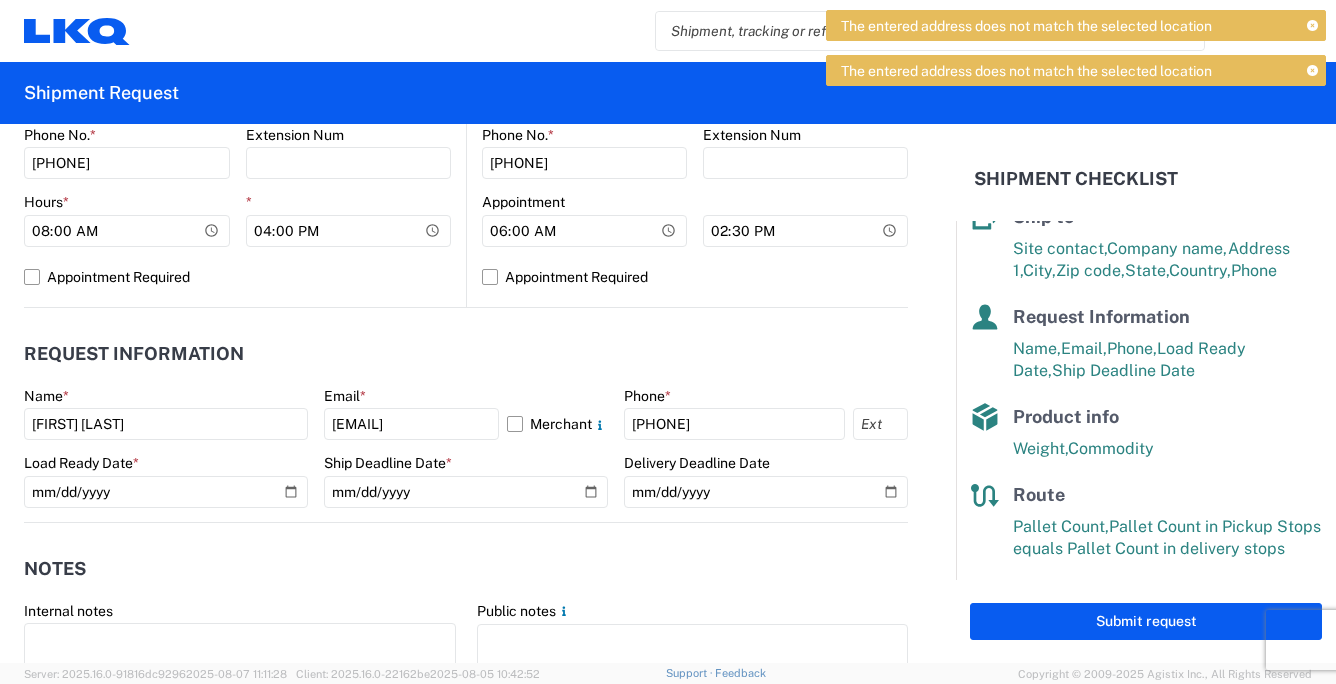 click 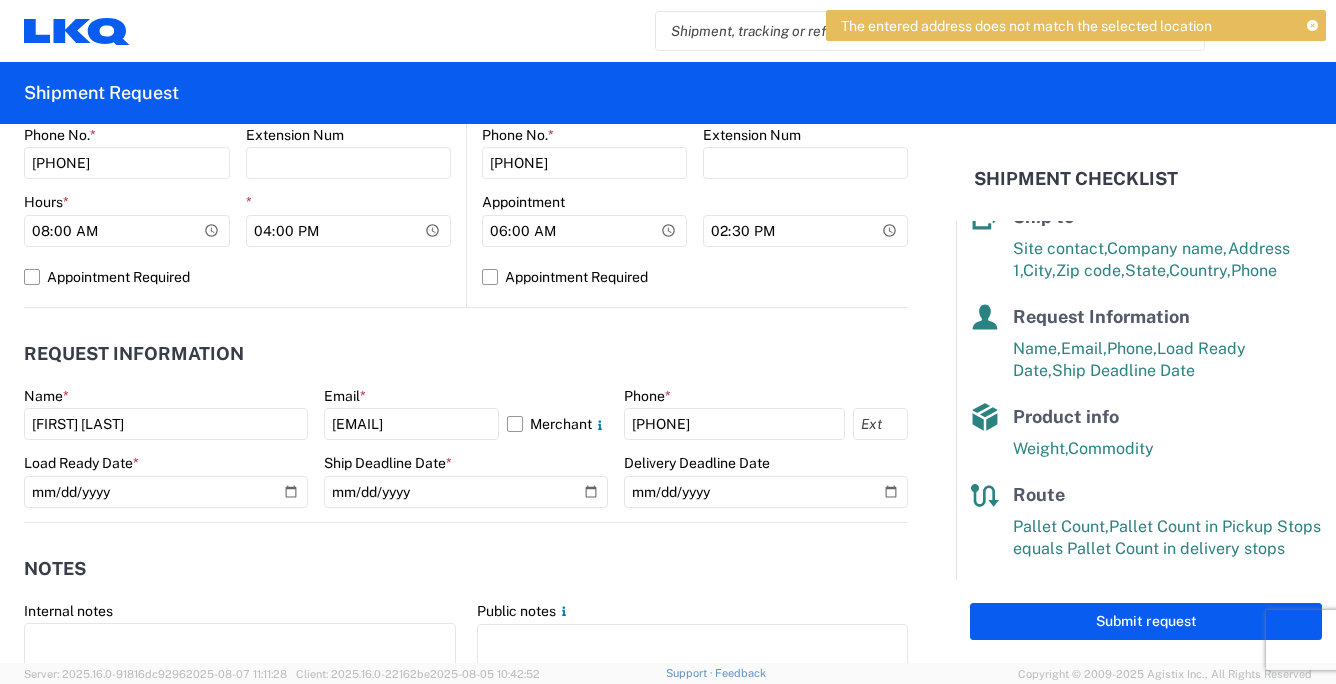 click 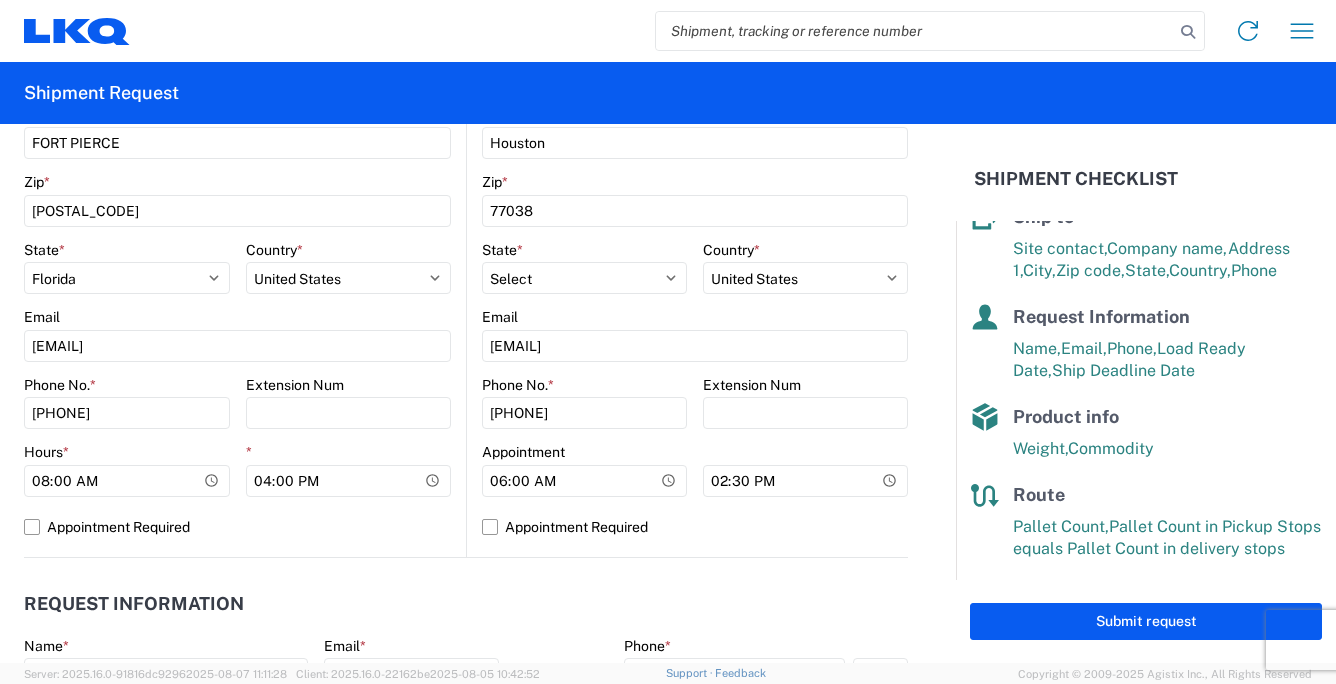 scroll, scrollTop: 300, scrollLeft: 0, axis: vertical 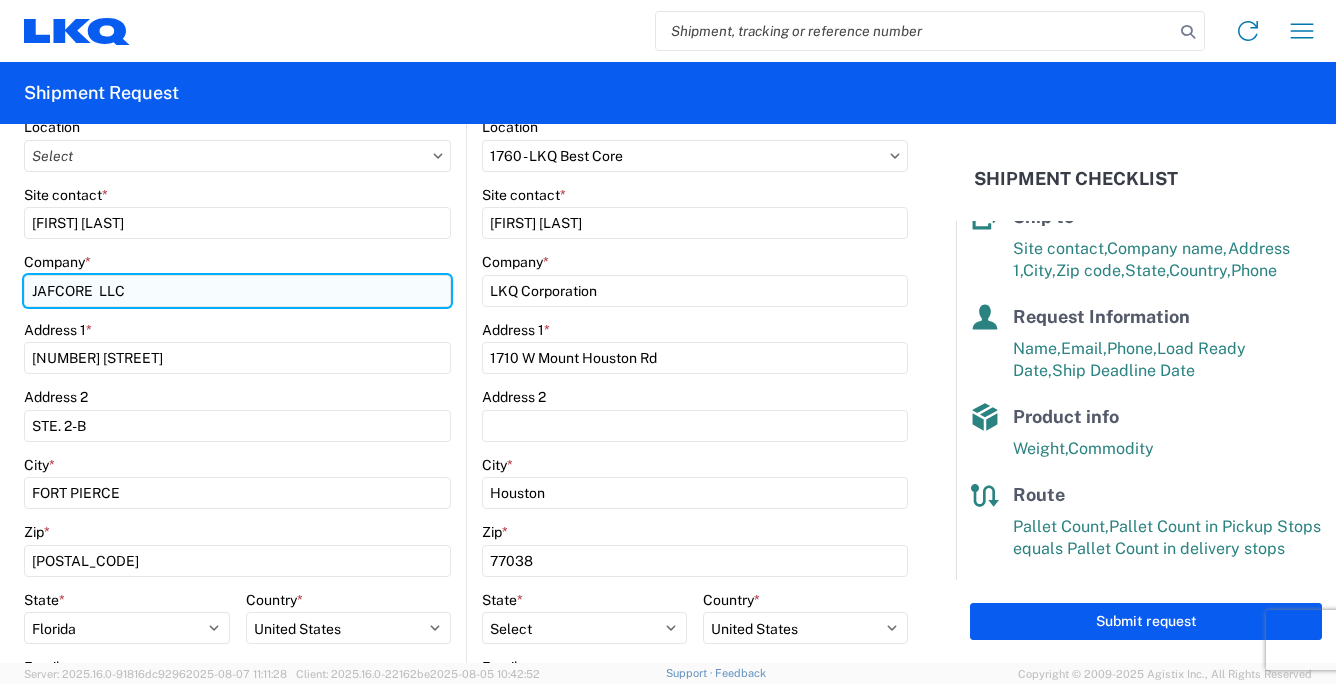 click on "JAFCORE  LLC" at bounding box center (237, 291) 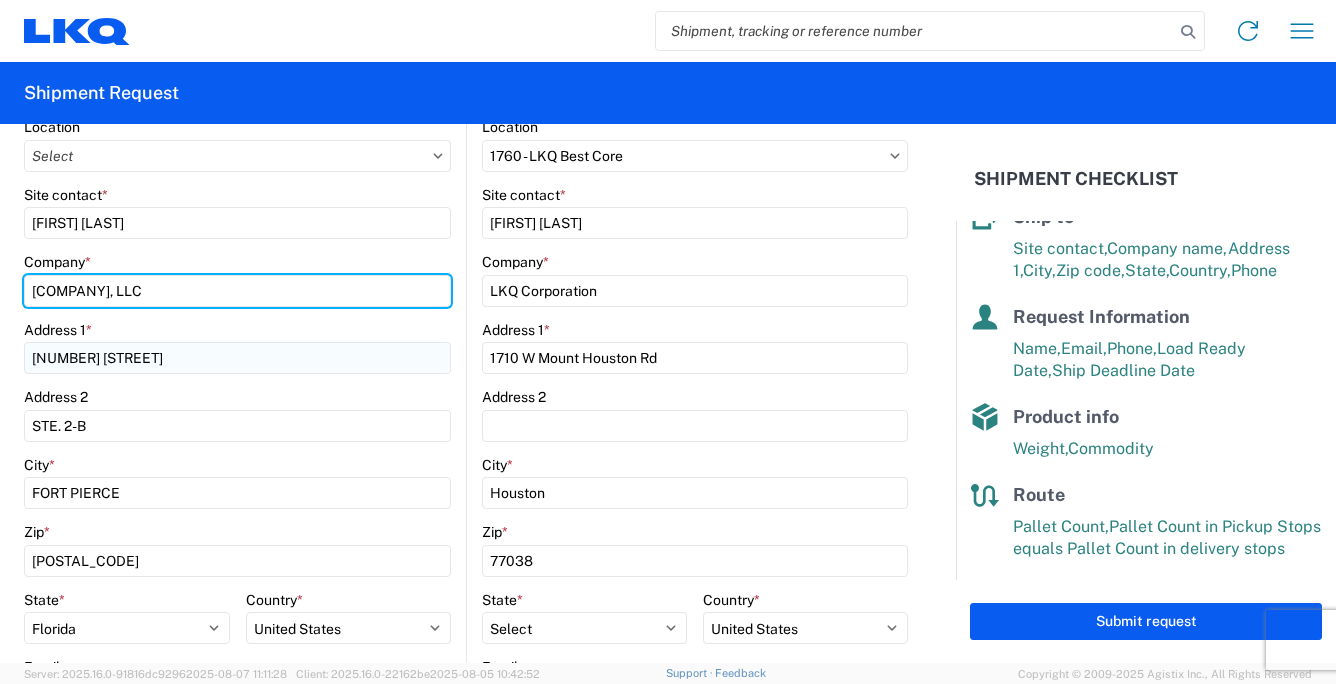 type on "[COMPANY], LLC" 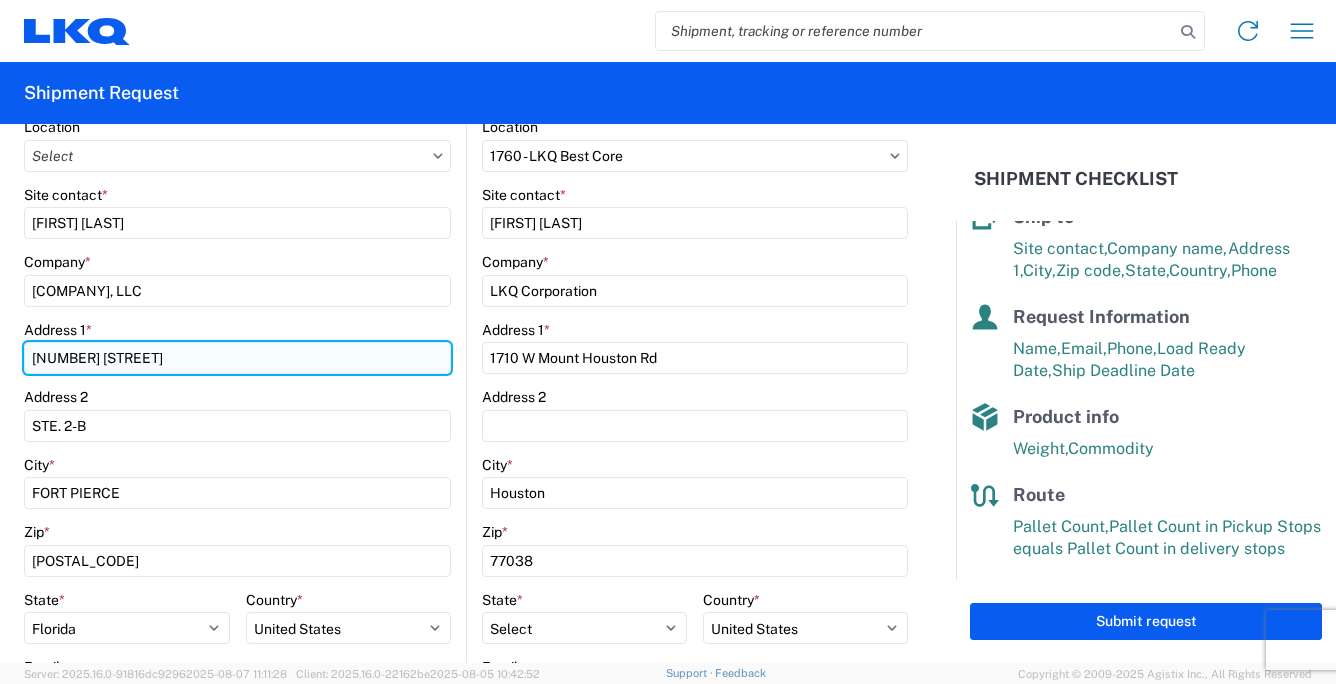 click on "[NUMBER] [STREET]" at bounding box center [237, 358] 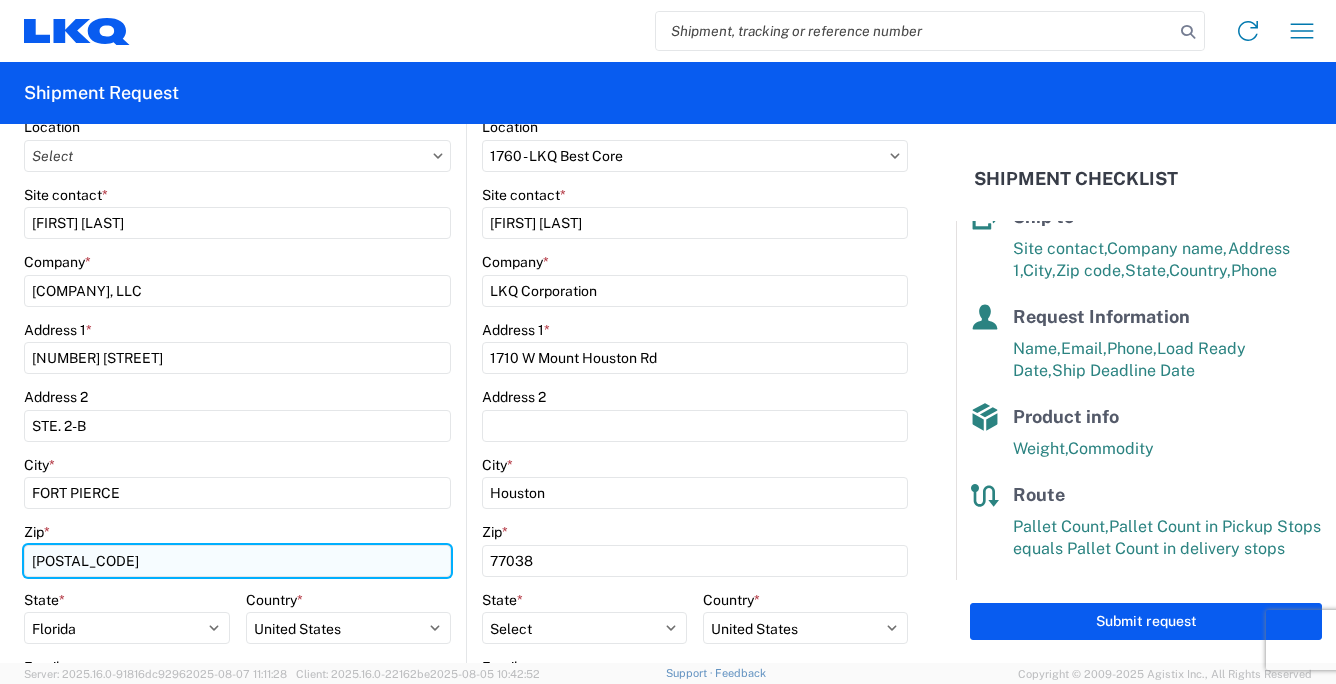click on "[POSTAL_CODE]" at bounding box center [237, 561] 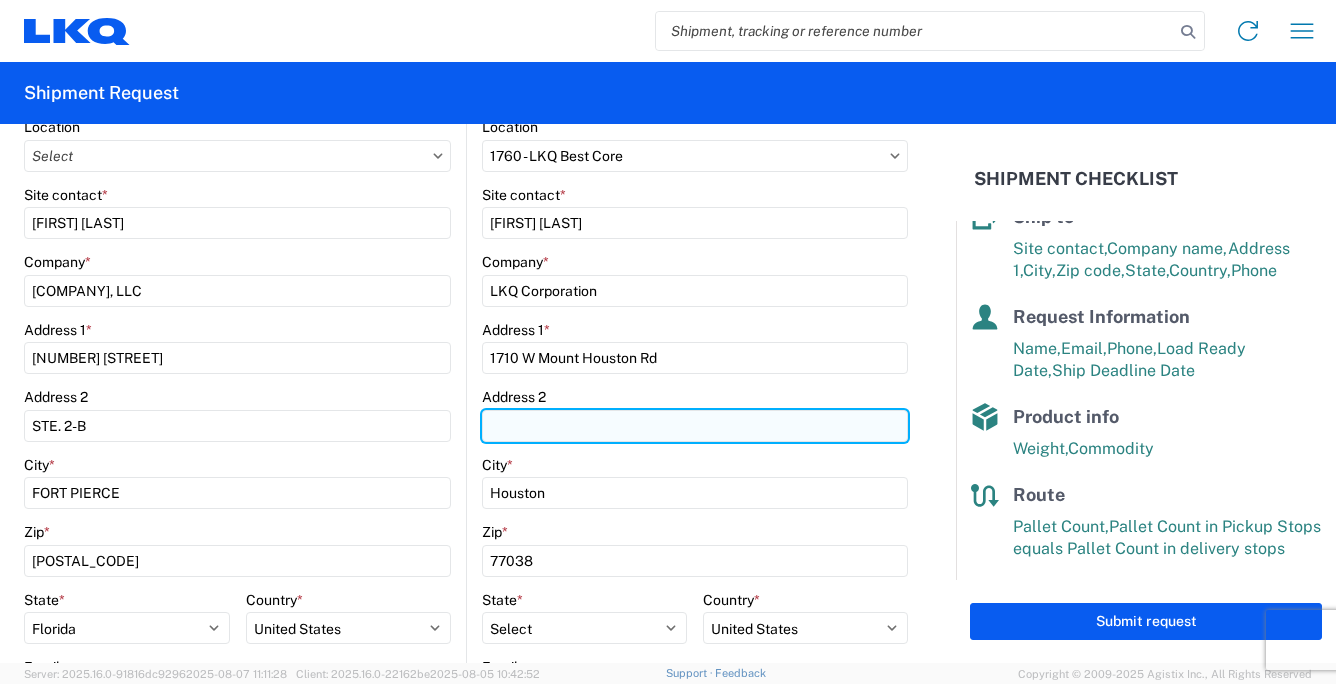 click on "Address 2" at bounding box center [695, 426] 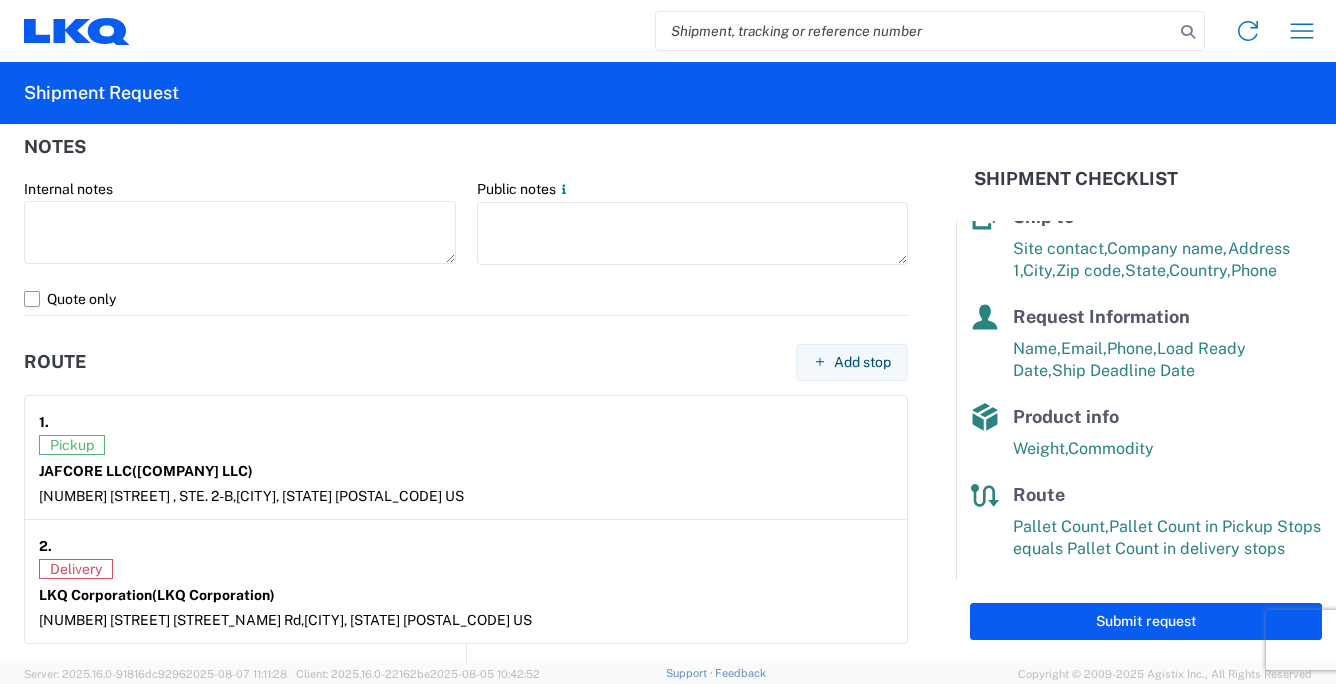 scroll, scrollTop: 1300, scrollLeft: 0, axis: vertical 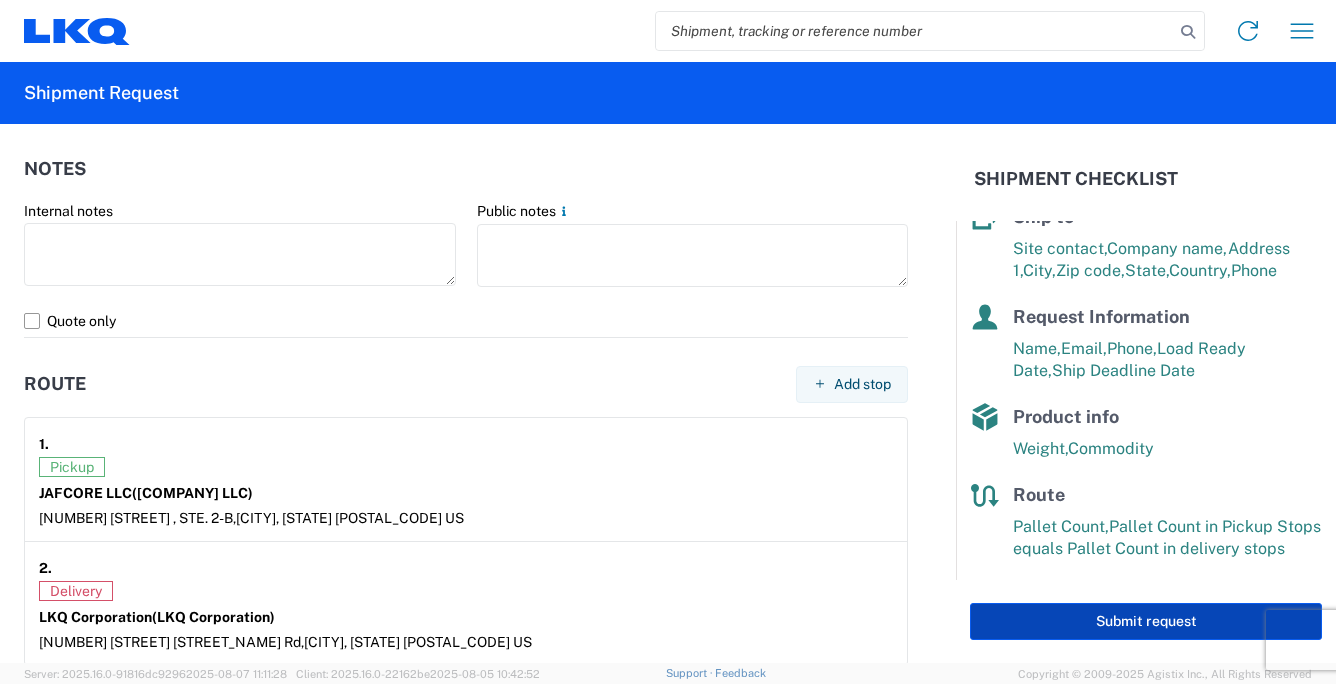click on "Submit request" 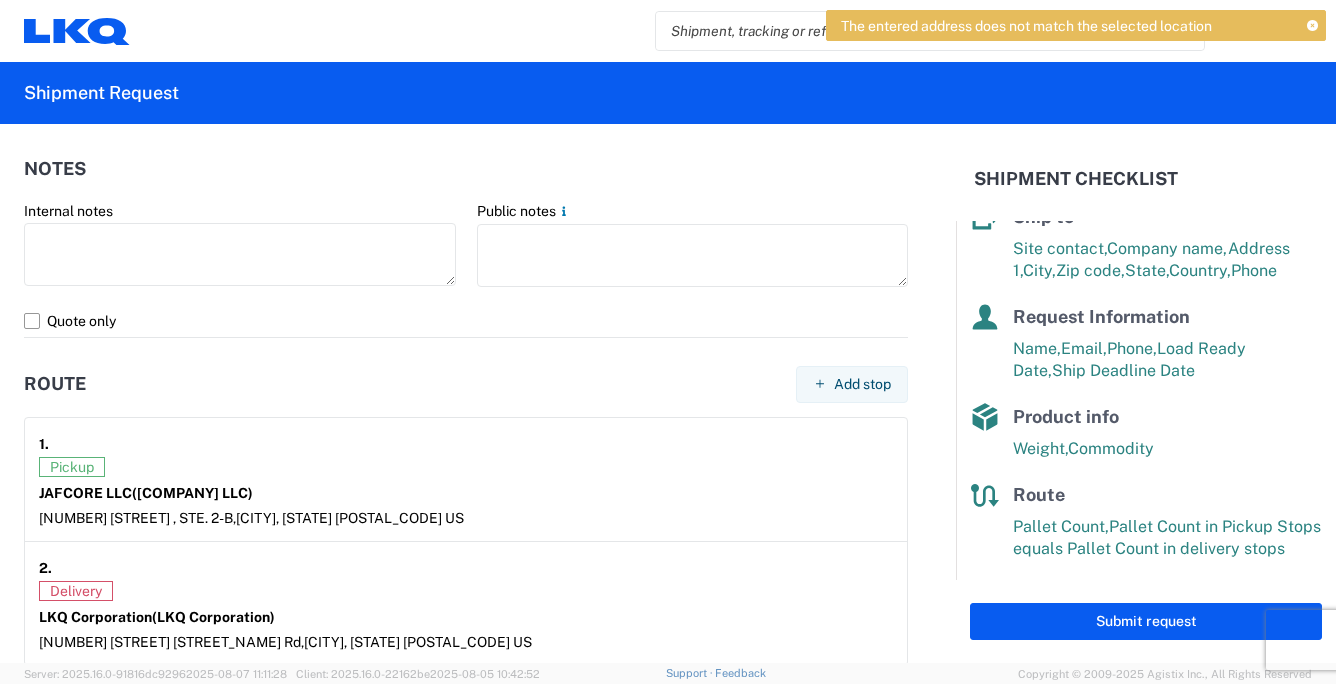 click 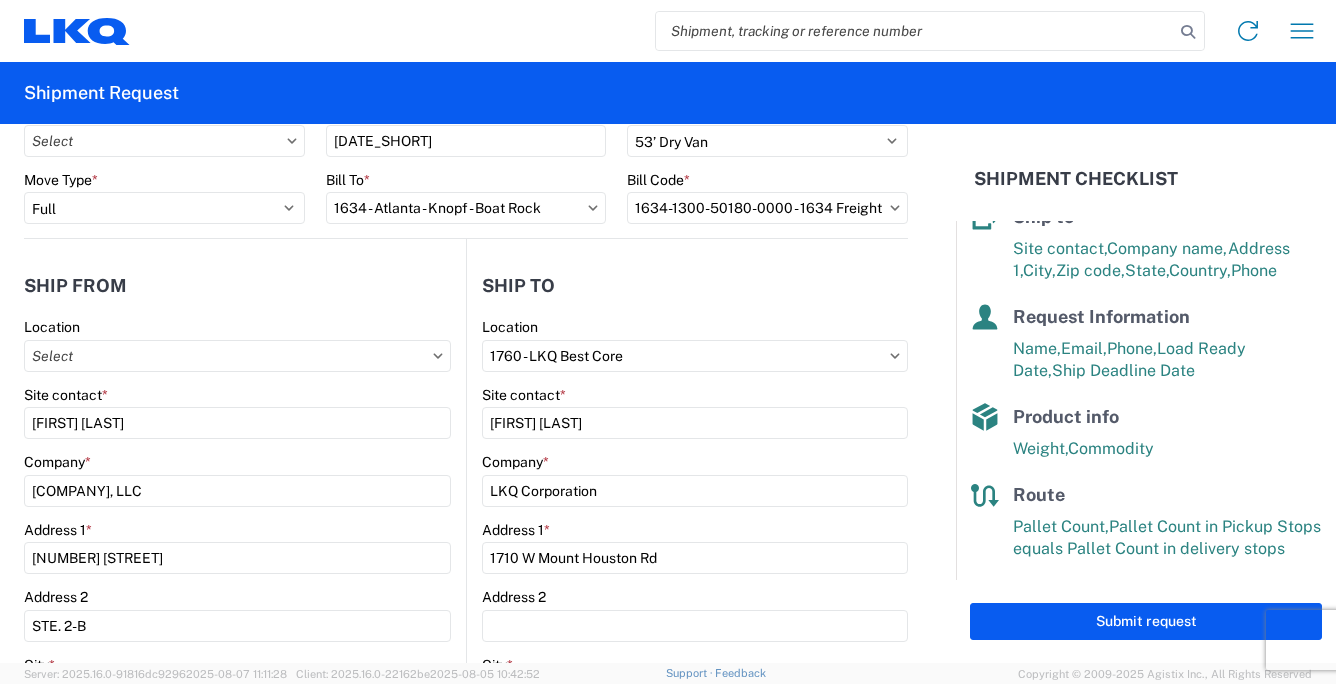 scroll, scrollTop: 0, scrollLeft: 0, axis: both 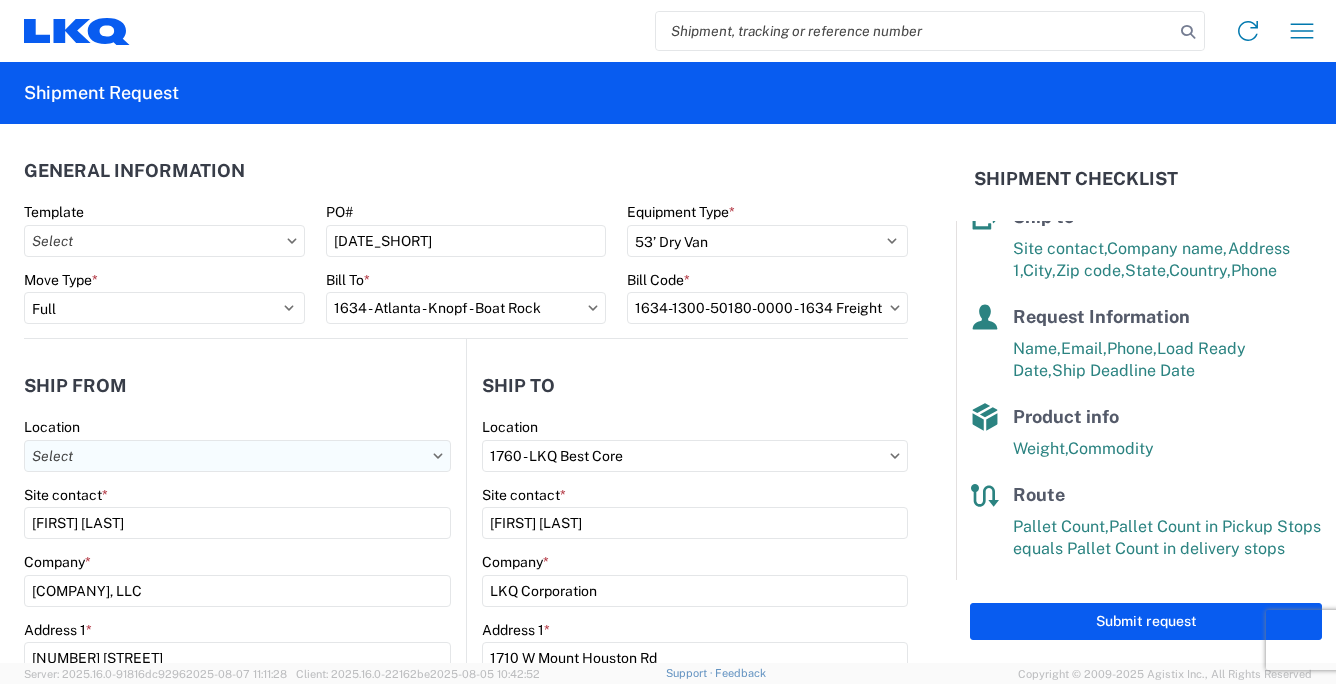 click on "Location" at bounding box center (237, 456) 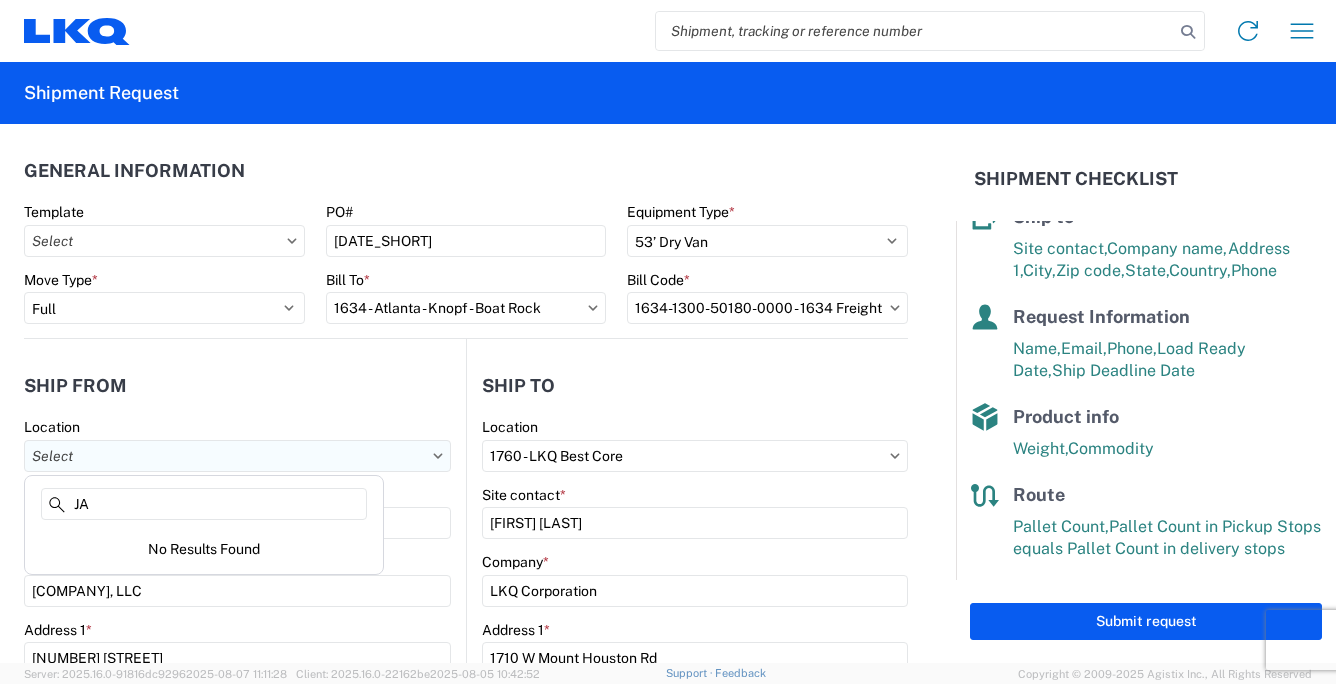 type on "J" 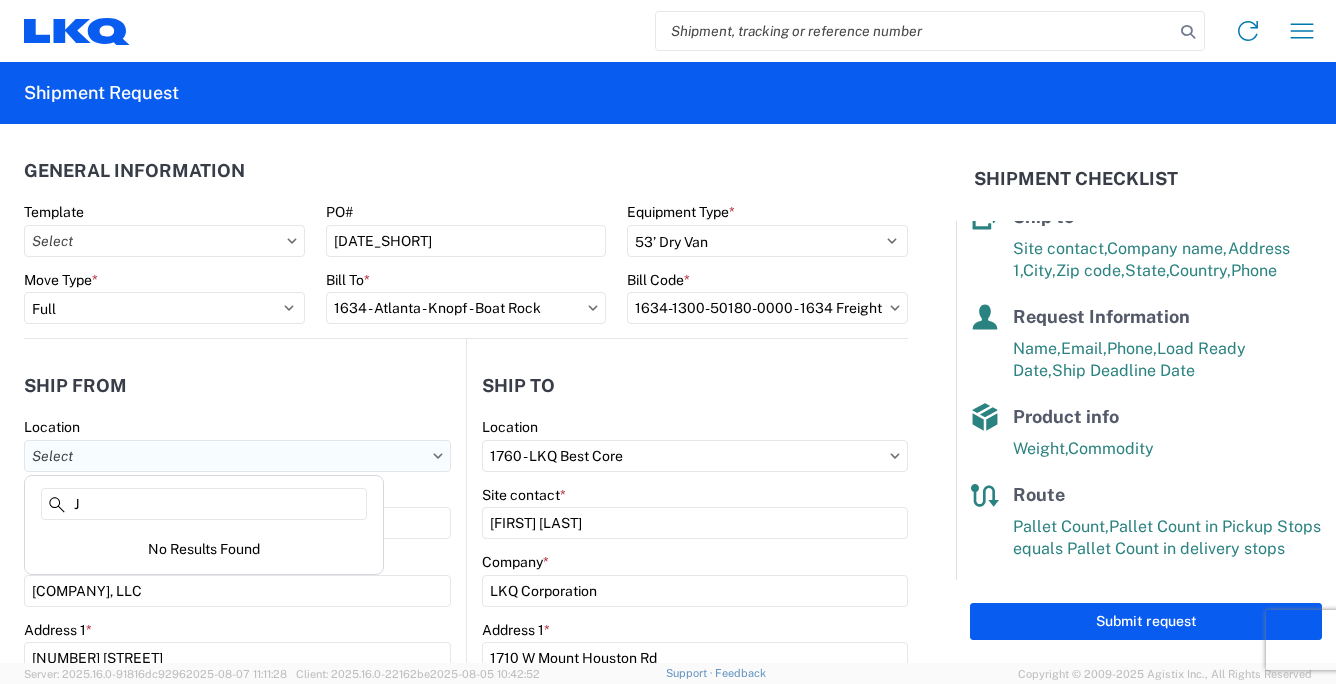 type 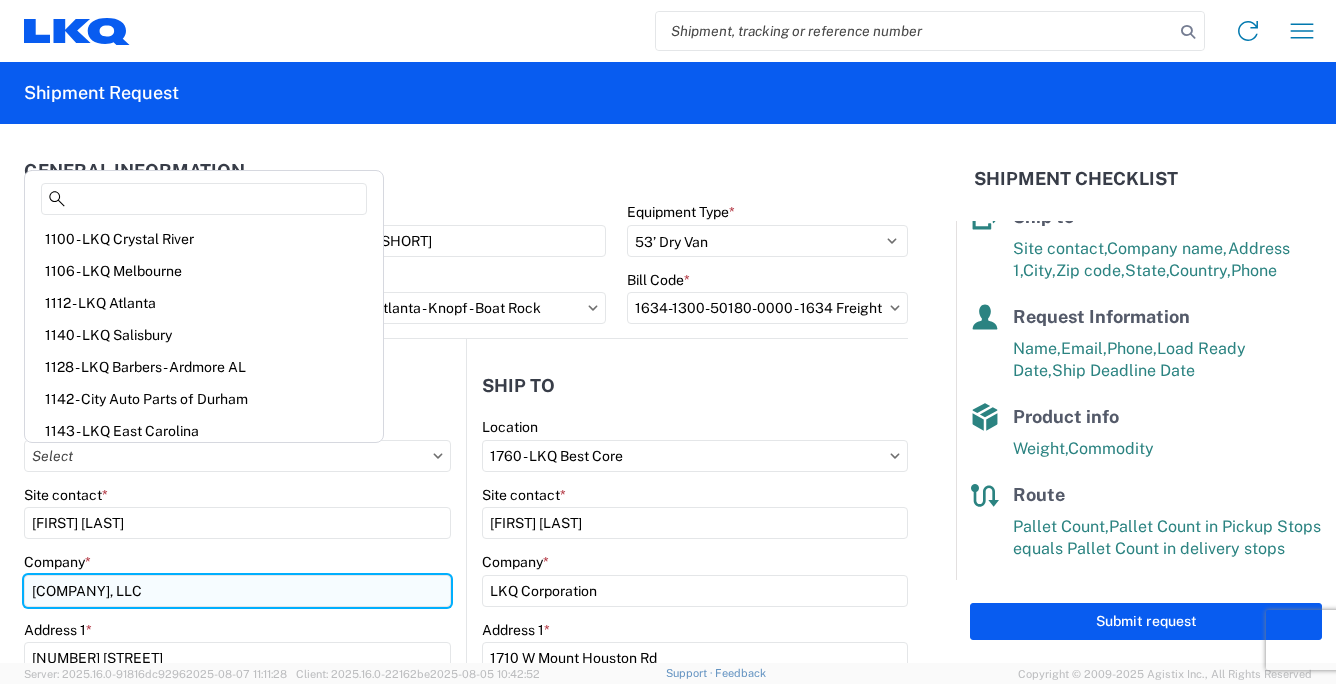 click on "[COMPANY], LLC" at bounding box center [237, 591] 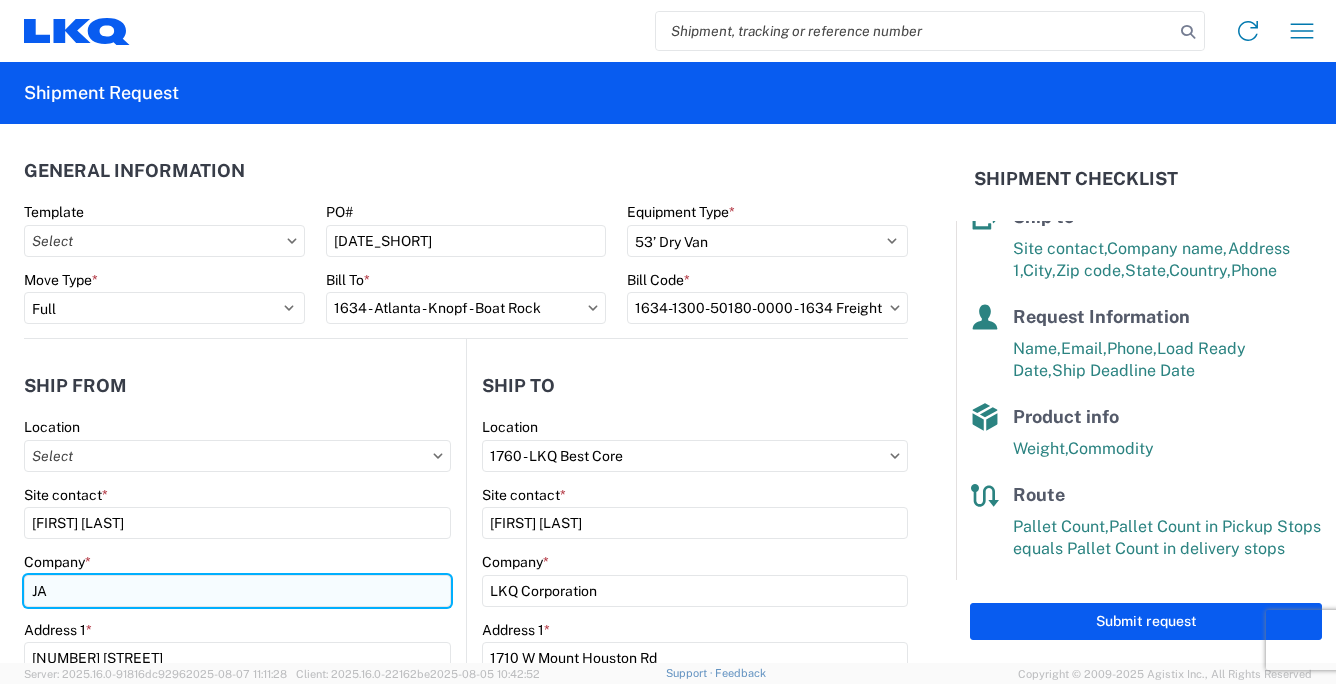 type on "J" 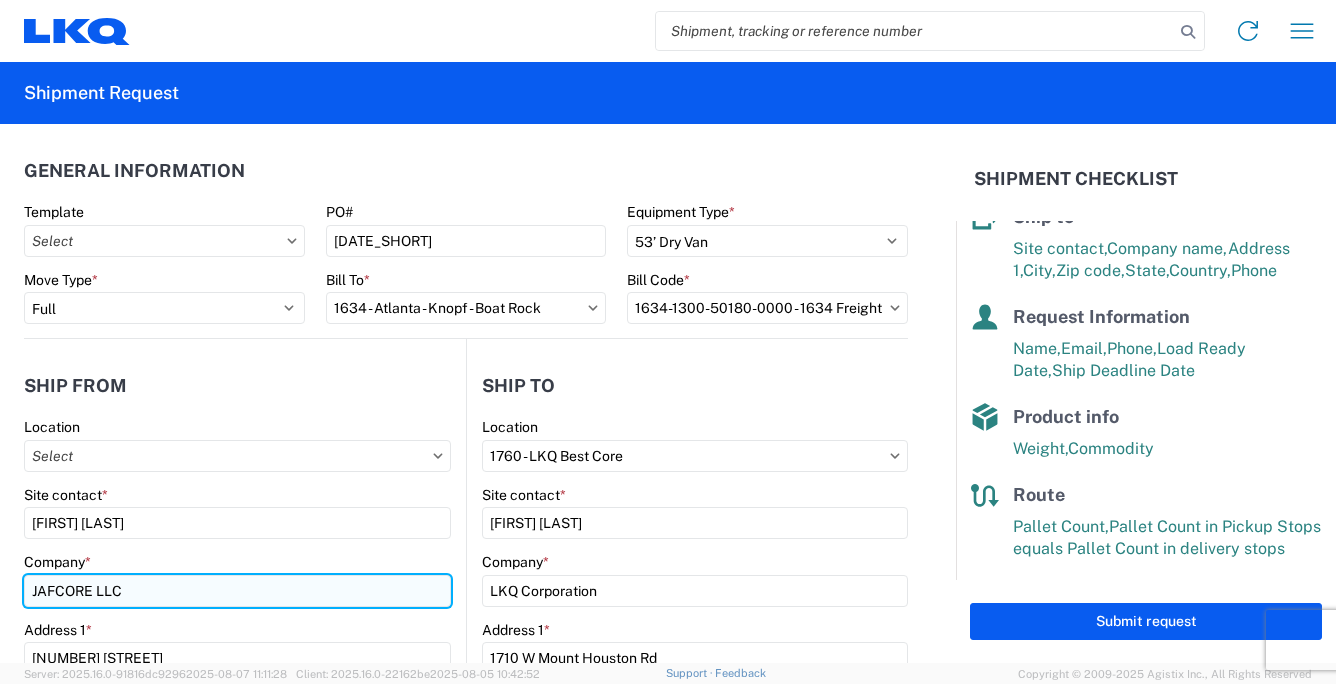 type on "JAFCORE LLC" 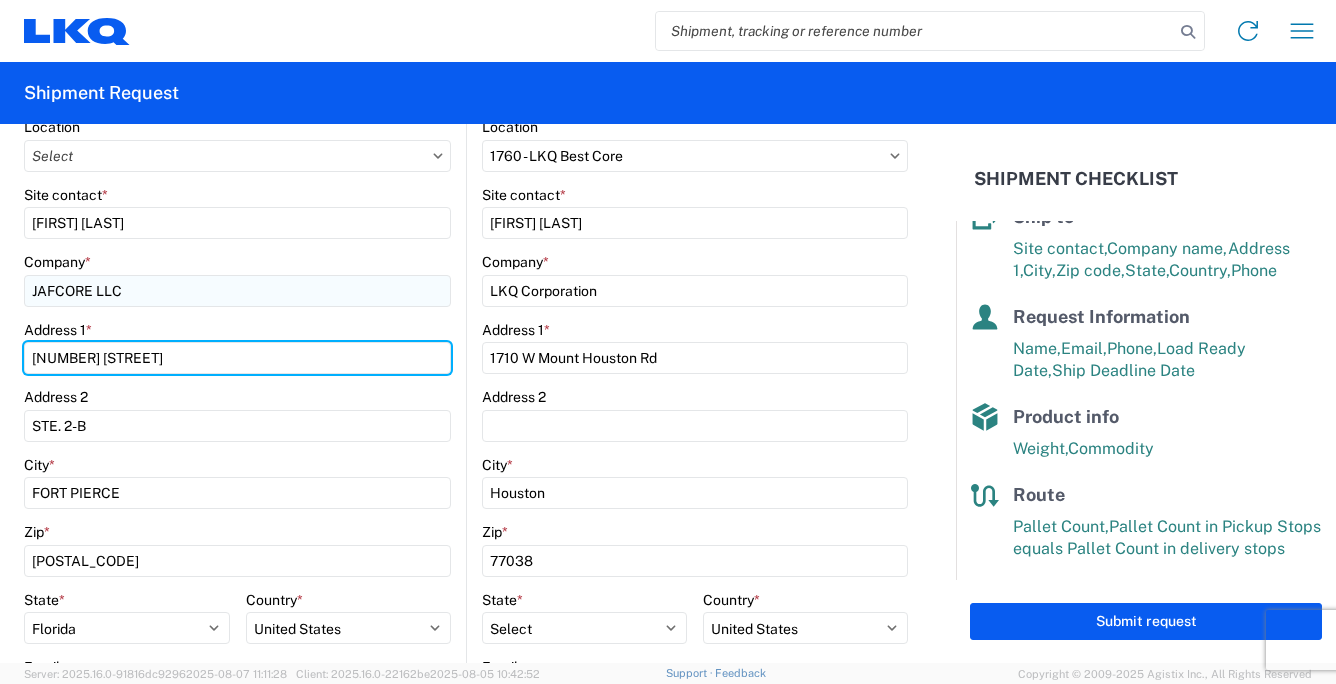 scroll, scrollTop: 311, scrollLeft: 0, axis: vertical 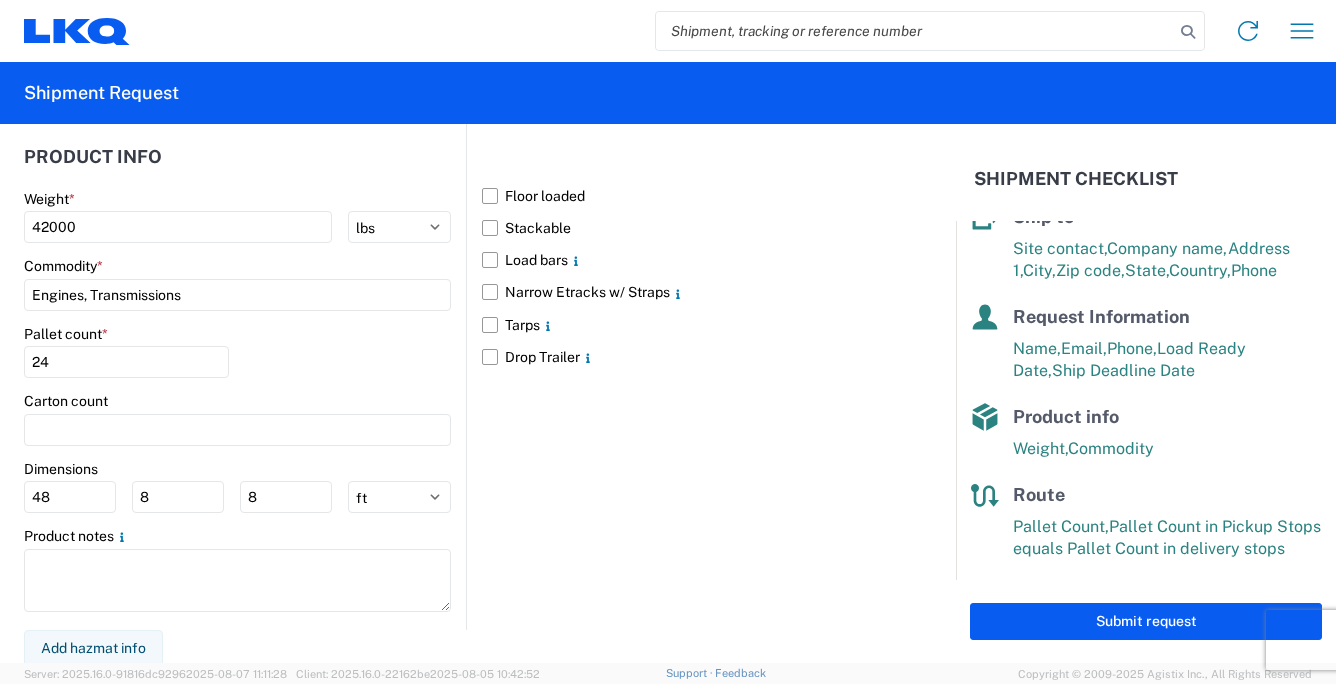 click on "Floor loaded   Stackable   Load bars
Narrow Etracks w/ Straps
Tarps
Drop Trailer" 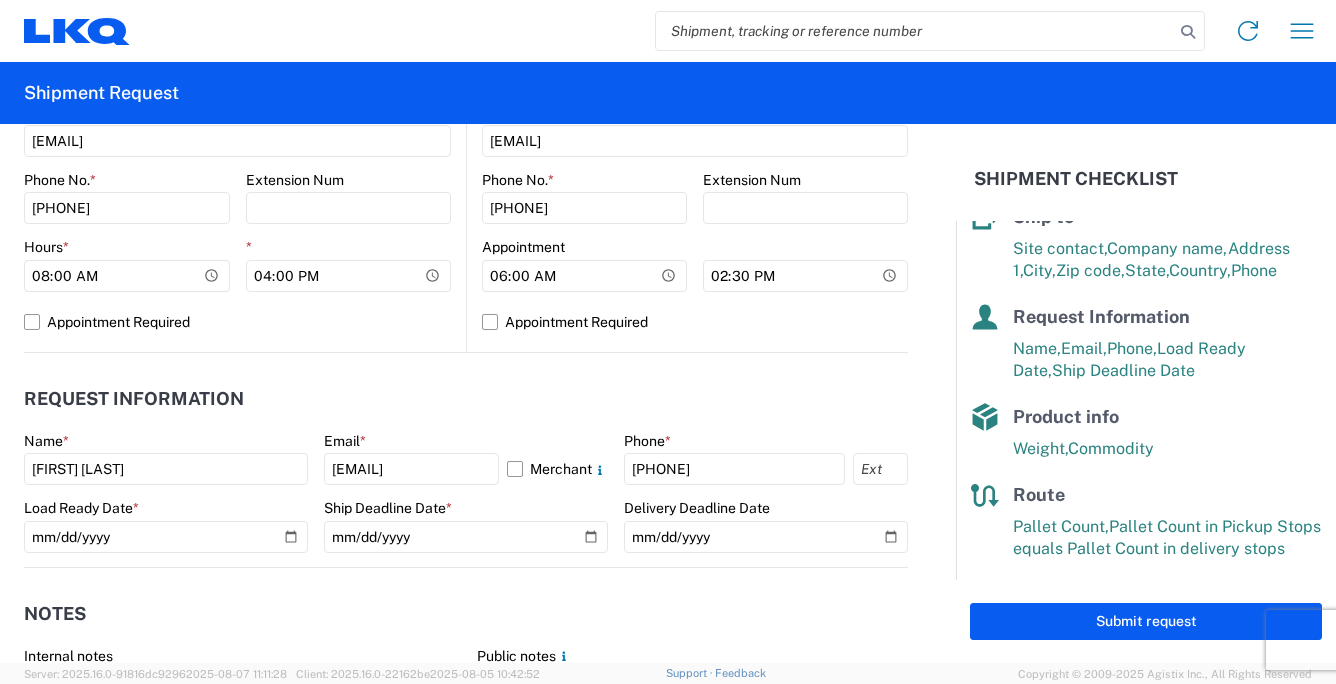 scroll, scrollTop: 655, scrollLeft: 0, axis: vertical 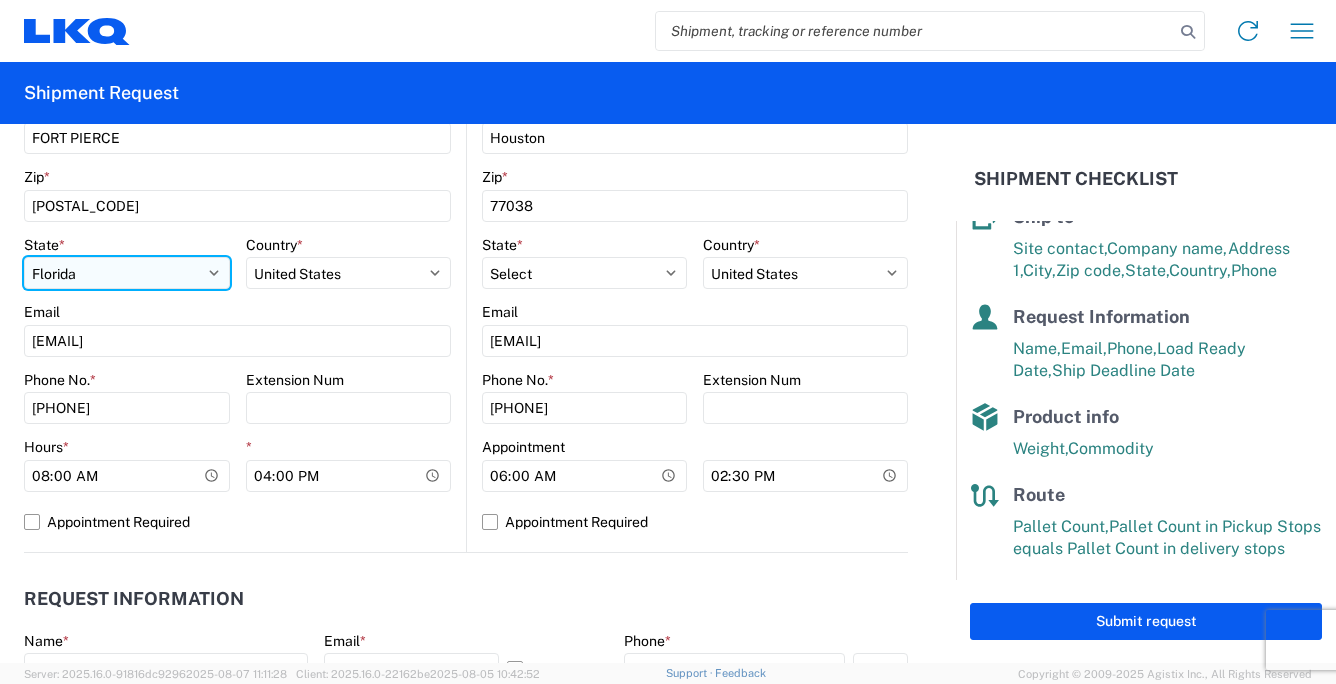 click on "Select Alabama Alaska Arizona Arkansas Armed Forces Americas Armed Forces Europe Armed Forces Pacific California Colorado Connecticut Delaware District of Columbia Florida Georgia Hawaii Idaho Illinois Indiana Iowa Kansas Kentucky Louisiana Maine Maryland Massachusetts Michigan Minnesota Mississippi Missouri Montana Nebraska Nevada New Hampshire New Jersey New Mexico New York North Carolina North Dakota Ohio Oklahoma Oregon Palau Pennsylvania Puerto Rico Rhode Island South Carolina South Dakota Tennessee Texas Utah Vermont Virginia Washington West Virginia Wisconsin Wyoming" at bounding box center (127, 273) 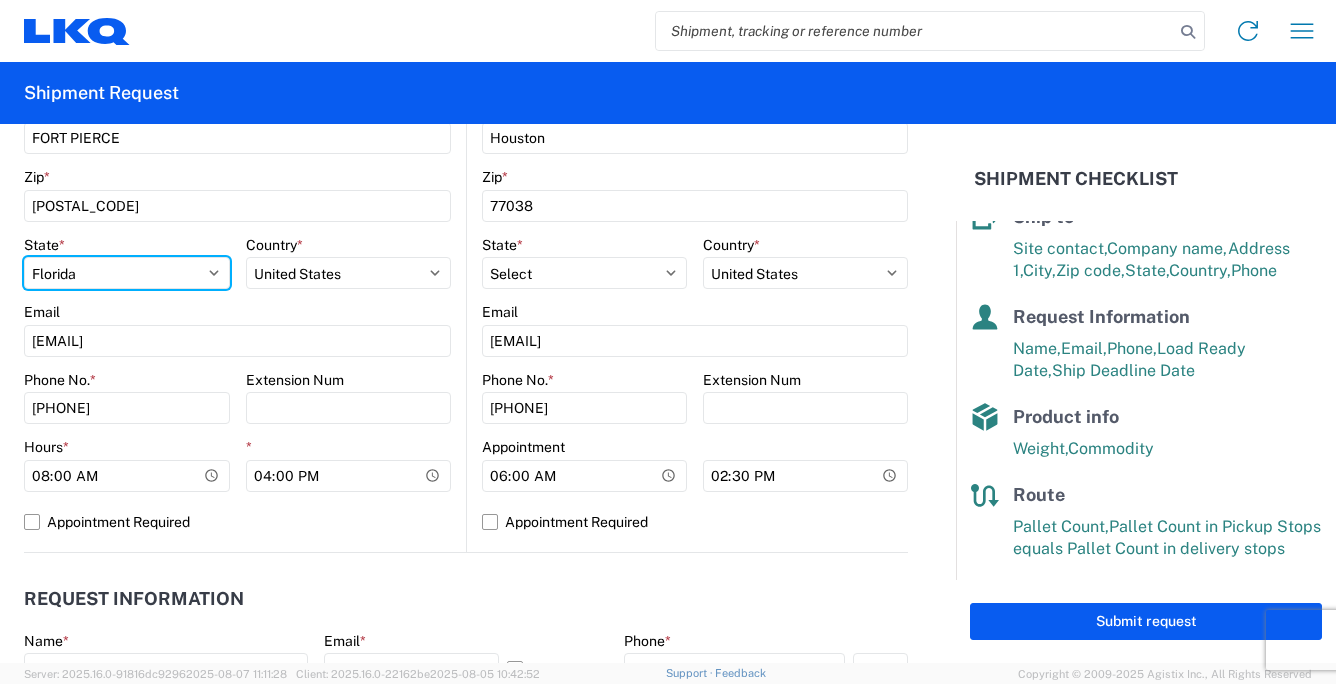 click on "Select Alabama Alaska Arizona Arkansas Armed Forces Americas Armed Forces Europe Armed Forces Pacific California Colorado Connecticut Delaware District of Columbia Florida Georgia Hawaii Idaho Illinois Indiana Iowa Kansas Kentucky Louisiana Maine Maryland Massachusetts Michigan Minnesota Mississippi Missouri Montana Nebraska Nevada New Hampshire New Jersey New Mexico New York North Carolina North Dakota Ohio Oklahoma Oregon Palau Pennsylvania Puerto Rico Rhode Island South Carolina South Dakota Tennessee Texas Utah Vermont Virginia Washington West Virginia Wisconsin Wyoming" at bounding box center (127, 273) 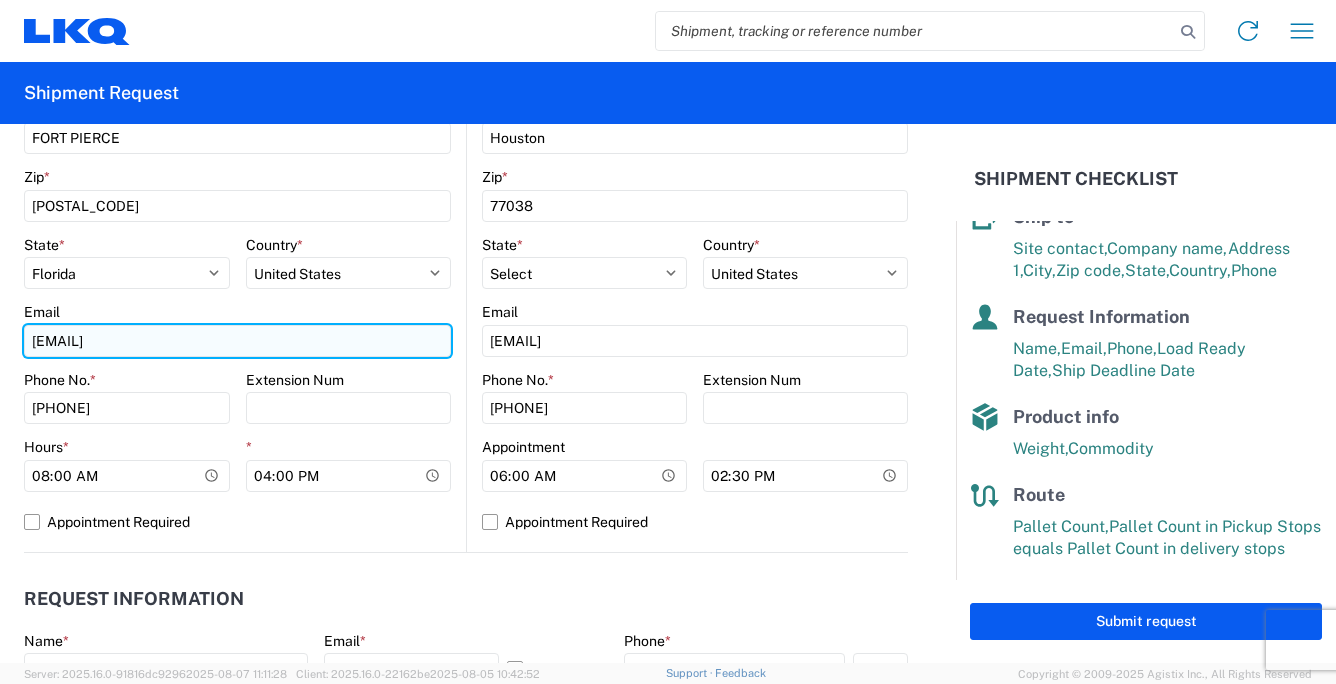 click on "[EMAIL]" at bounding box center (237, 341) 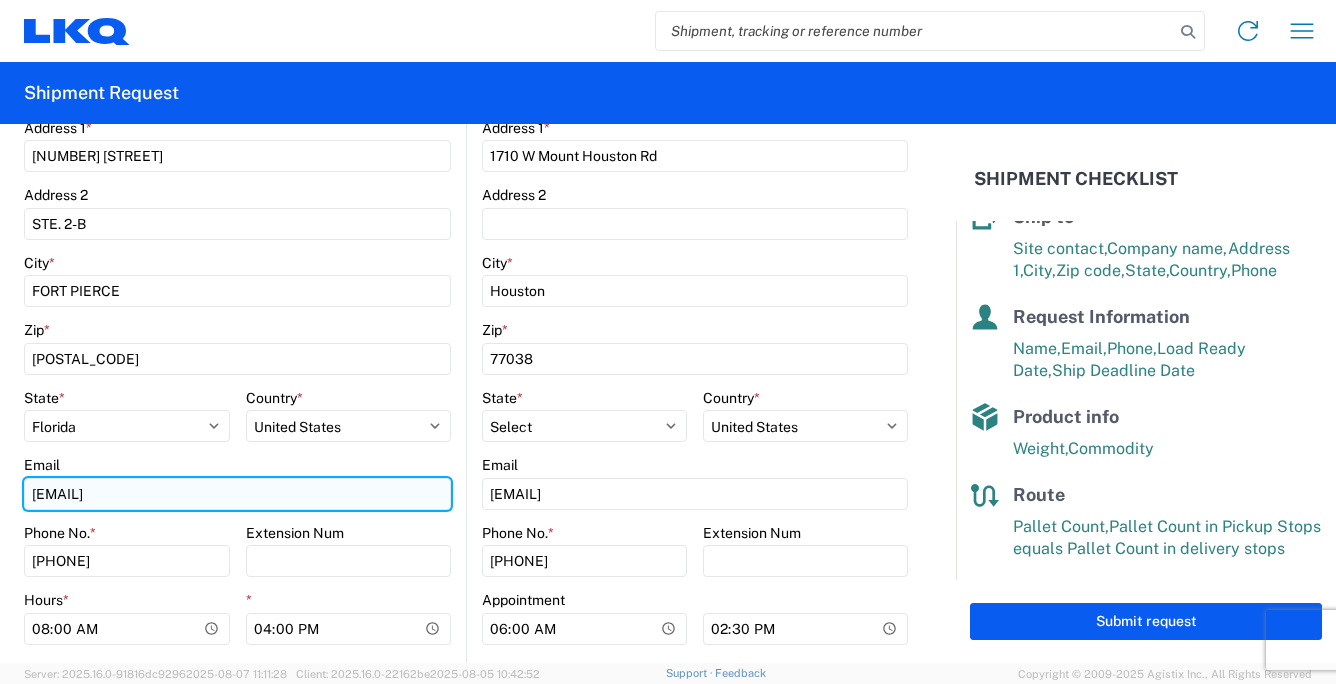 scroll, scrollTop: 155, scrollLeft: 0, axis: vertical 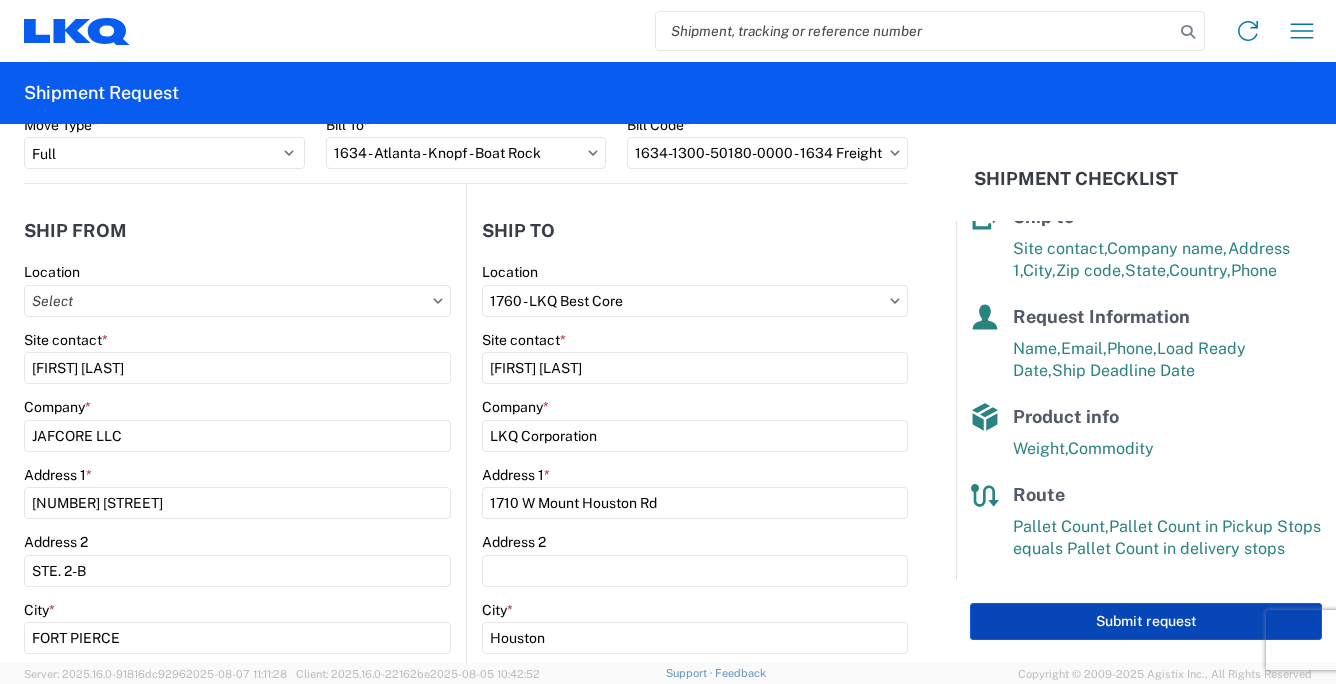 click on "Submit request" 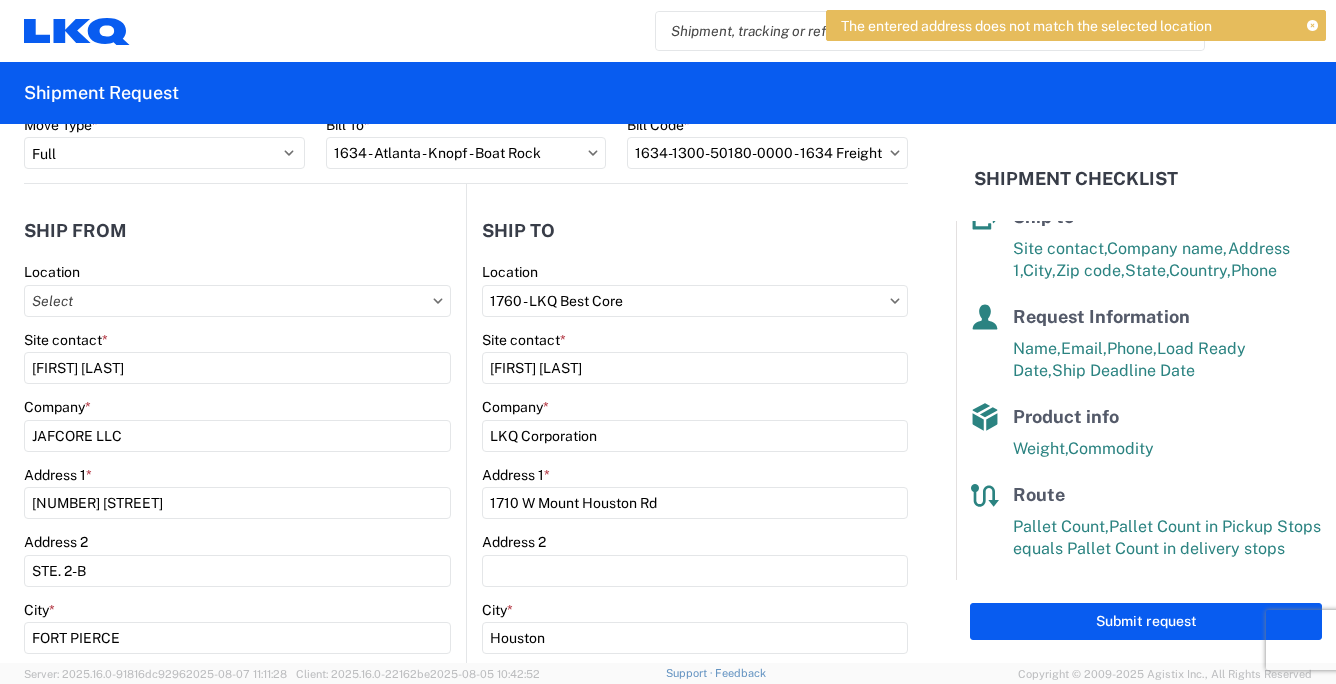 click 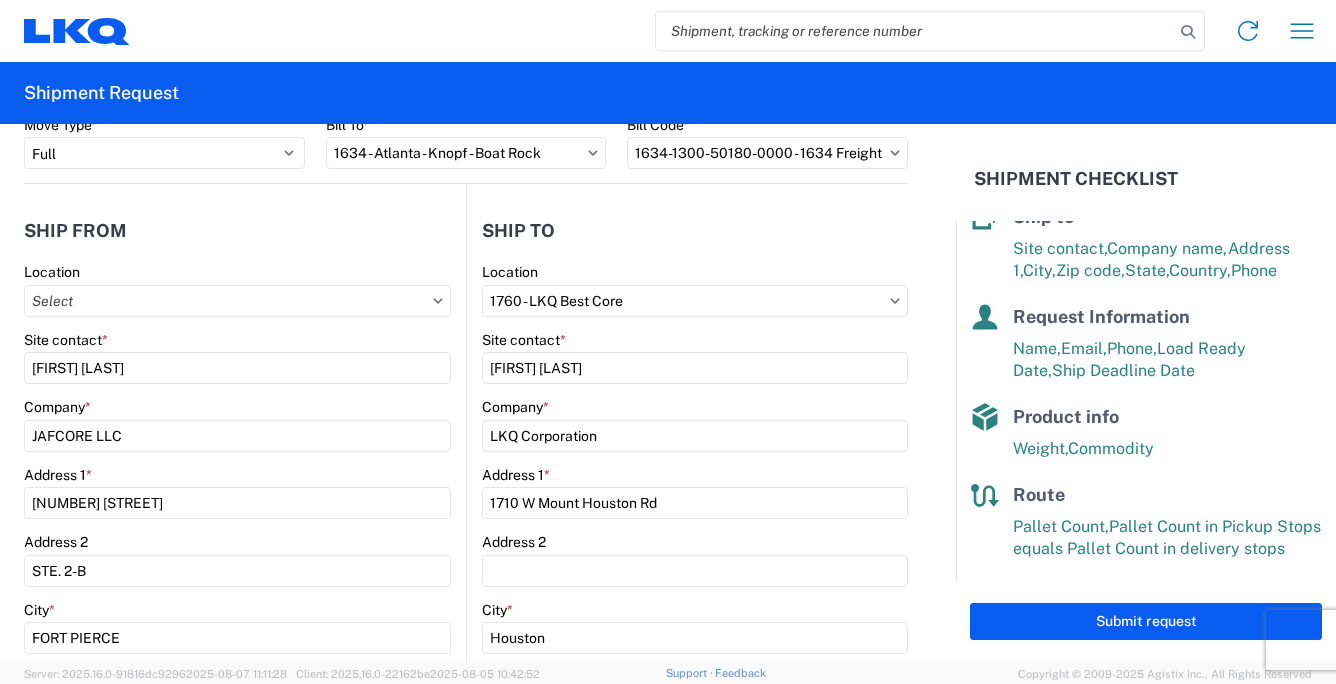 scroll, scrollTop: 0, scrollLeft: 0, axis: both 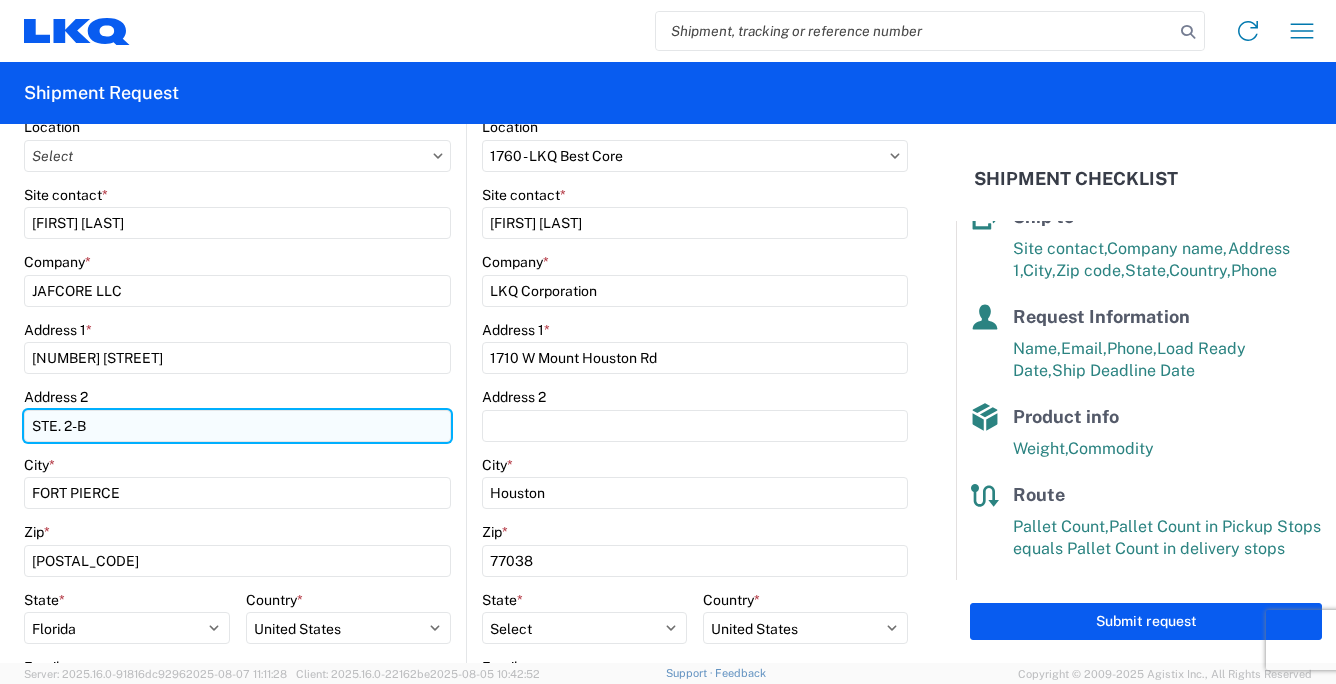click on "STE. 2-B" at bounding box center (237, 426) 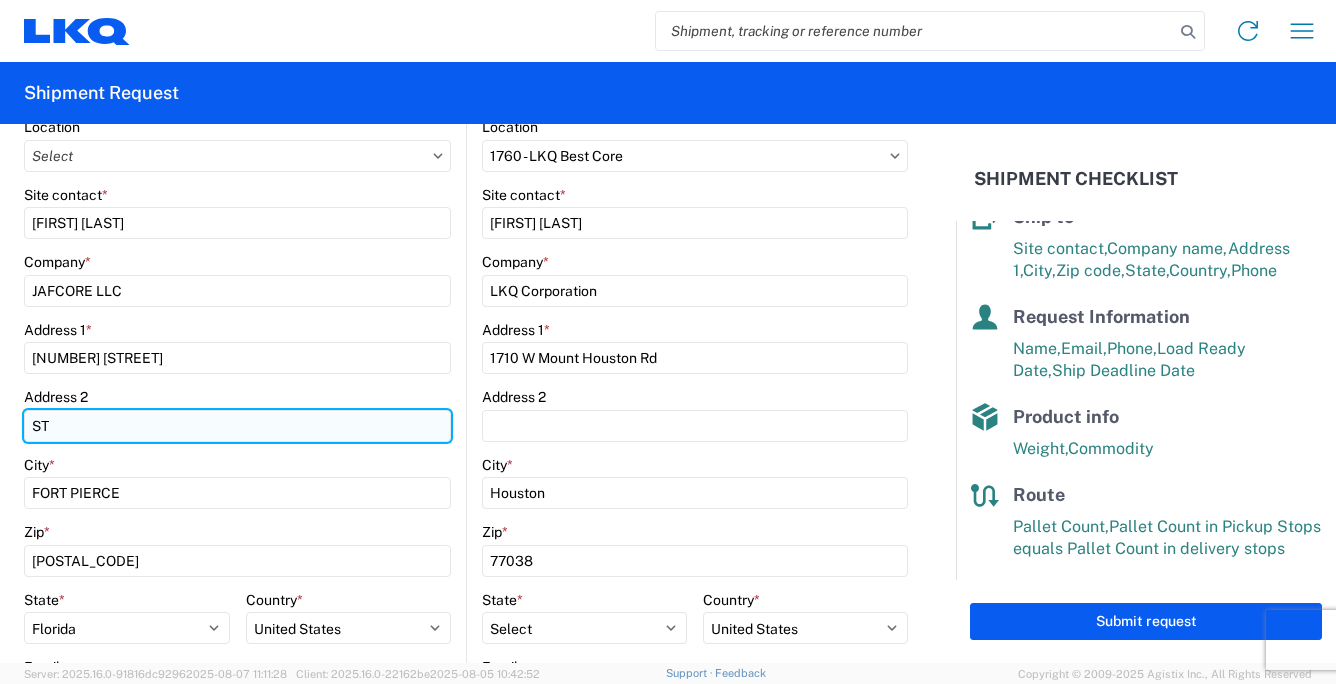type on "S" 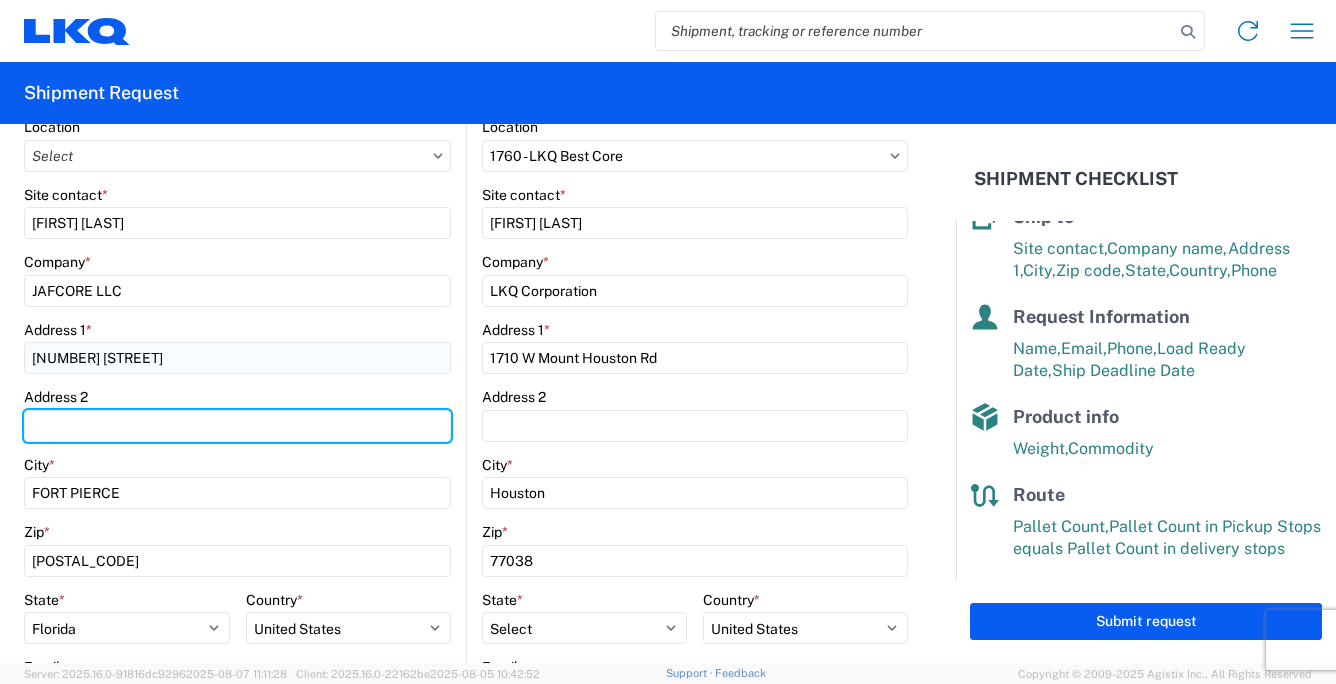 type 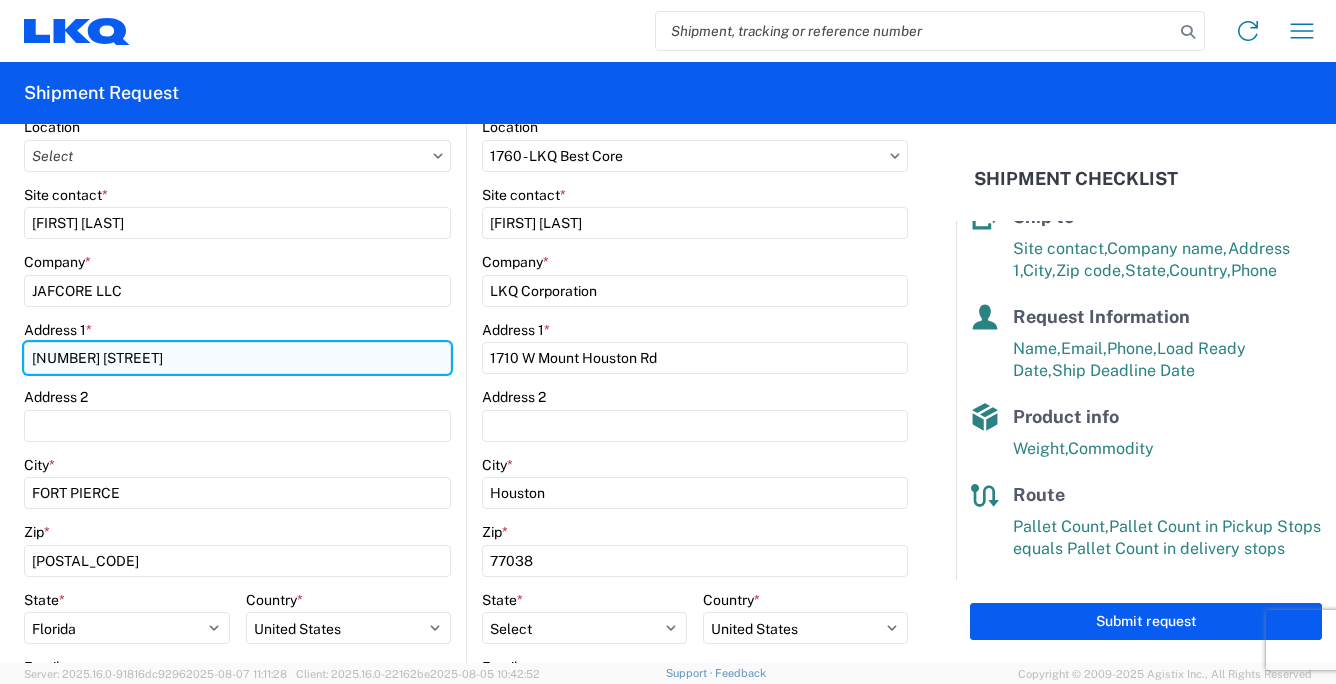 click on "[NUMBER] [STREET]" at bounding box center (237, 358) 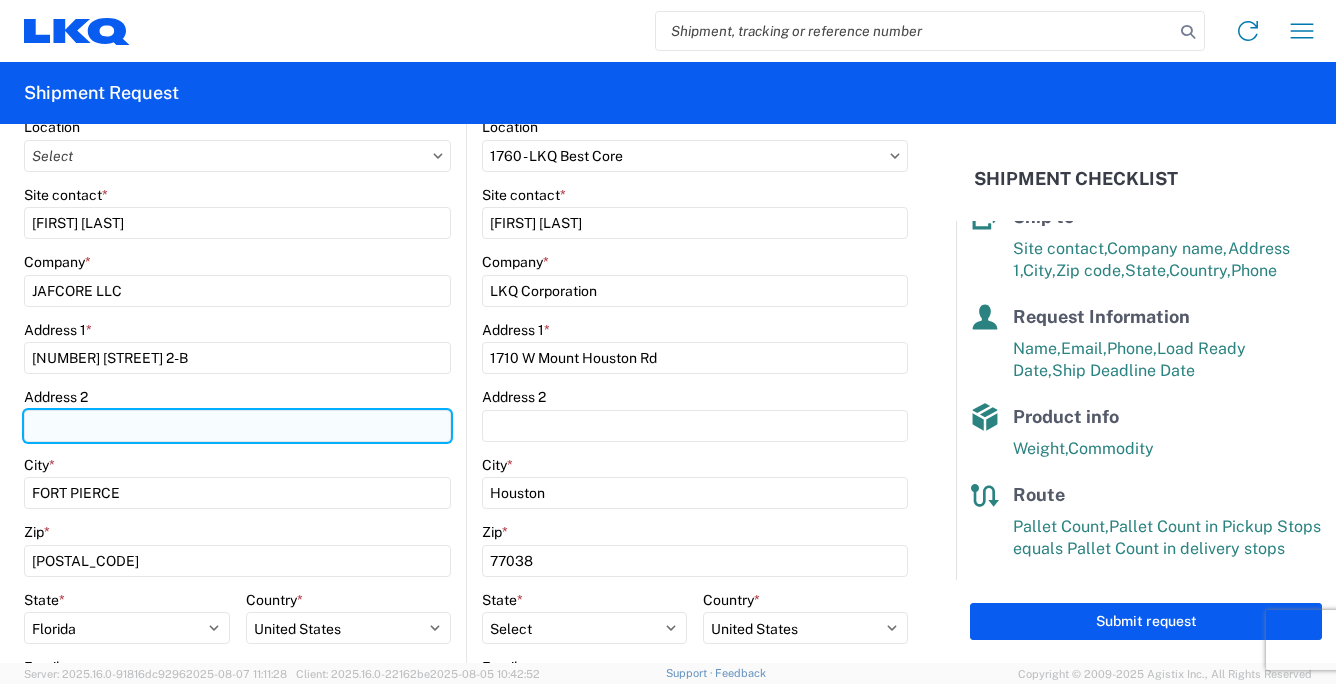 click on "Address 2" at bounding box center [237, 426] 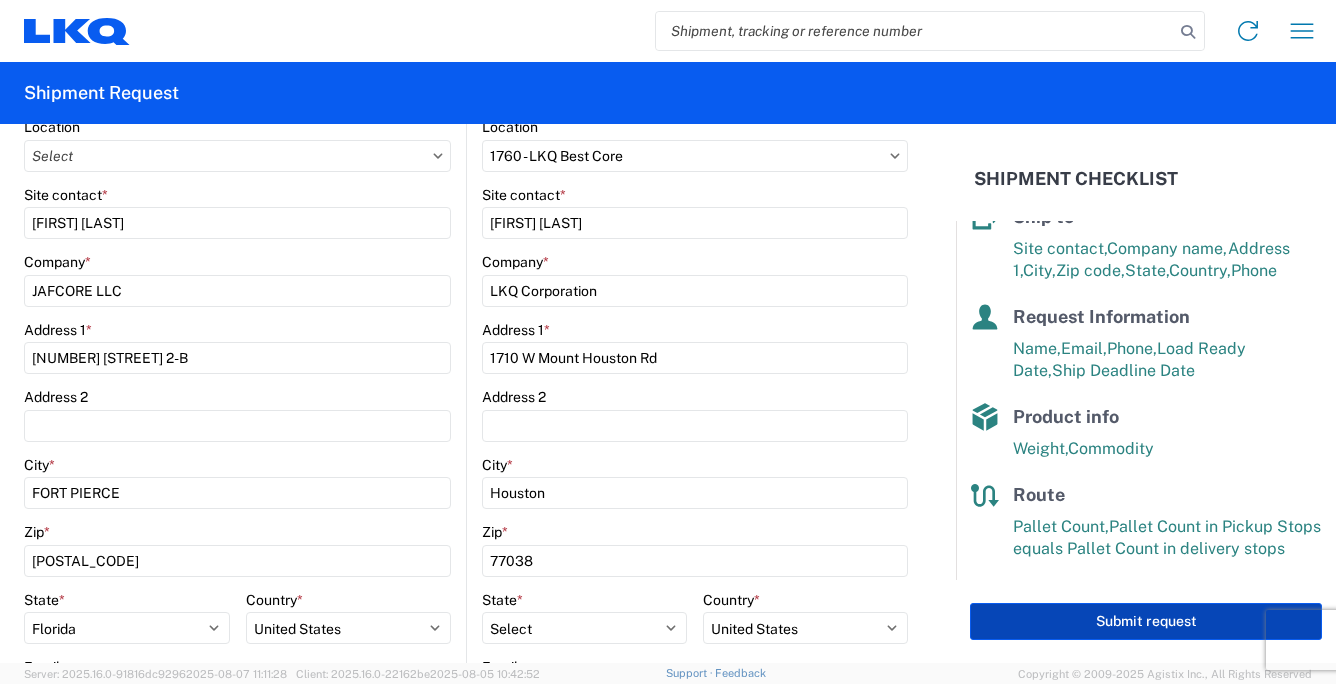 click on "Submit request" 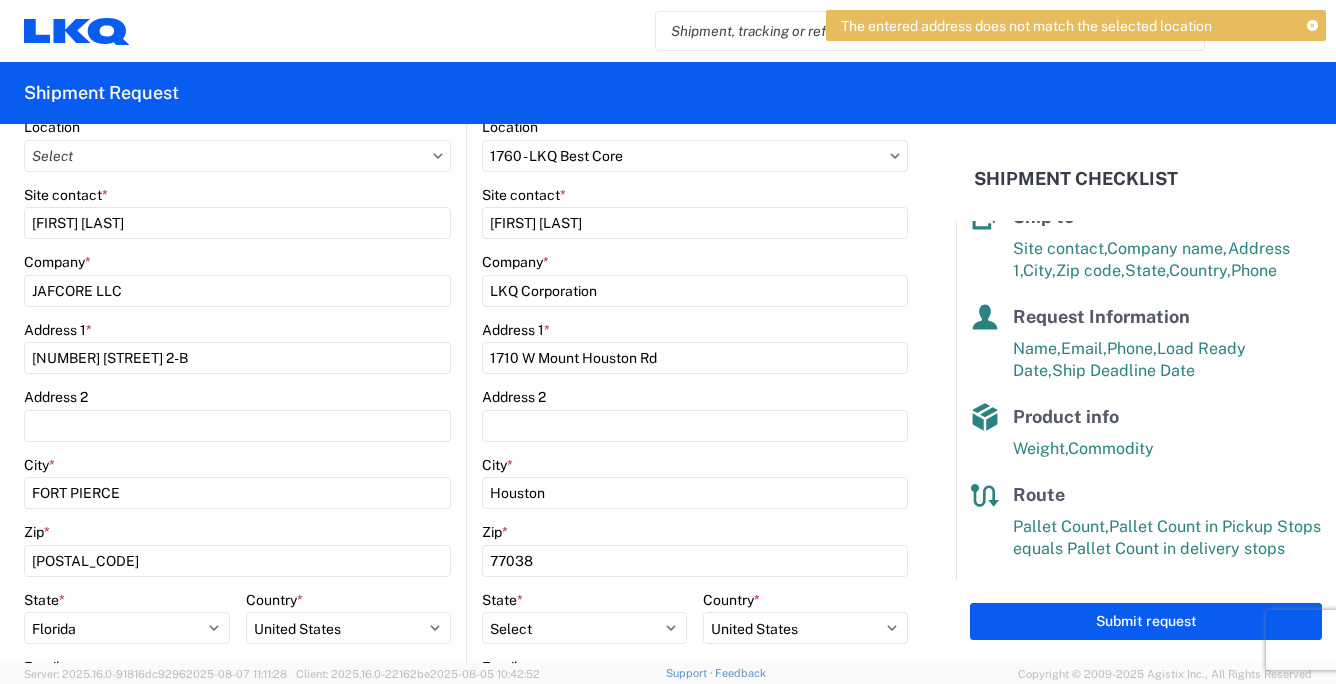 click on "The entered address does not match the selected location" 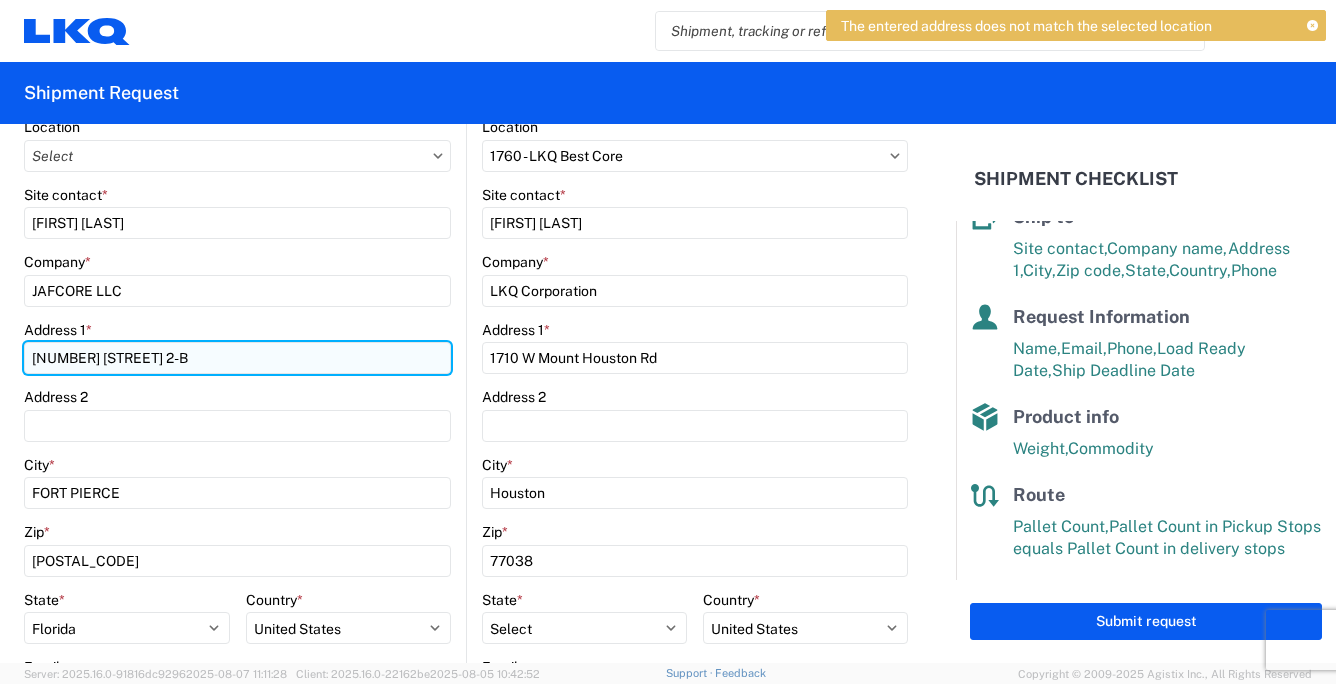 click on "[NUMBER] [STREET] 2-B" at bounding box center [237, 358] 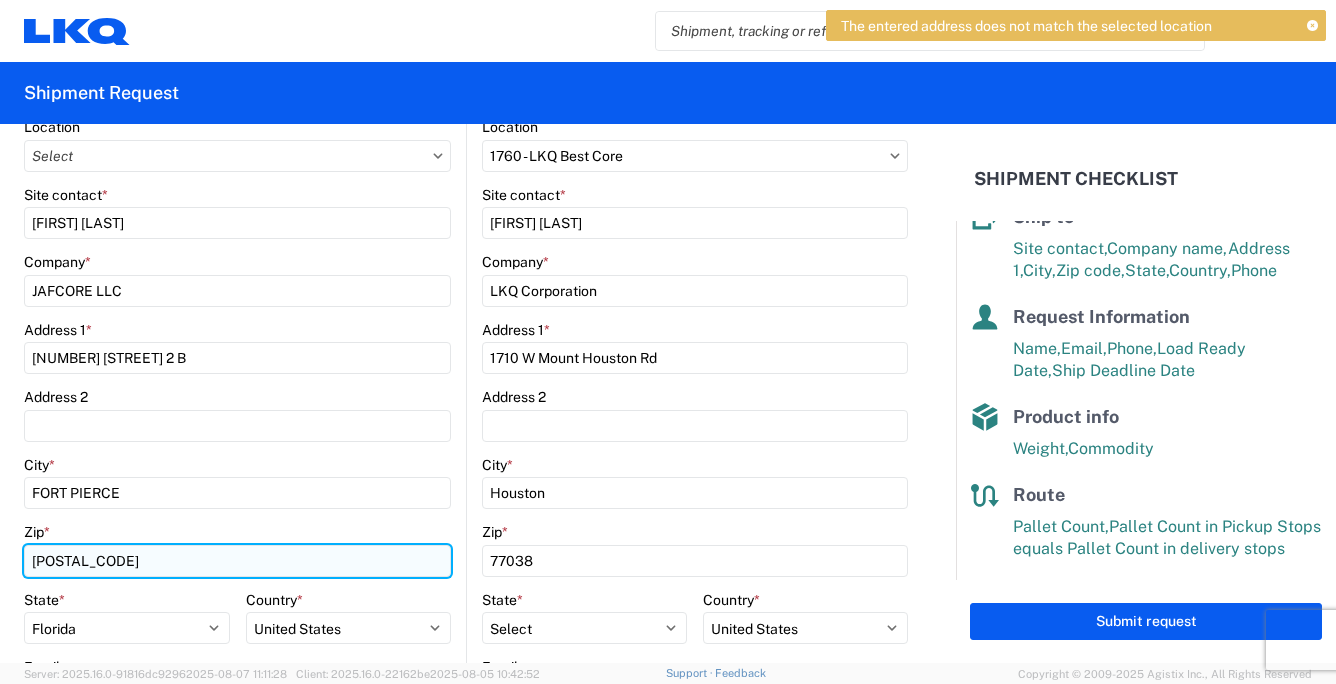 click on "[POSTAL_CODE]" at bounding box center (237, 561) 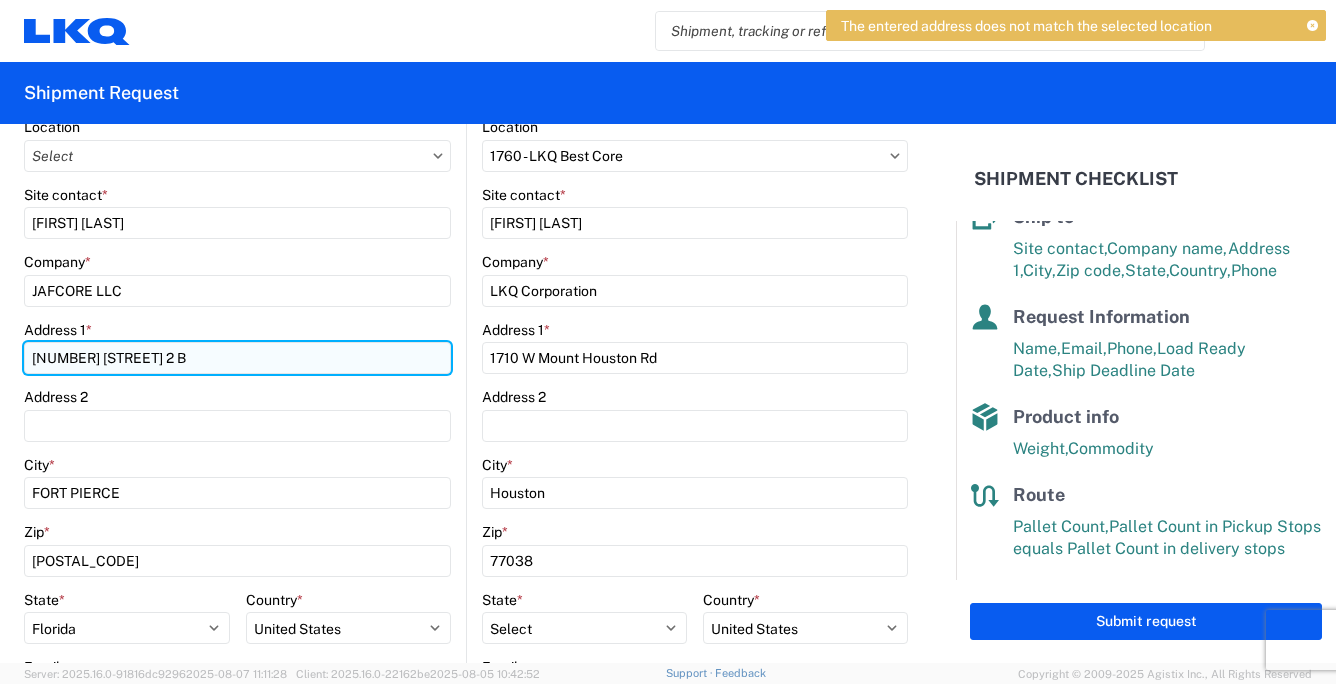 click on "[NUMBER] [STREET] 2 B" at bounding box center [237, 358] 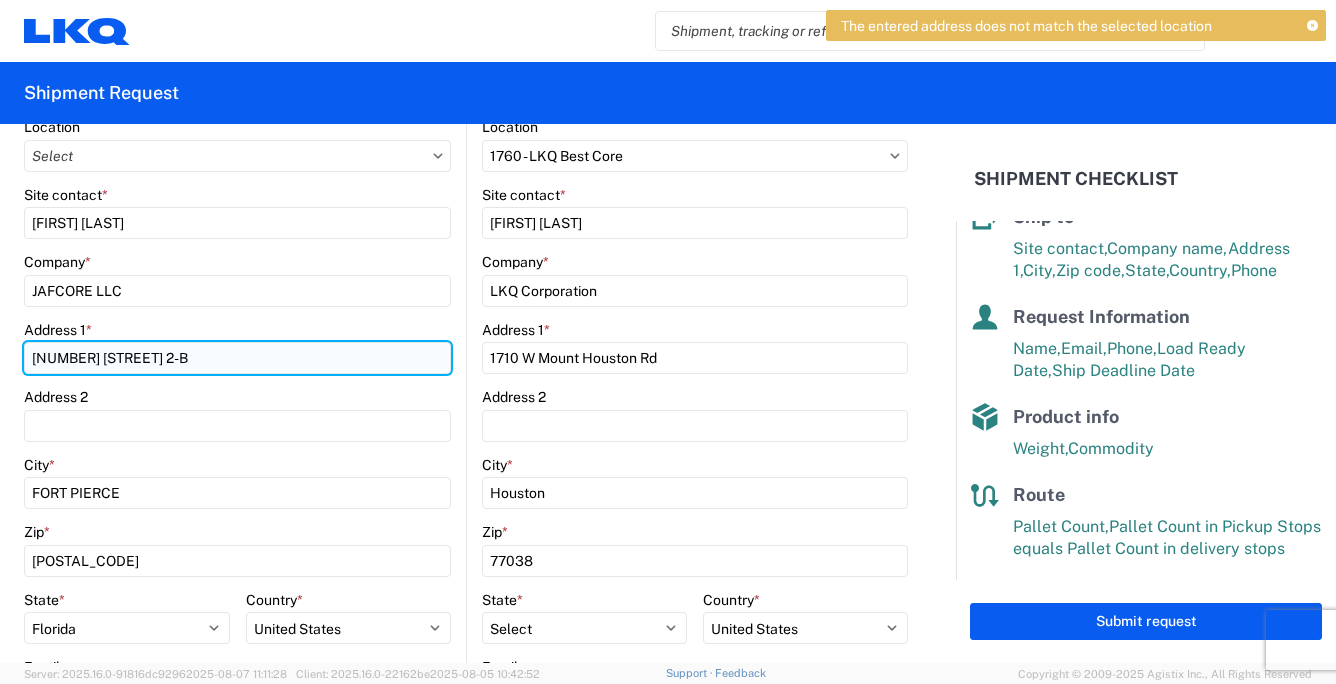 click on "[NUMBER] [STREET] 2-B" at bounding box center (237, 358) 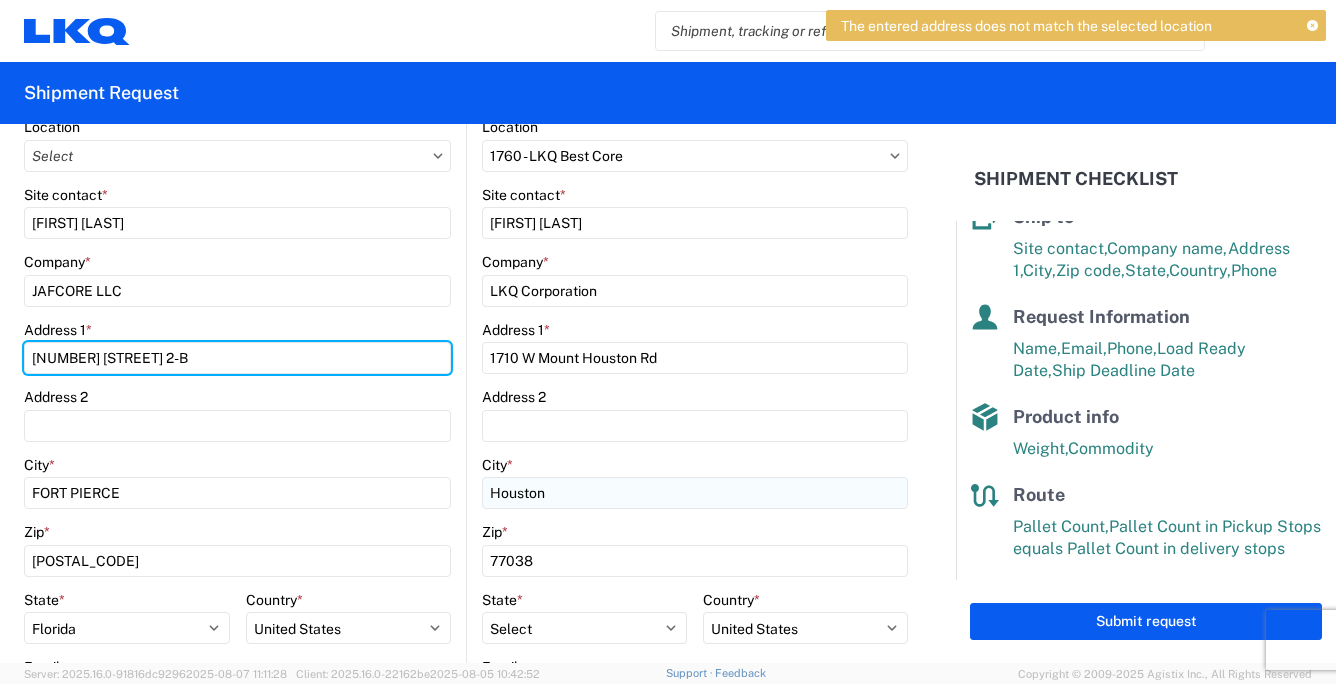 type on "[NUMBER] [STREET] 2-B" 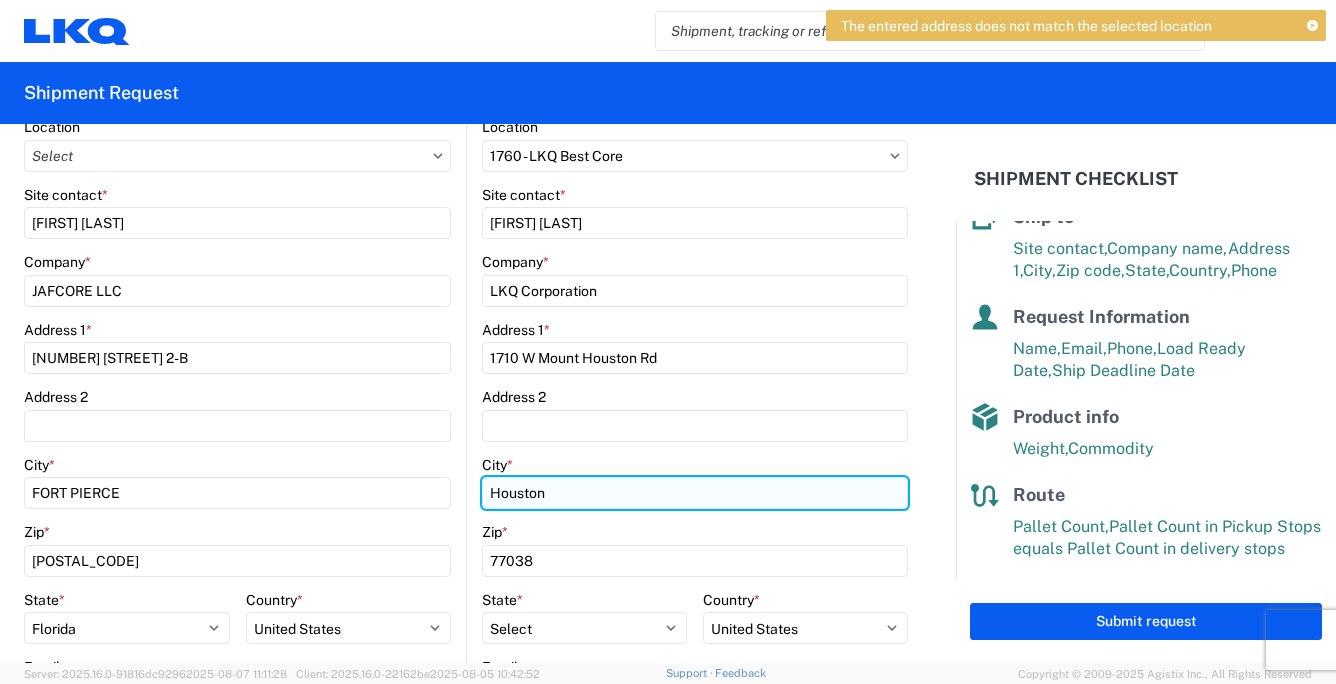 drag, startPoint x: 612, startPoint y: 491, endPoint x: 601, endPoint y: 484, distance: 13.038404 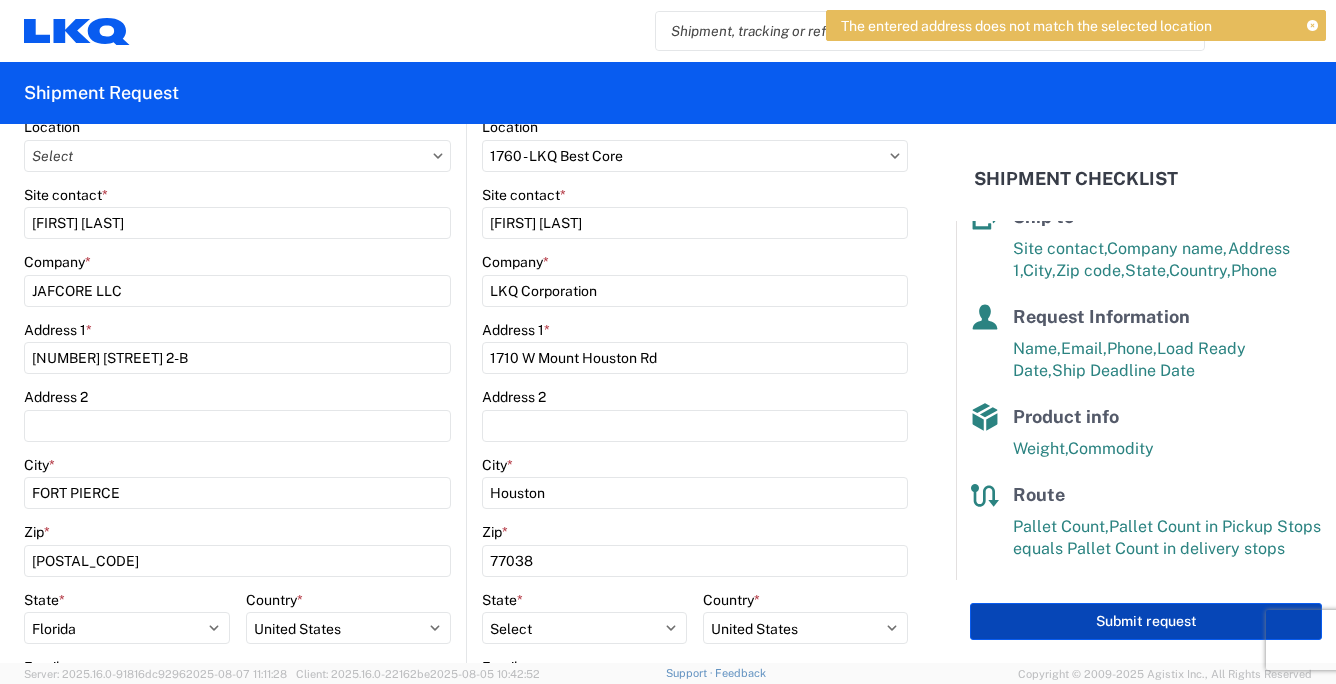 click on "Submit request" 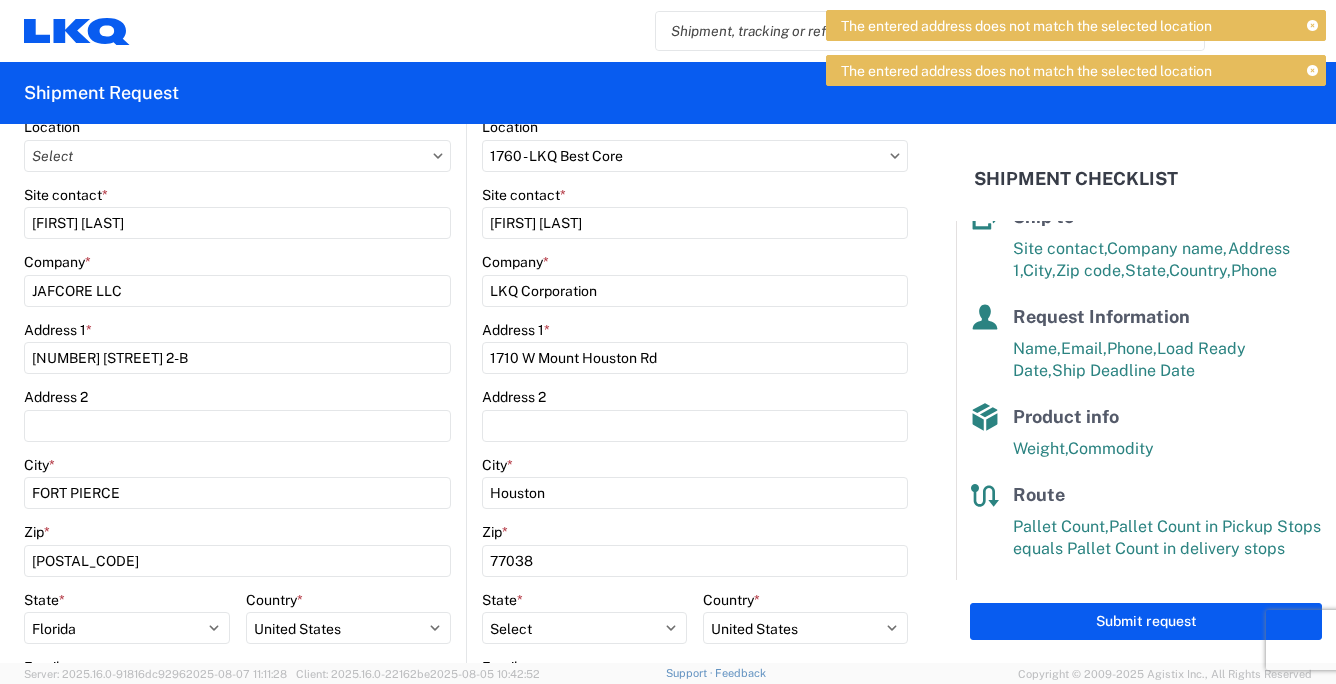 click 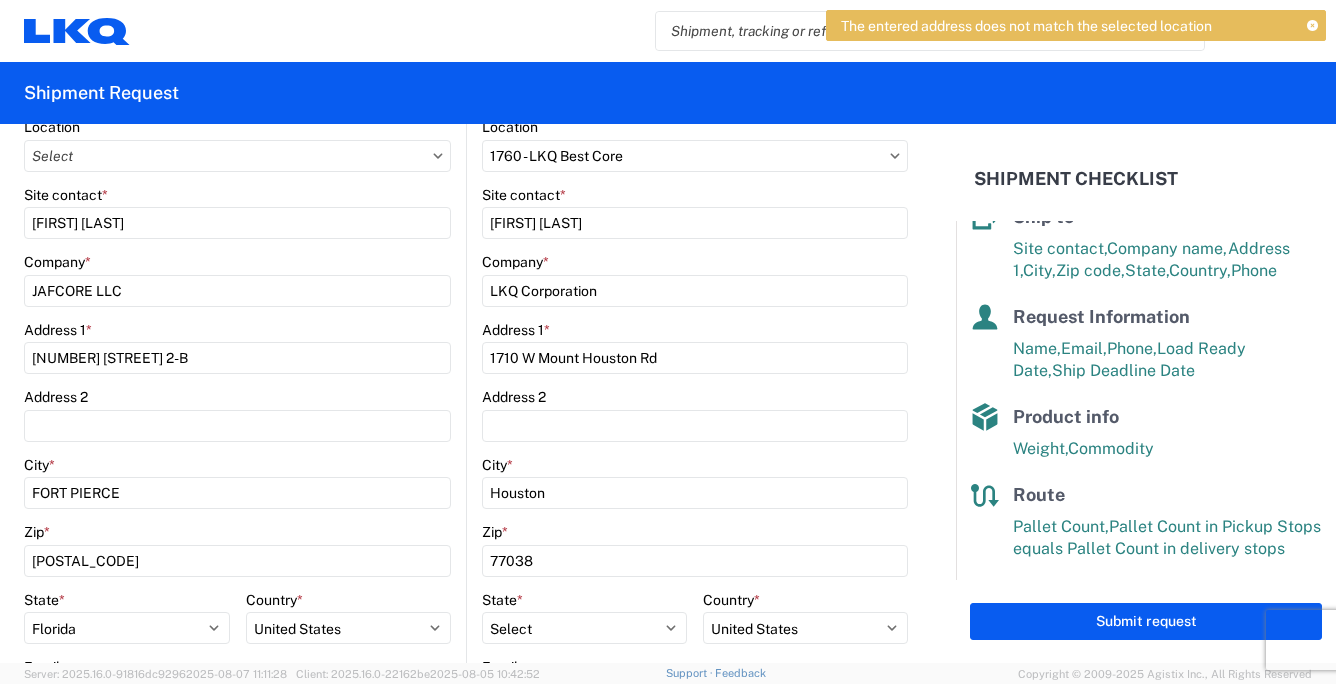 click 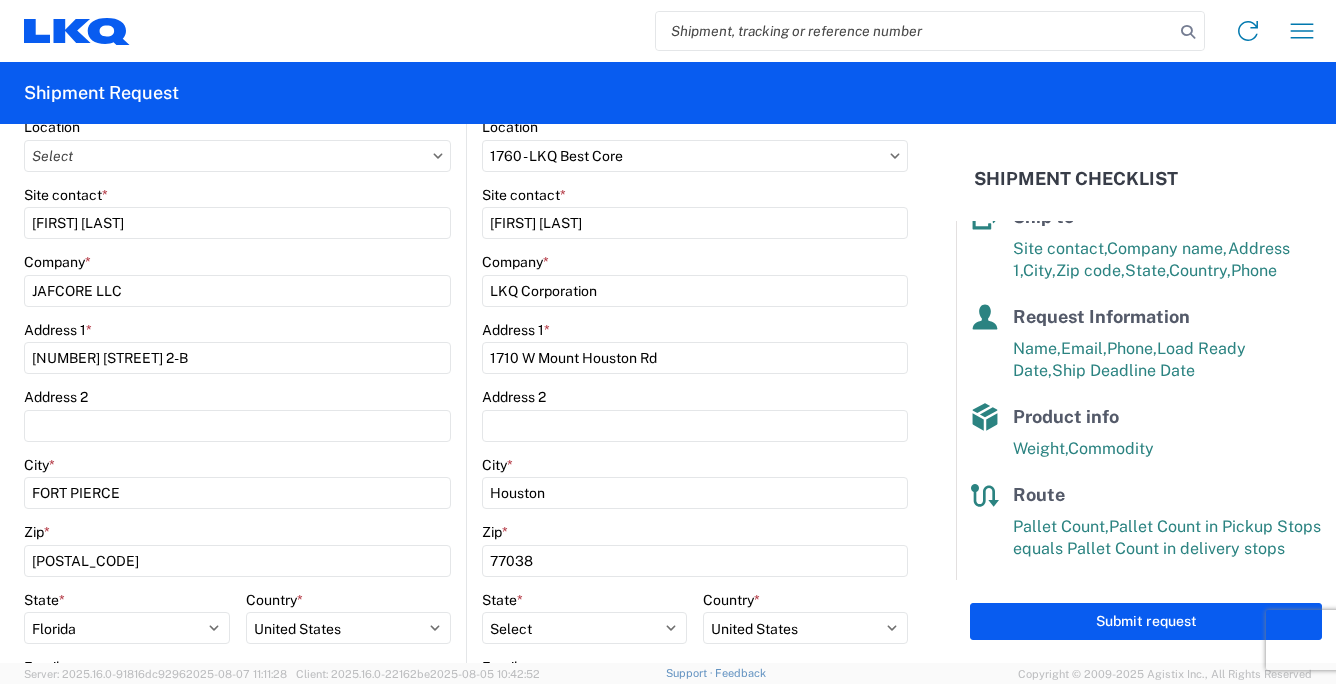 scroll, scrollTop: 0, scrollLeft: 0, axis: both 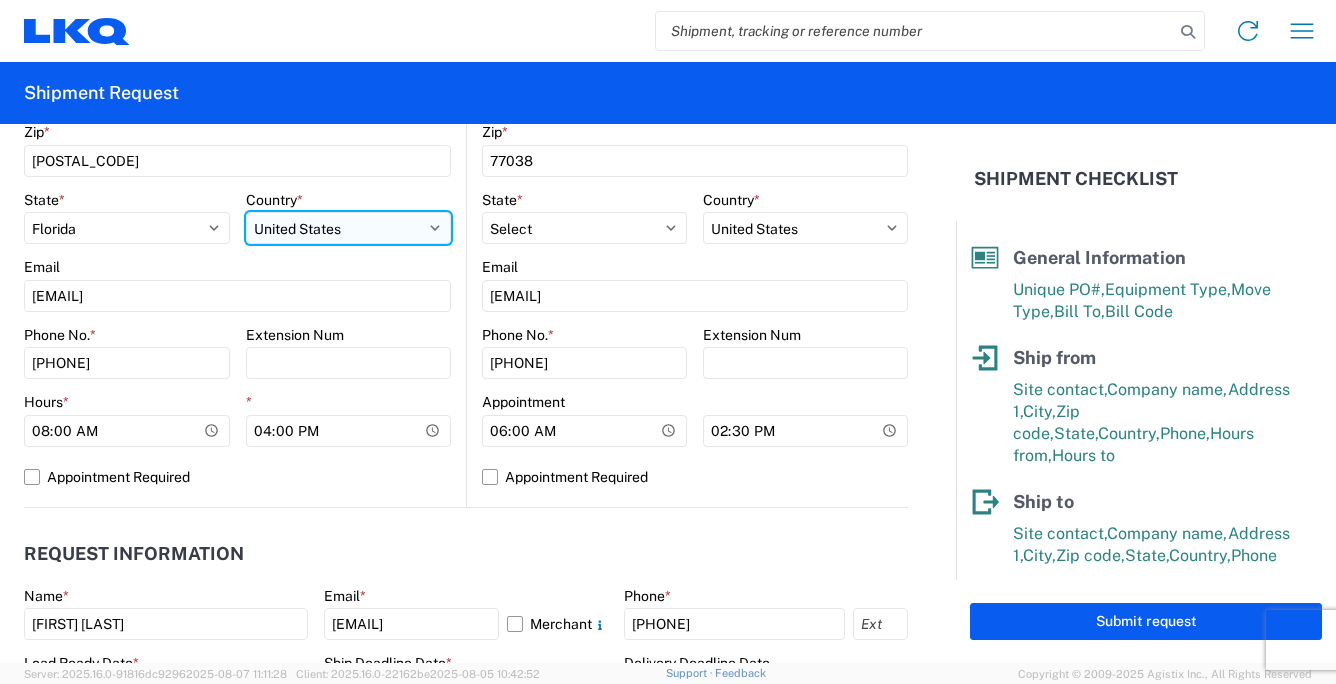 click on "Select Afghanistan Åland Islands Albania Algeria American Samoa Andorra Angola Anguilla Antarctica Antigua & Barbuda Argentina Armenia Aruba Australia Austria Azerbaijan Bahamas Bahrain Bangladesh Barbados Belarus Belgium Belize Benin Bermuda Bhutan Bolivia Bosnia & Herzegovina Botswana Bouvet Island Brazil British Indian Ocean Territory British Virgin Islands Brunei Bulgaria Burkina Faso Burundi Cambodia Cameroon Canada Cape Verde Caribbean Netherlands Cayman Islands Central African Republic Chad Chile China Christmas Island Cocos (Keeling) Islands Colombia Comoros Congo - Brazzaville Congo - Kinshasa Cook Islands Costa Rica Côte d’Ivoire Croatia Cuba Curaçao Cyprus Czechia Denmark Djibouti Dominica Dominican Republic Ecuador Egypt El Salvador Equatorial Guinea Eritrea Estonia Eswatini Ethiopia Falkland Islands Faroe Islands Fiji Finland France French Guiana French Polynesia French Southern Territories Gabon Gambia Georgia Germany Ghana Gibraltar Greece Greenland Grenada Guadeloupe Guam Guatemala Guinea" at bounding box center (349, 228) 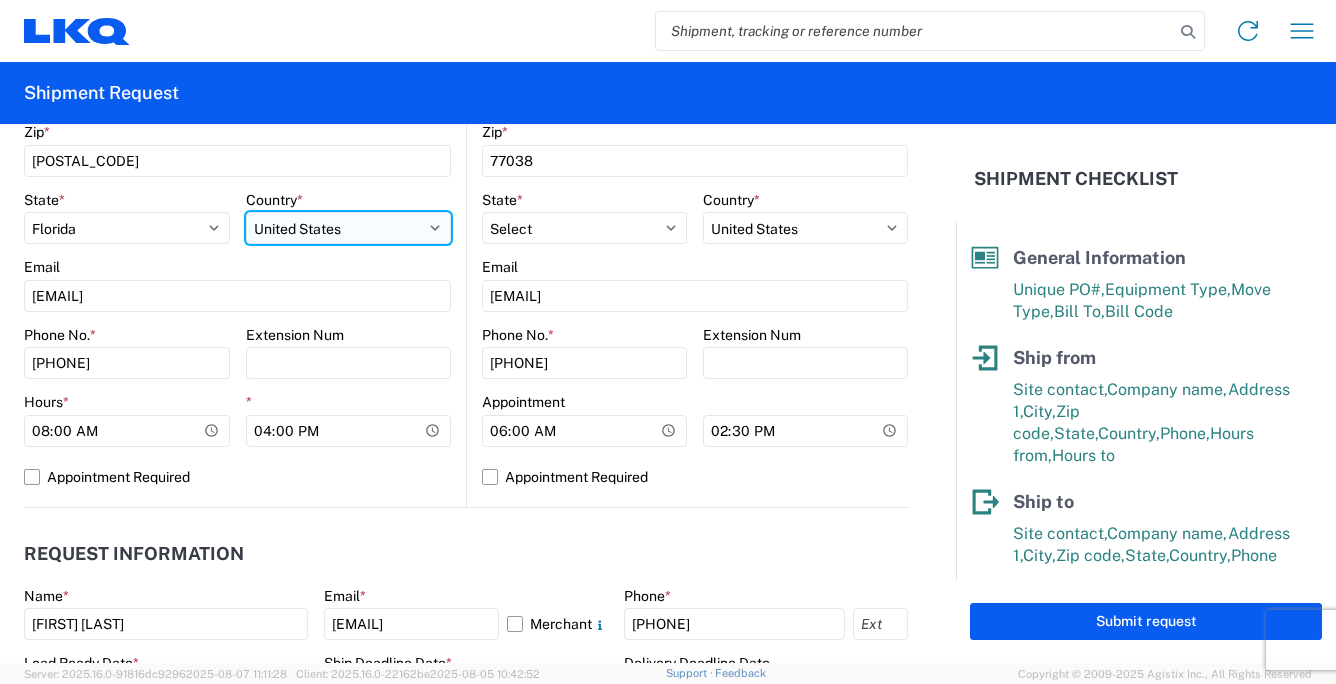 select on "UY" 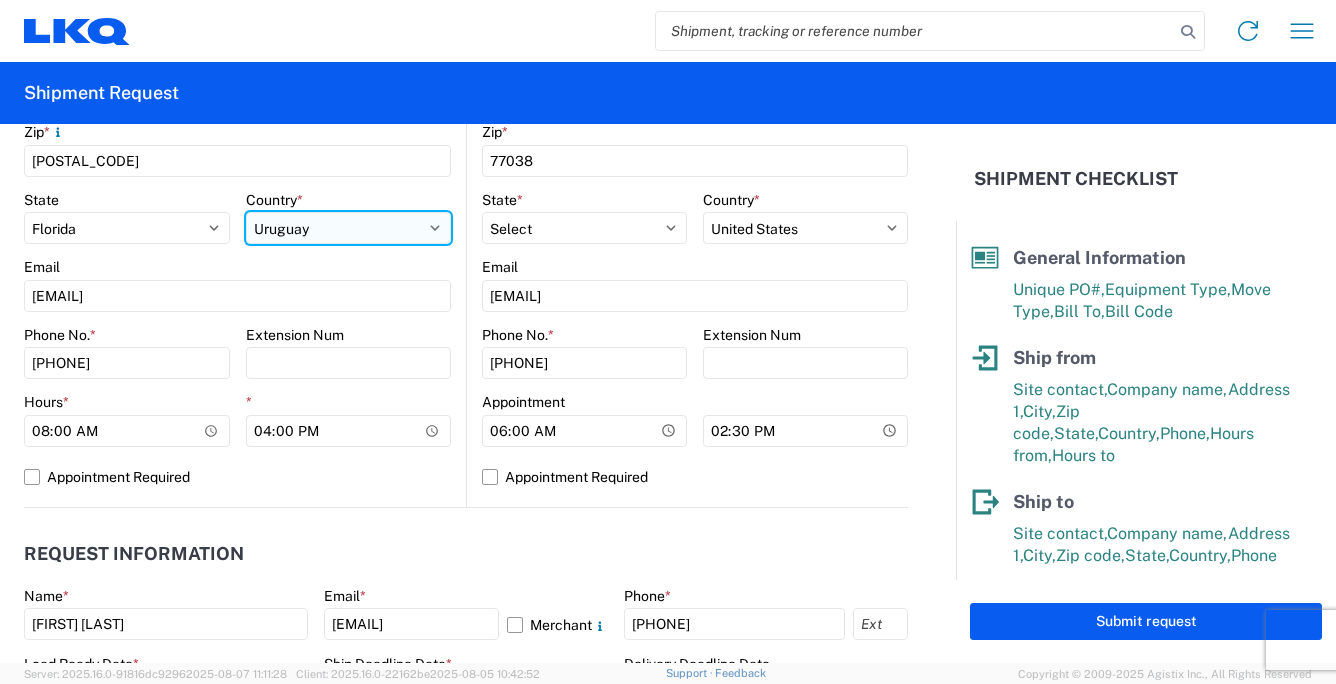 select 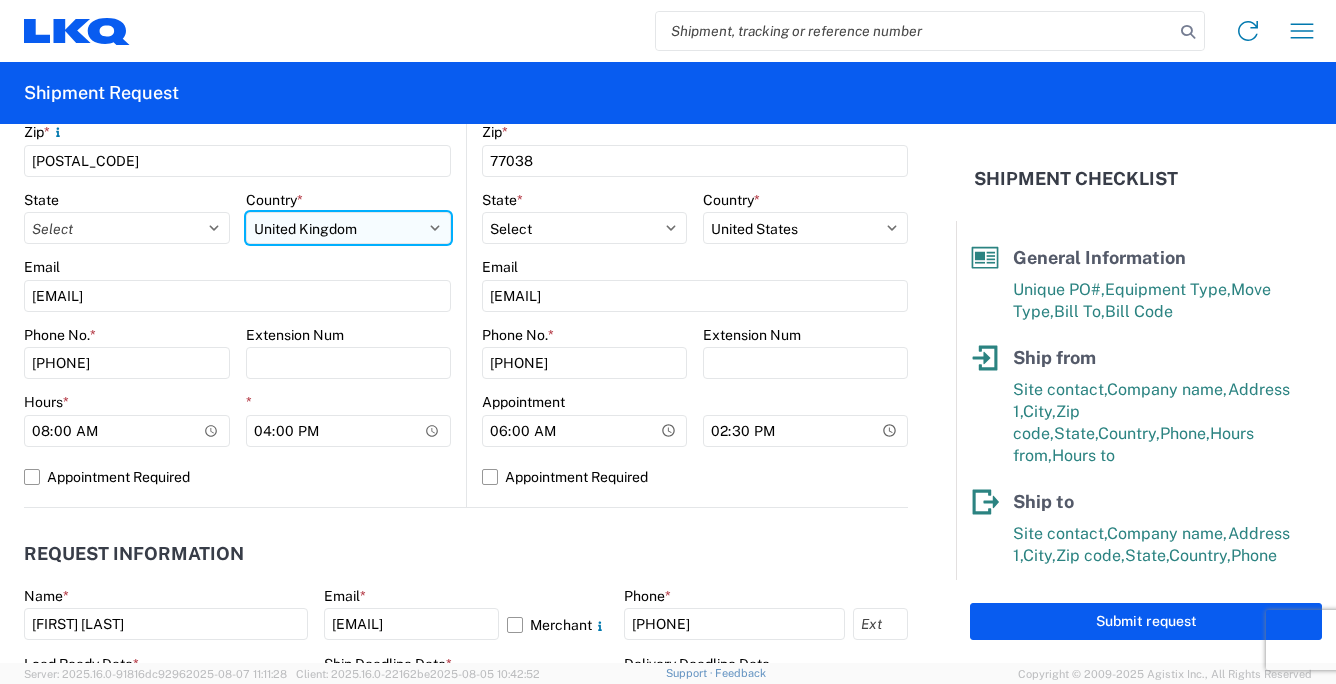 select on "US" 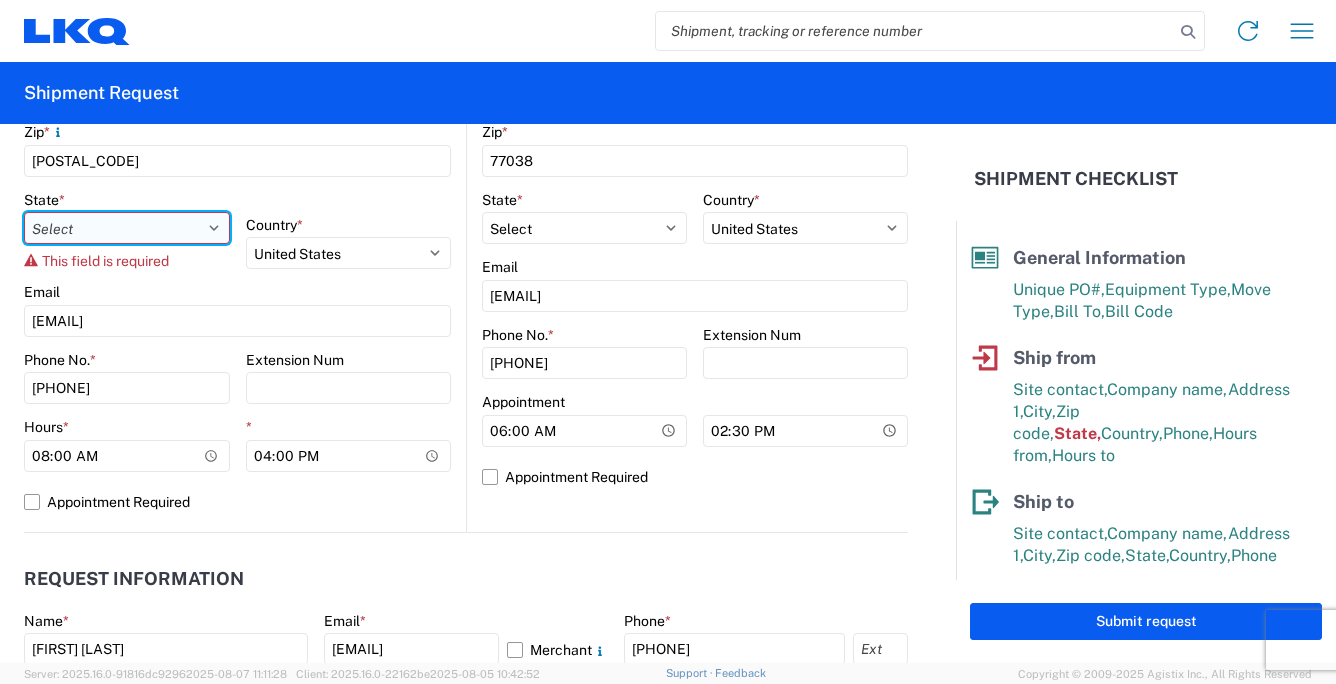 click on "Select Alabama Alaska Arizona Arkansas Armed Forces Americas Armed Forces Europe Armed Forces Pacific California Colorado Connecticut Delaware District of Columbia Florida Georgia Hawaii Idaho Illinois Indiana Iowa Kansas Kentucky Louisiana Maine Maryland Massachusetts Michigan Minnesota Mississippi Missouri Montana Nebraska Nevada New Hampshire New Jersey New Mexico New York North Carolina North Dakota Ohio Oklahoma Oregon Palau Pennsylvania Puerto Rico Rhode Island South Carolina South Dakota Tennessee Texas Utah Vermont Virginia Washington West Virginia Wisconsin Wyoming" at bounding box center (127, 228) 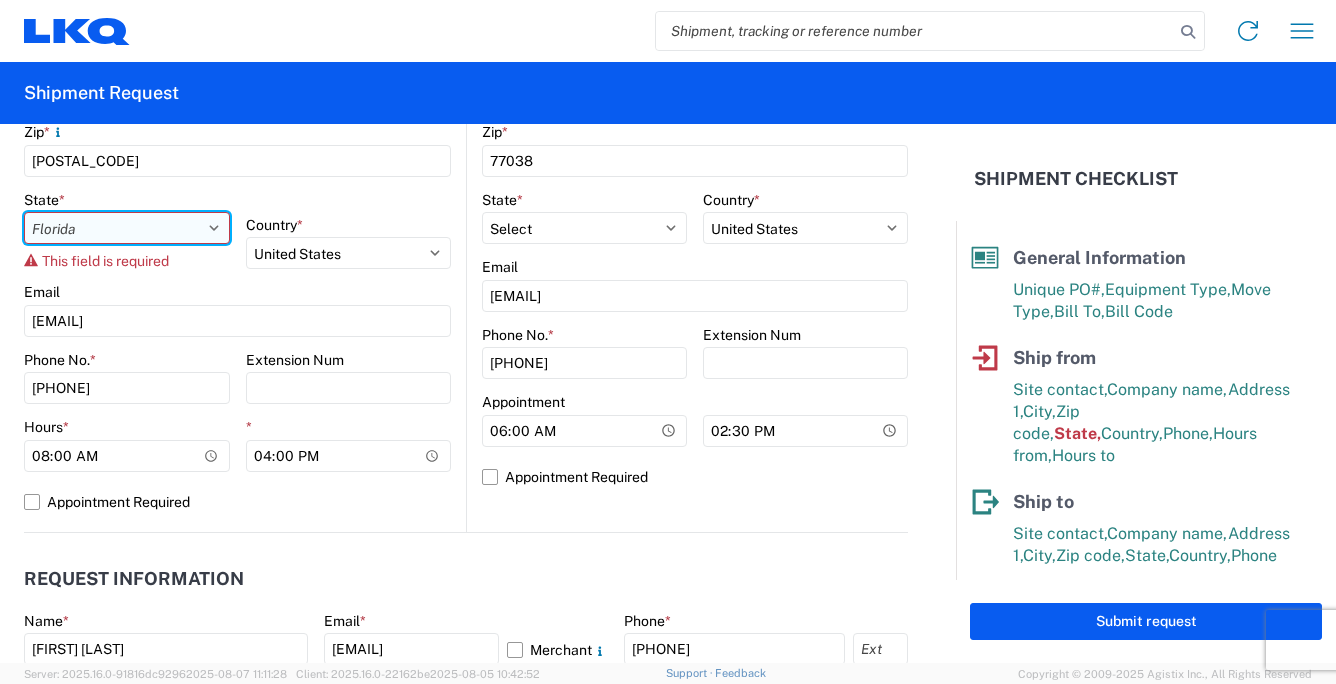 click on "Select Alabama Alaska Arizona Arkansas Armed Forces Americas Armed Forces Europe Armed Forces Pacific California Colorado Connecticut Delaware District of Columbia Florida Georgia Hawaii Idaho Illinois Indiana Iowa Kansas Kentucky Louisiana Maine Maryland Massachusetts Michigan Minnesota Mississippi Missouri Montana Nebraska Nevada New Hampshire New Jersey New Mexico New York North Carolina North Dakota Ohio Oklahoma Oregon Palau Pennsylvania Puerto Rico Rhode Island South Carolina South Dakota Tennessee Texas Utah Vermont Virginia Washington West Virginia Wisconsin Wyoming" at bounding box center [127, 228] 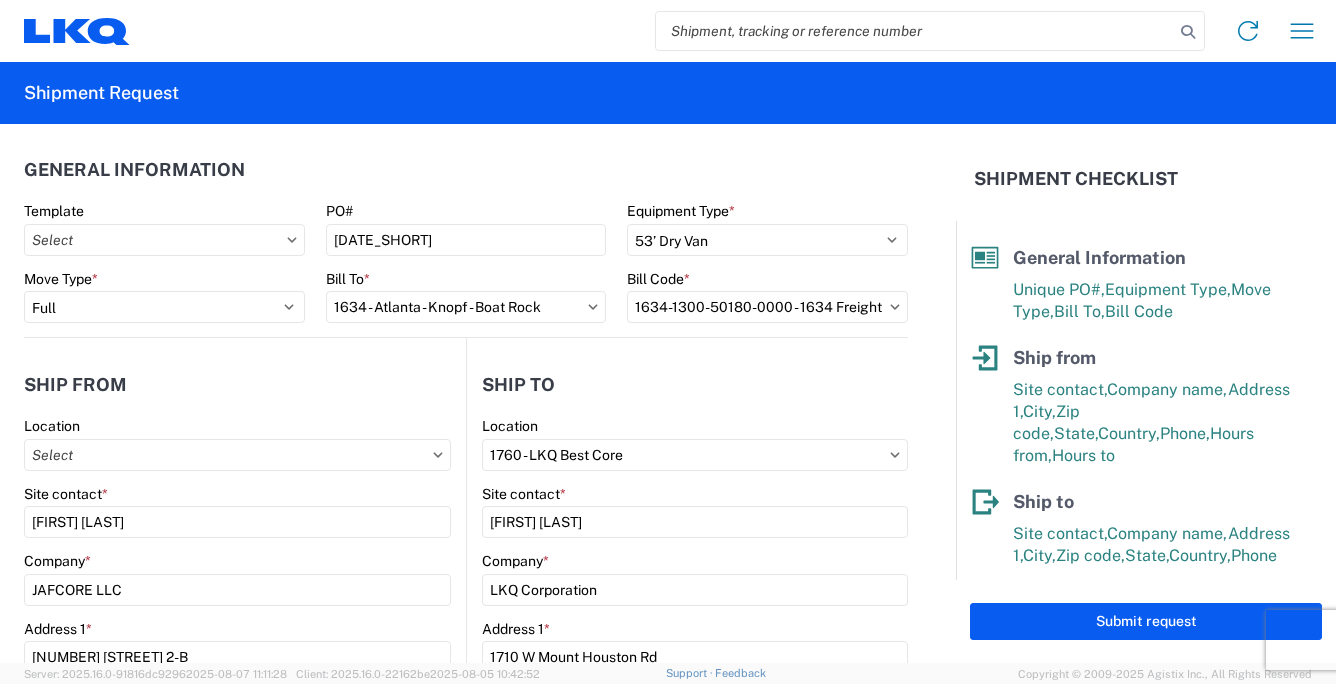 scroll, scrollTop: 0, scrollLeft: 0, axis: both 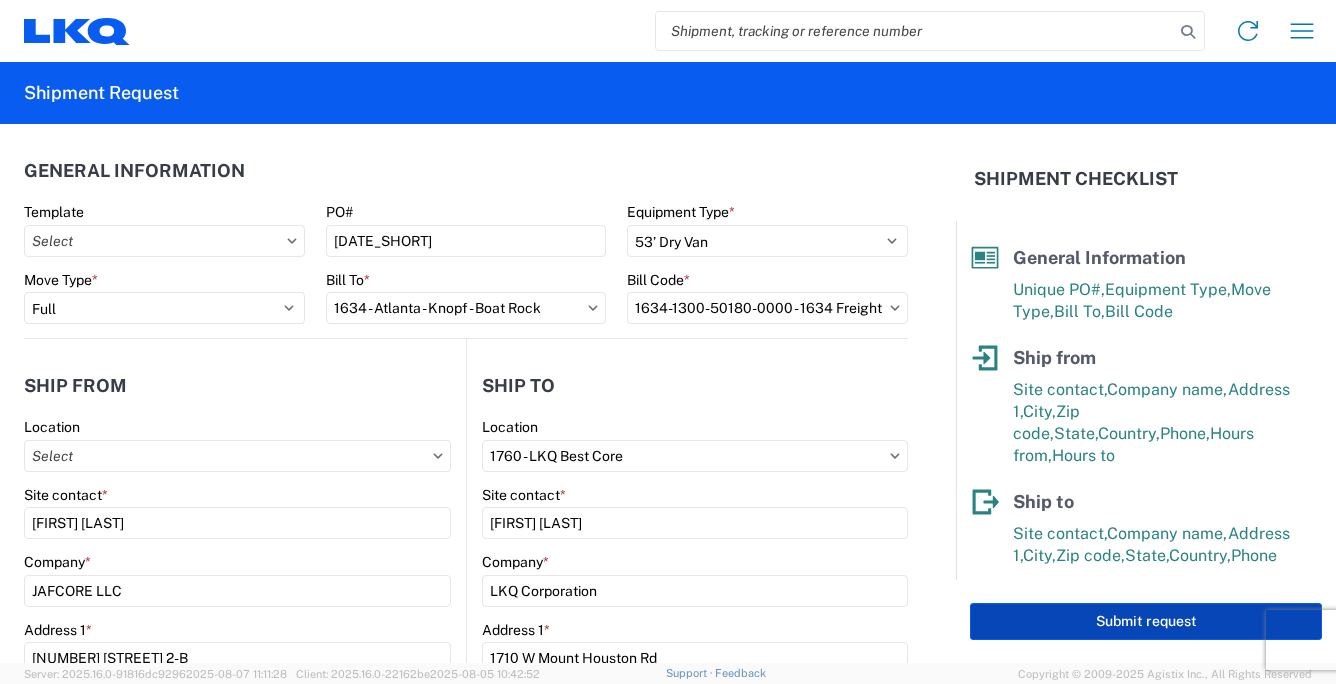 click on "Submit request" 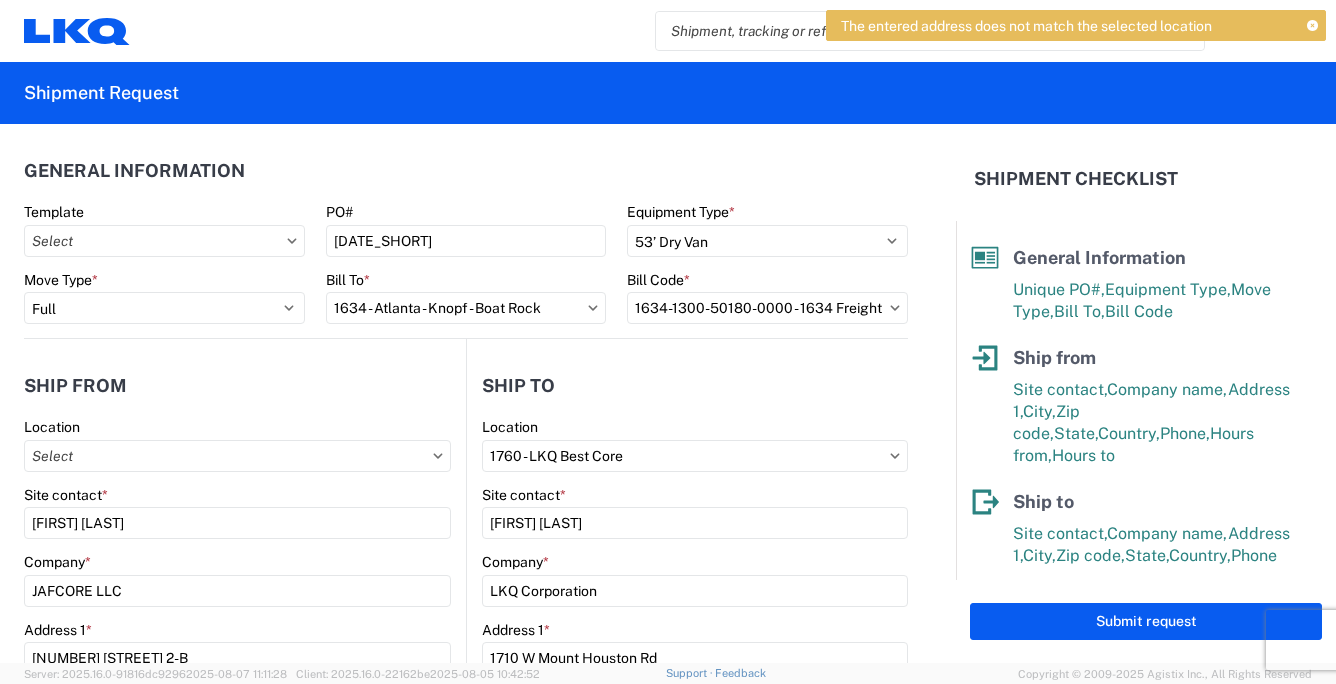 click 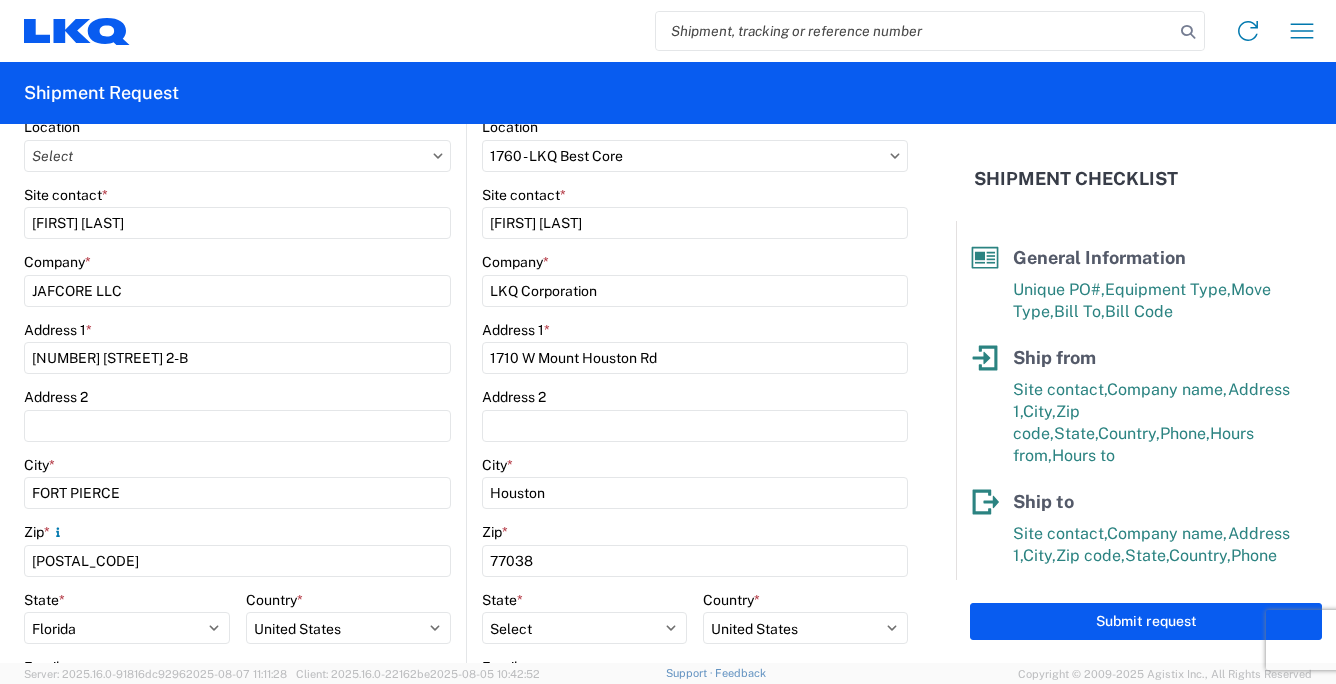 scroll, scrollTop: 400, scrollLeft: 0, axis: vertical 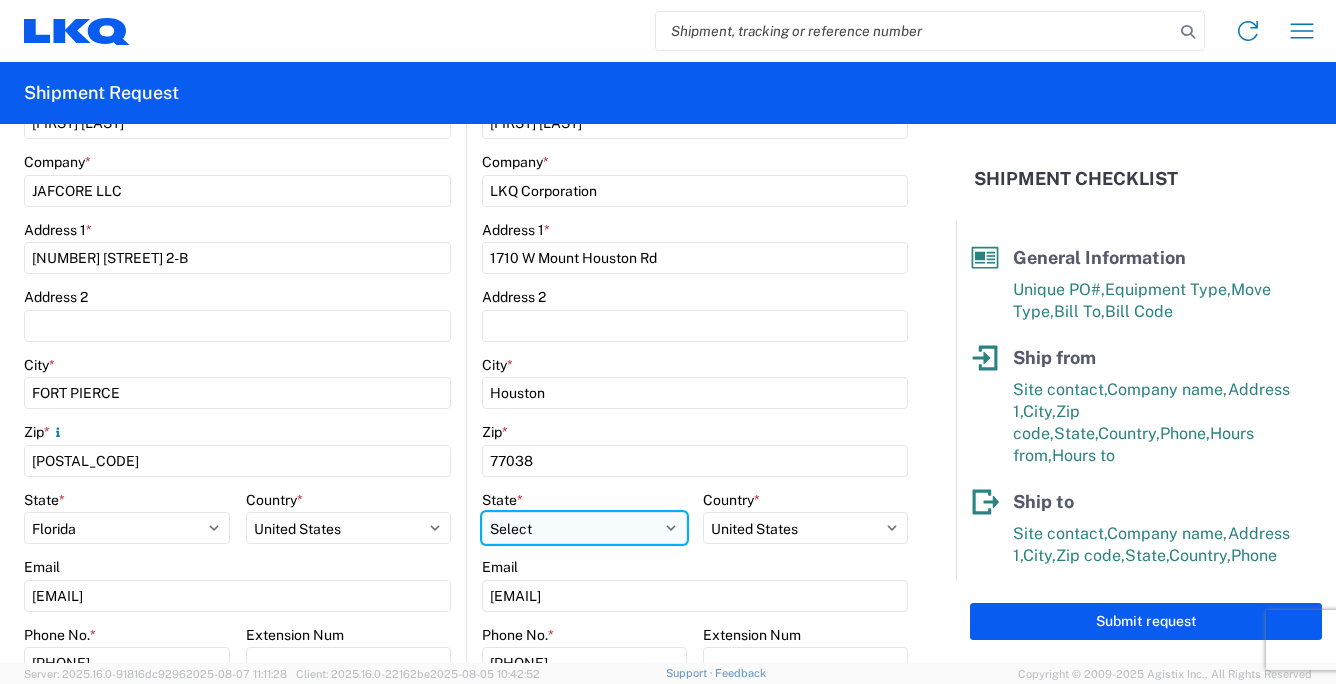 click on "Select Alabama Alaska Arizona Arkansas Armed Forces Americas Armed Forces Europe Armed Forces Pacific California Colorado Connecticut Delaware District of Columbia Florida Georgia Hawaii Idaho Illinois Indiana Iowa Kansas Kentucky Louisiana Maine Maryland Massachusetts Michigan Minnesota Mississippi Missouri Montana Nebraska Nevada New Hampshire New Jersey New Mexico New York North Carolina North Dakota Ohio Oklahoma Oregon Palau Pennsylvania Puerto Rico Rhode Island South Carolina South Dakota Tennessee Texas Utah Vermont Virginia Washington West Virginia Wisconsin Wyoming" at bounding box center (127, 528) 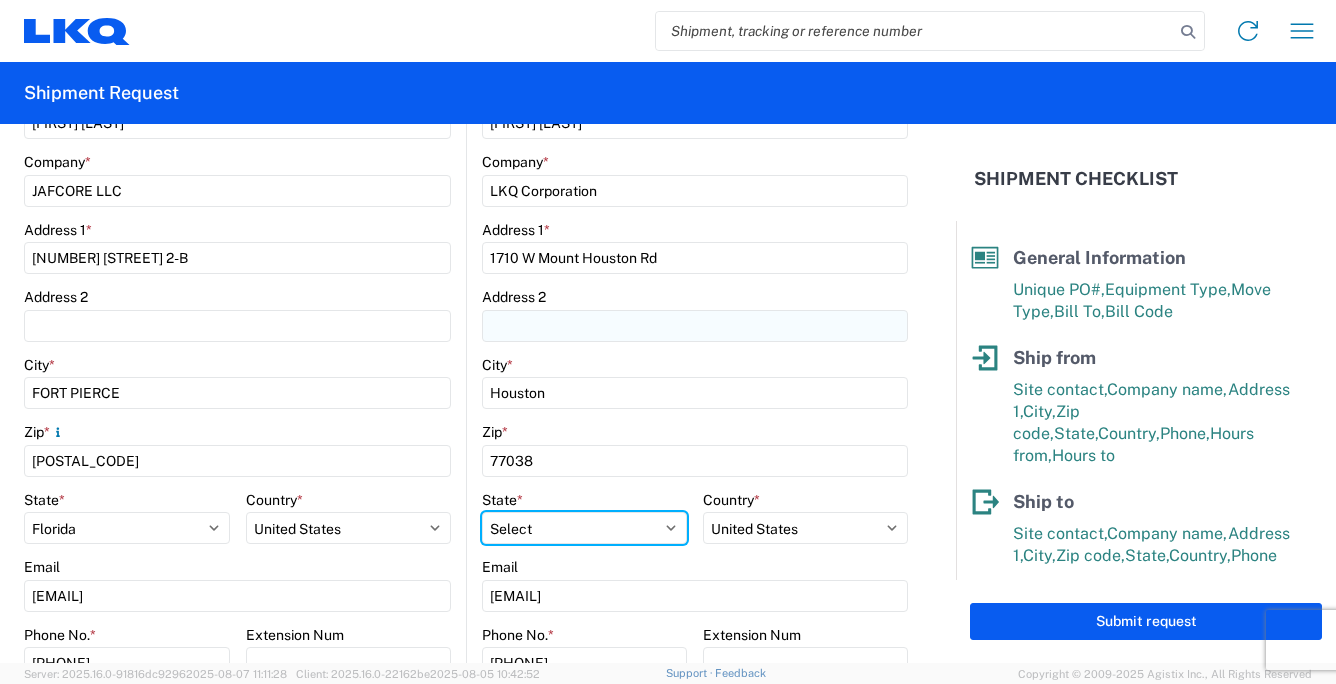 select on "TX" 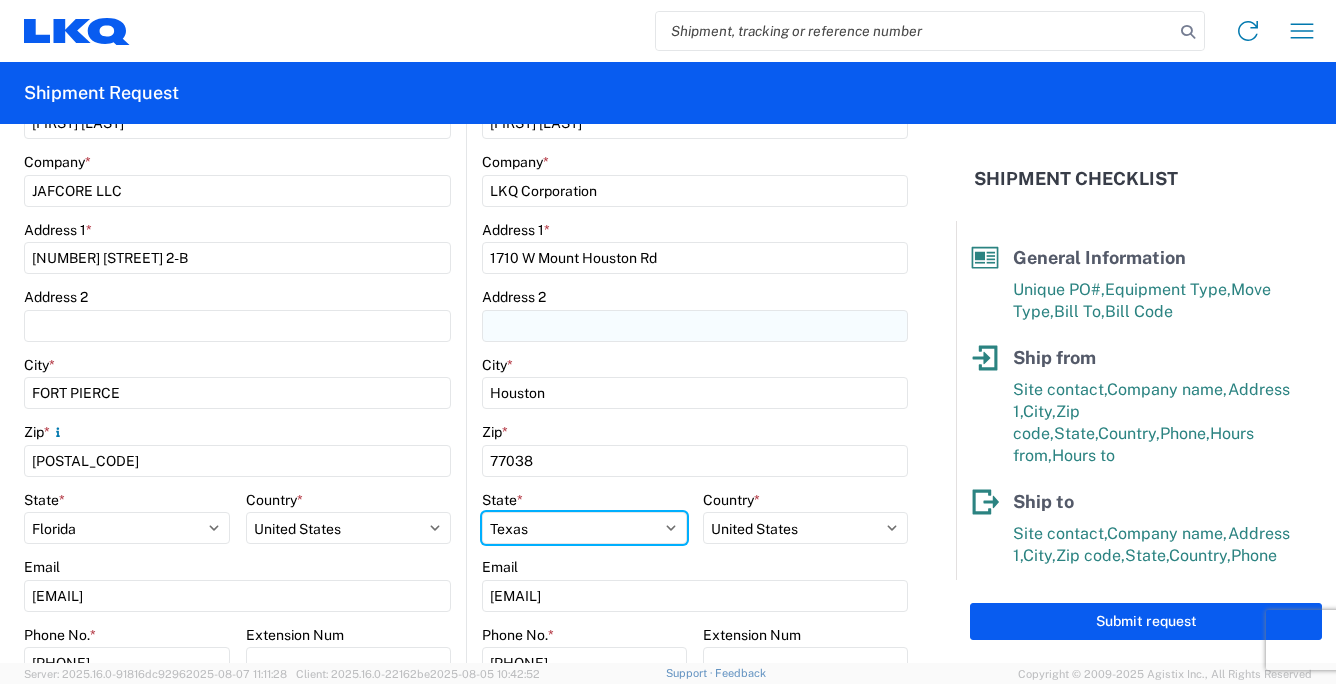 click on "Select Alabama Alaska Arizona Arkansas Armed Forces Americas Armed Forces Europe Armed Forces Pacific California Colorado Connecticut Delaware District of Columbia Florida Georgia Hawaii Idaho Illinois Indiana Iowa Kansas Kentucky Louisiana Maine Maryland Massachusetts Michigan Minnesota Mississippi Missouri Montana Nebraska Nevada New Hampshire New Jersey New Mexico New York North Carolina North Dakota Ohio Oklahoma Oregon Palau Pennsylvania Puerto Rico Rhode Island South Carolina South Dakota Tennessee Texas Utah Vermont Virginia Washington West Virginia Wisconsin Wyoming" at bounding box center [127, 528] 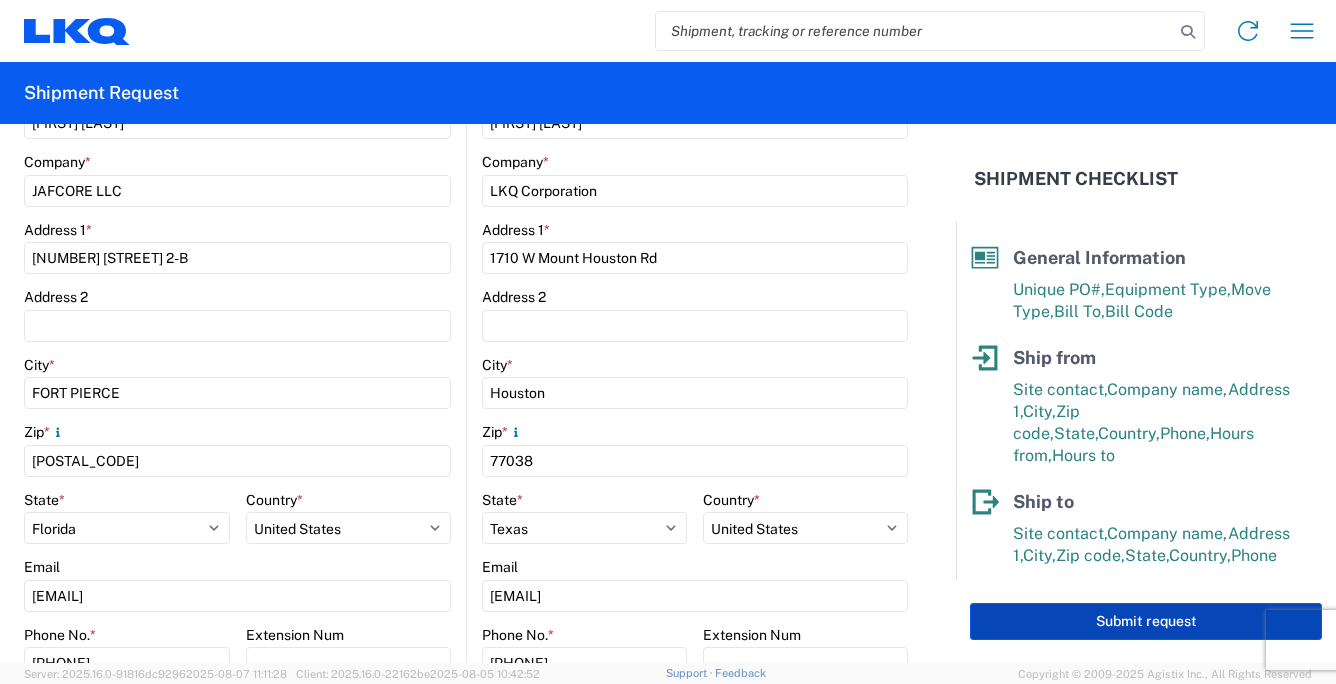 click on "Submit request" 